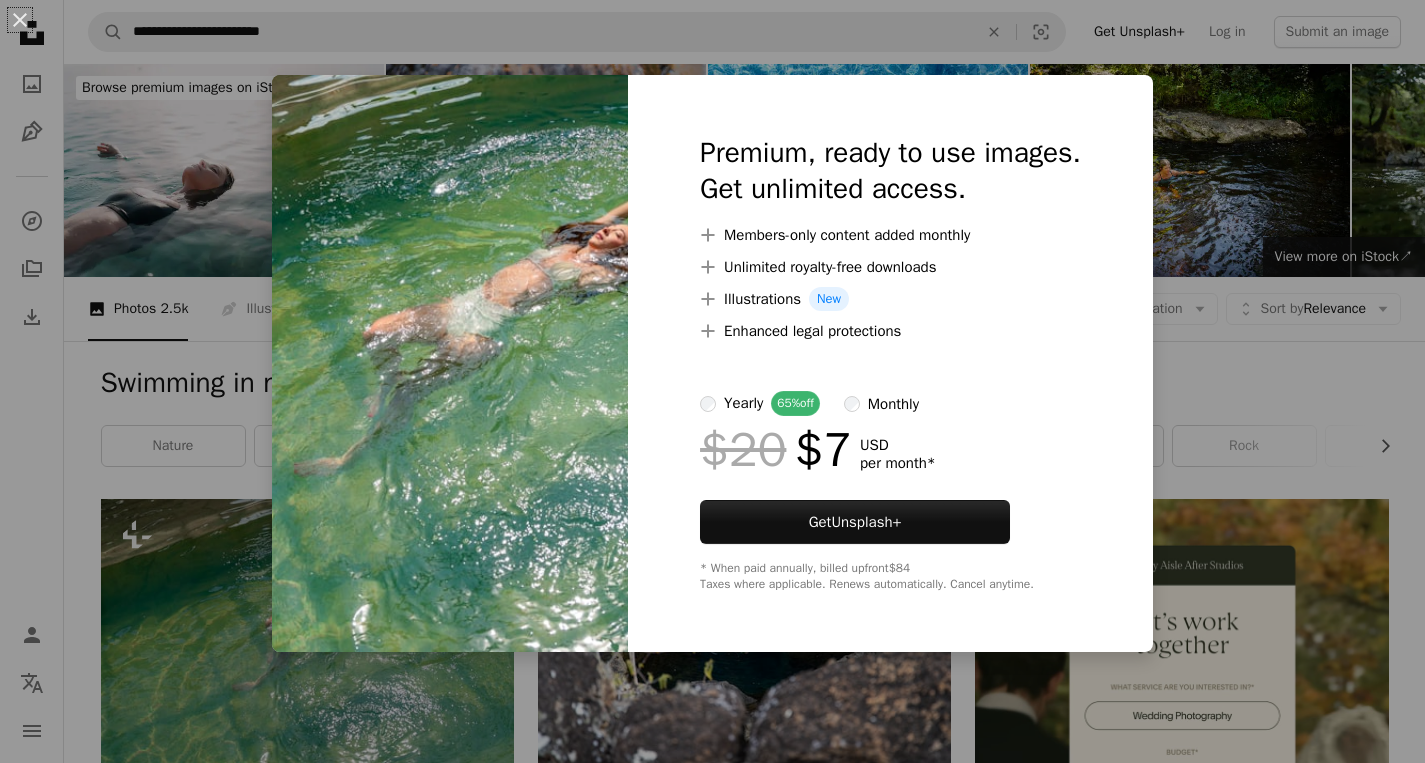scroll, scrollTop: 266, scrollLeft: 0, axis: vertical 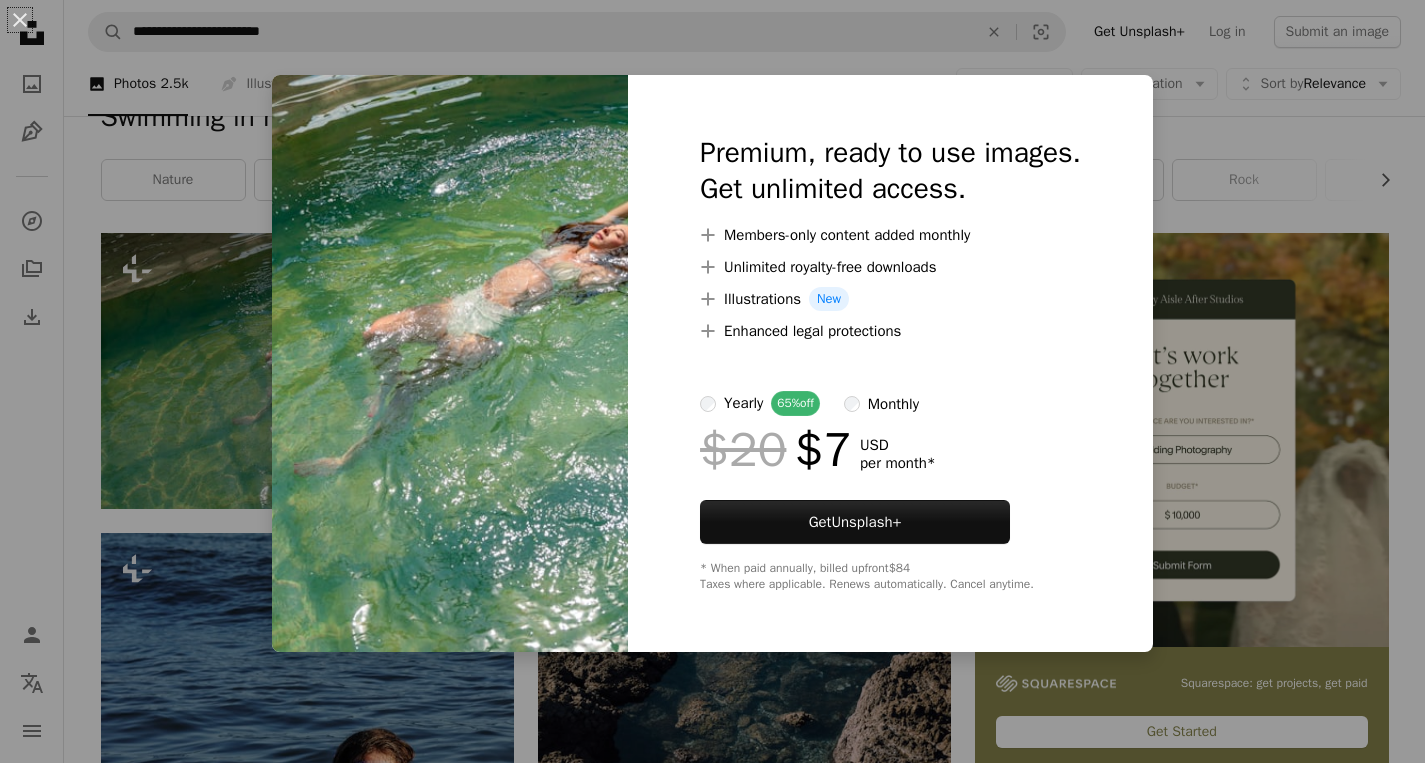 click on "An X shape Premium, ready to use images. Get unlimited access. A plus sign Members-only content added monthly A plus sign Unlimited royalty-free downloads A plus sign Illustrations  New A plus sign Enhanced legal protections yearly 65%  off monthly $20   $7 USD per month * Get  Unsplash+ * When paid annually, billed upfront  $84 Taxes where applicable. Renews automatically. Cancel anytime." at bounding box center [712, 381] 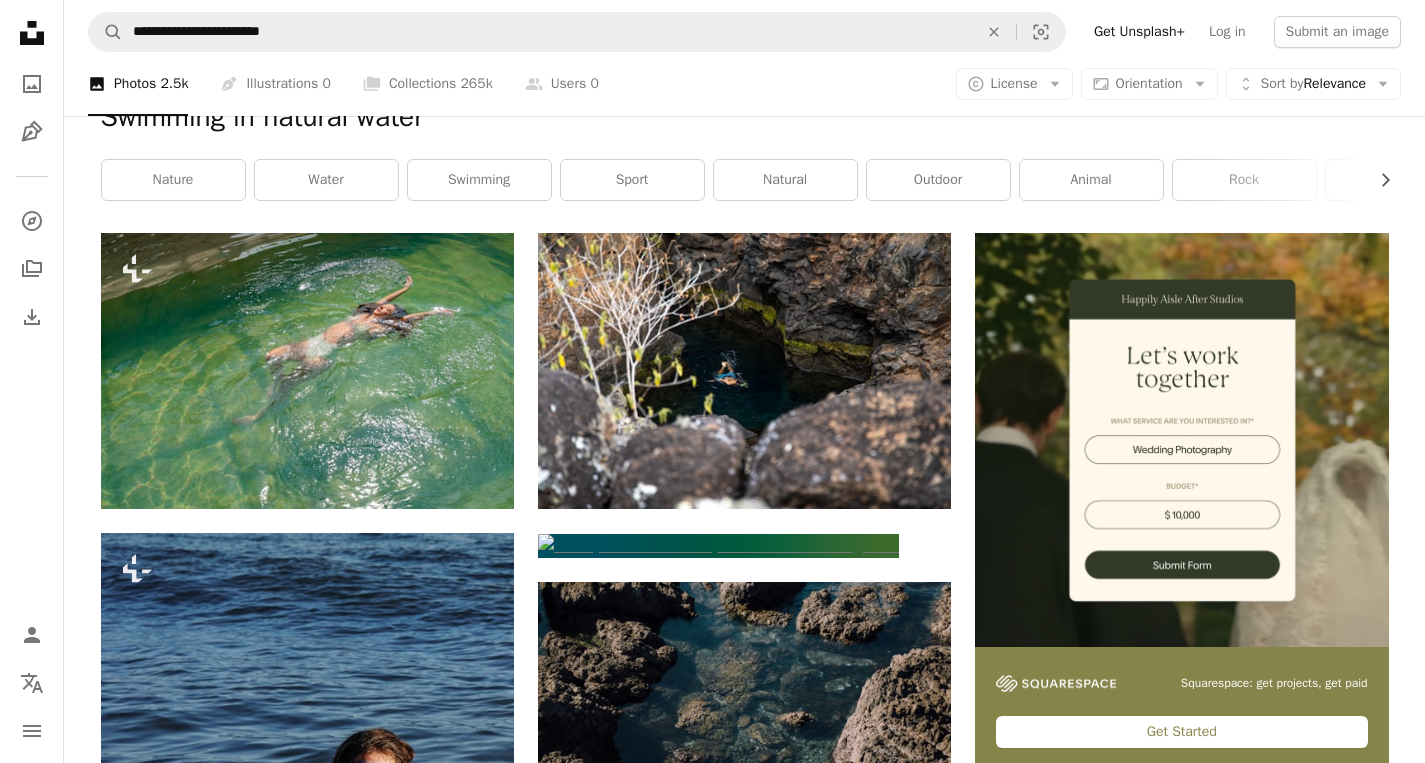 scroll, scrollTop: 265, scrollLeft: 0, axis: vertical 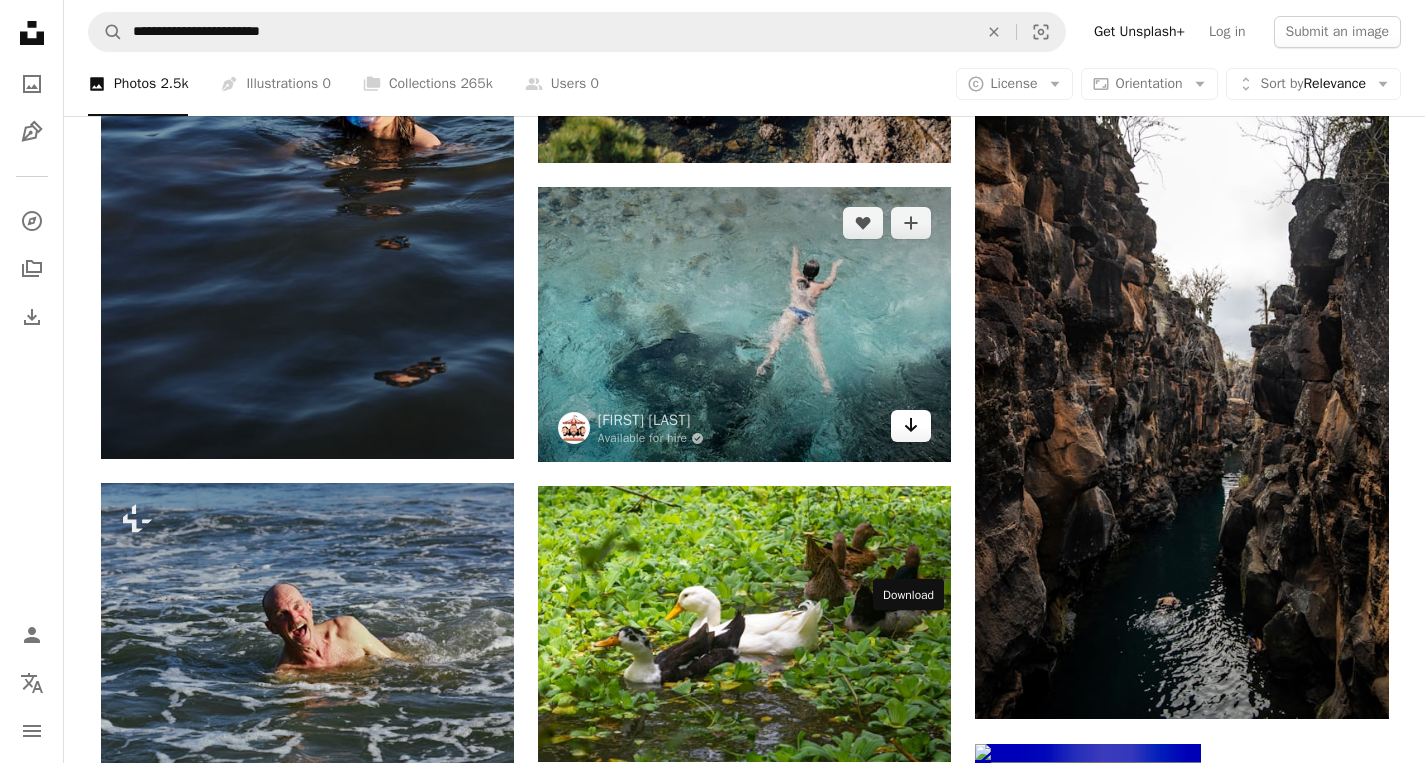 click on "Arrow pointing down" 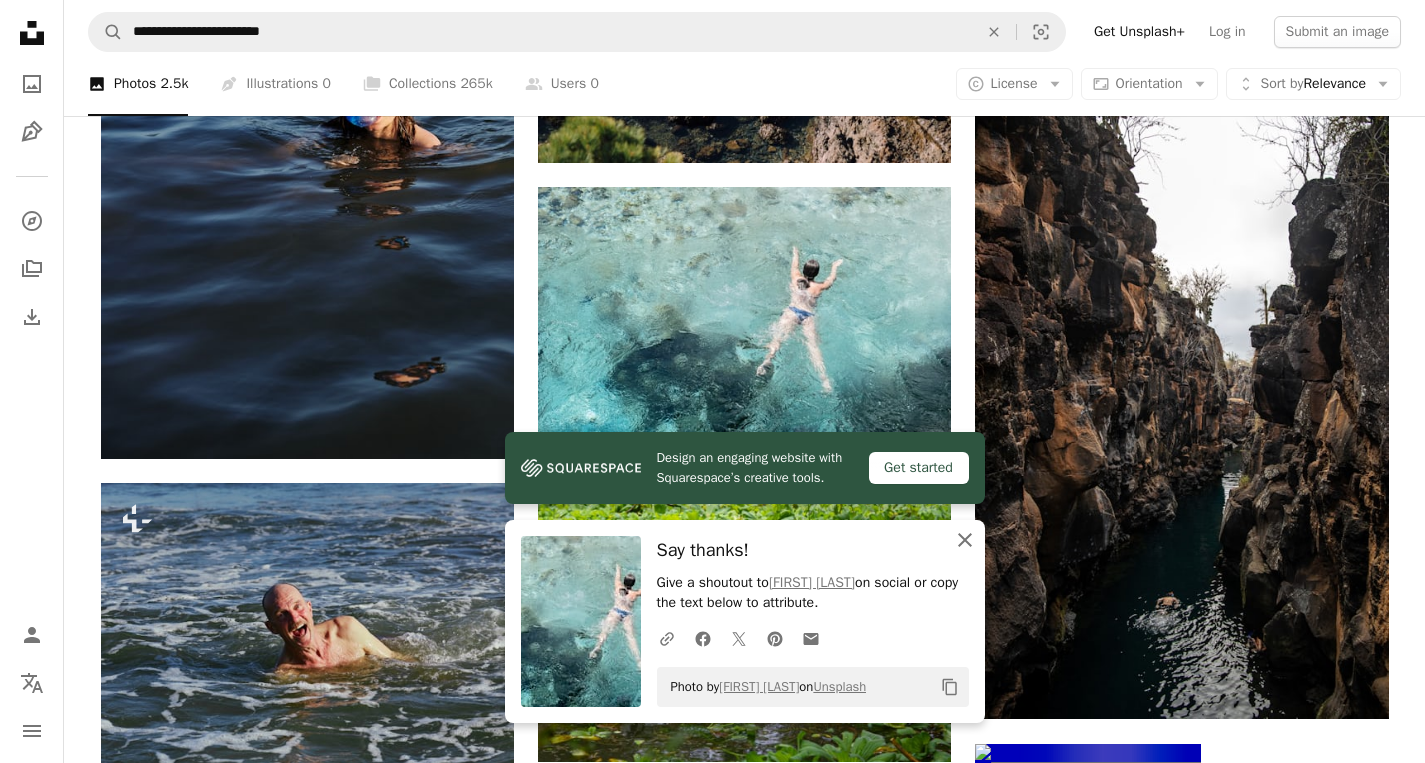 click on "An X shape" 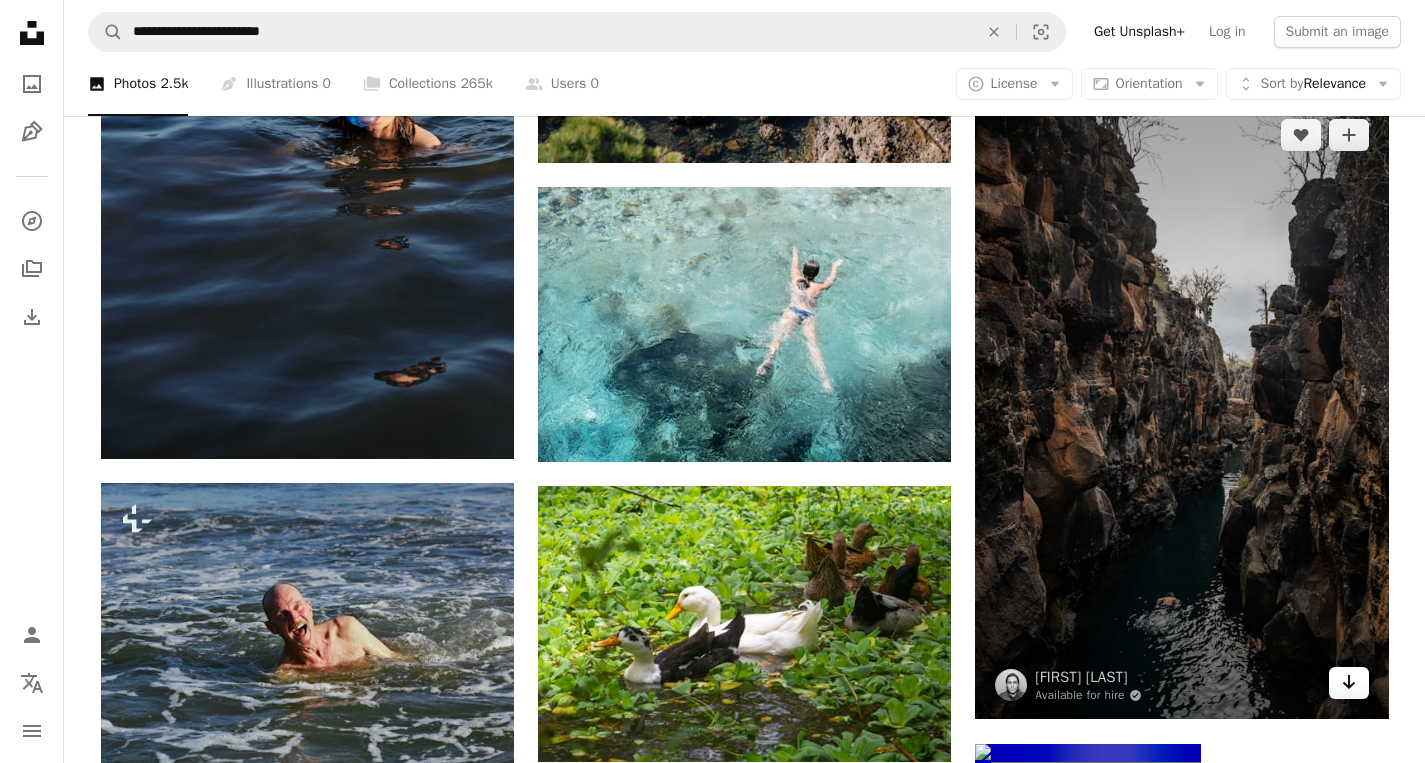 click on "Arrow pointing down" 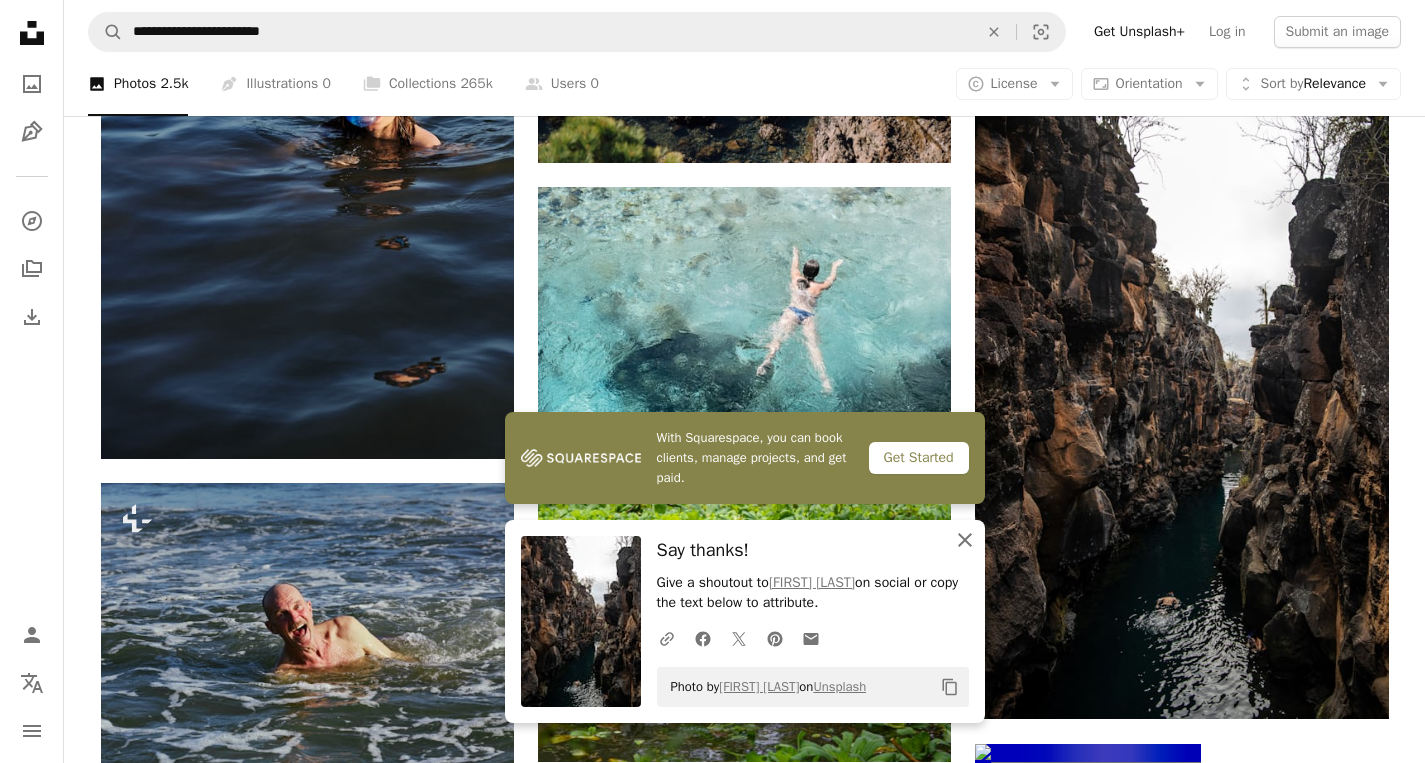click on "An X shape" 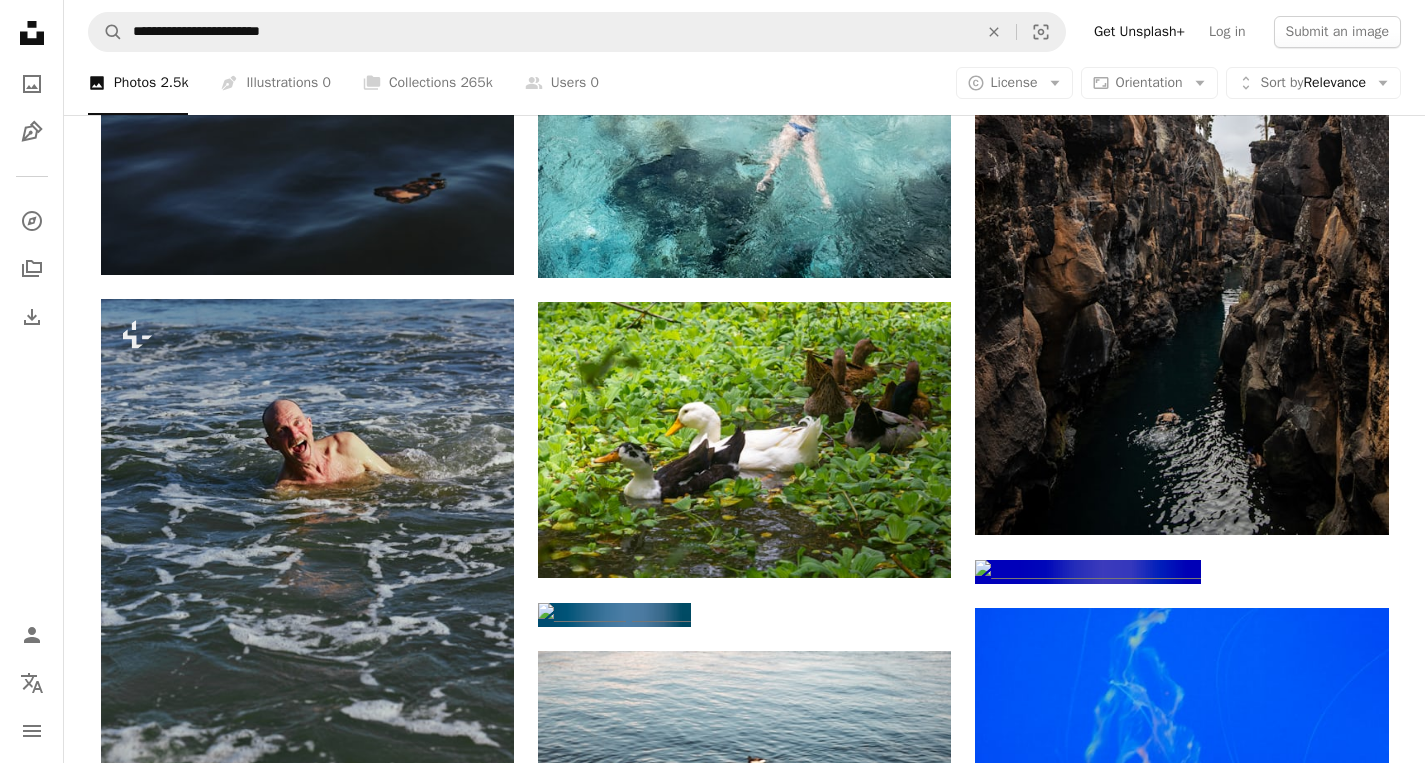 scroll, scrollTop: 1164, scrollLeft: 0, axis: vertical 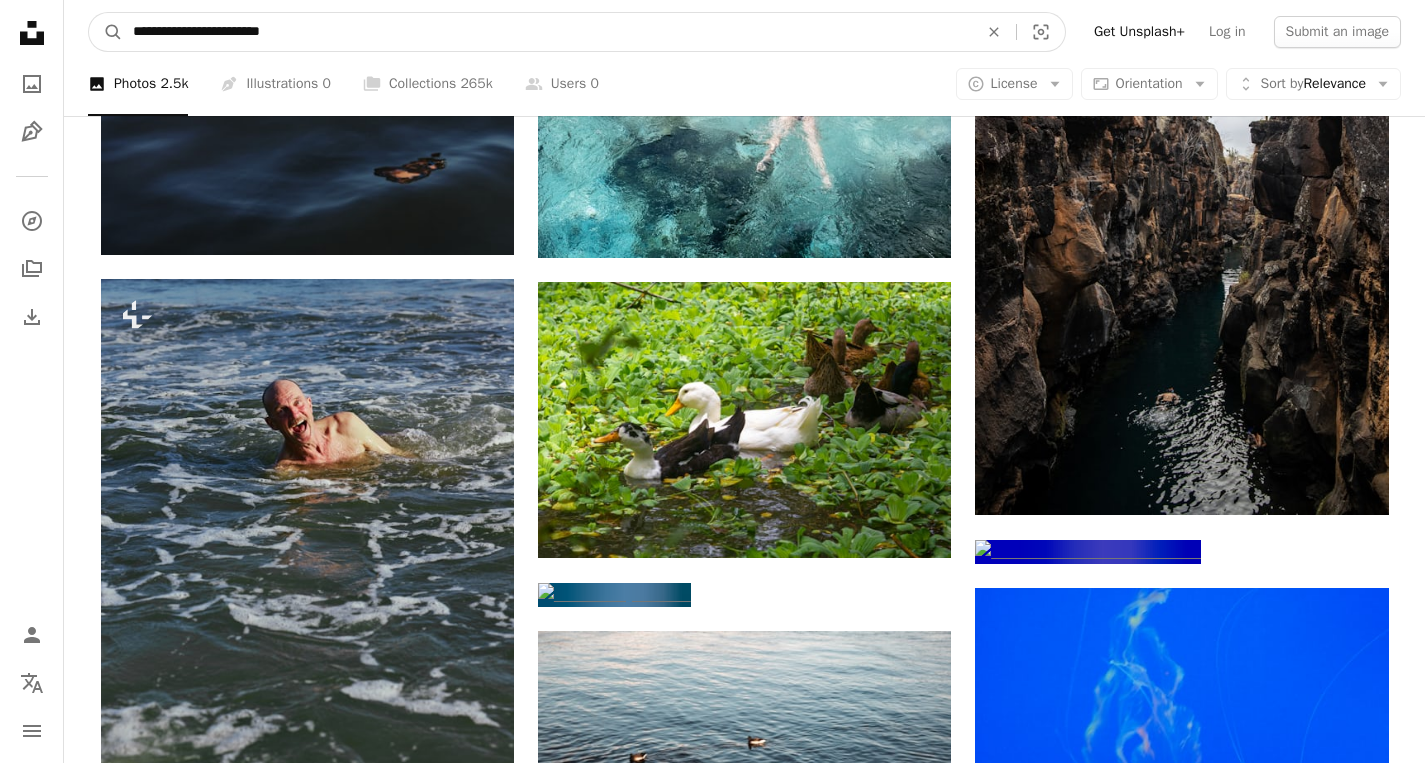 drag, startPoint x: 314, startPoint y: 35, endPoint x: 104, endPoint y: 23, distance: 210.34258 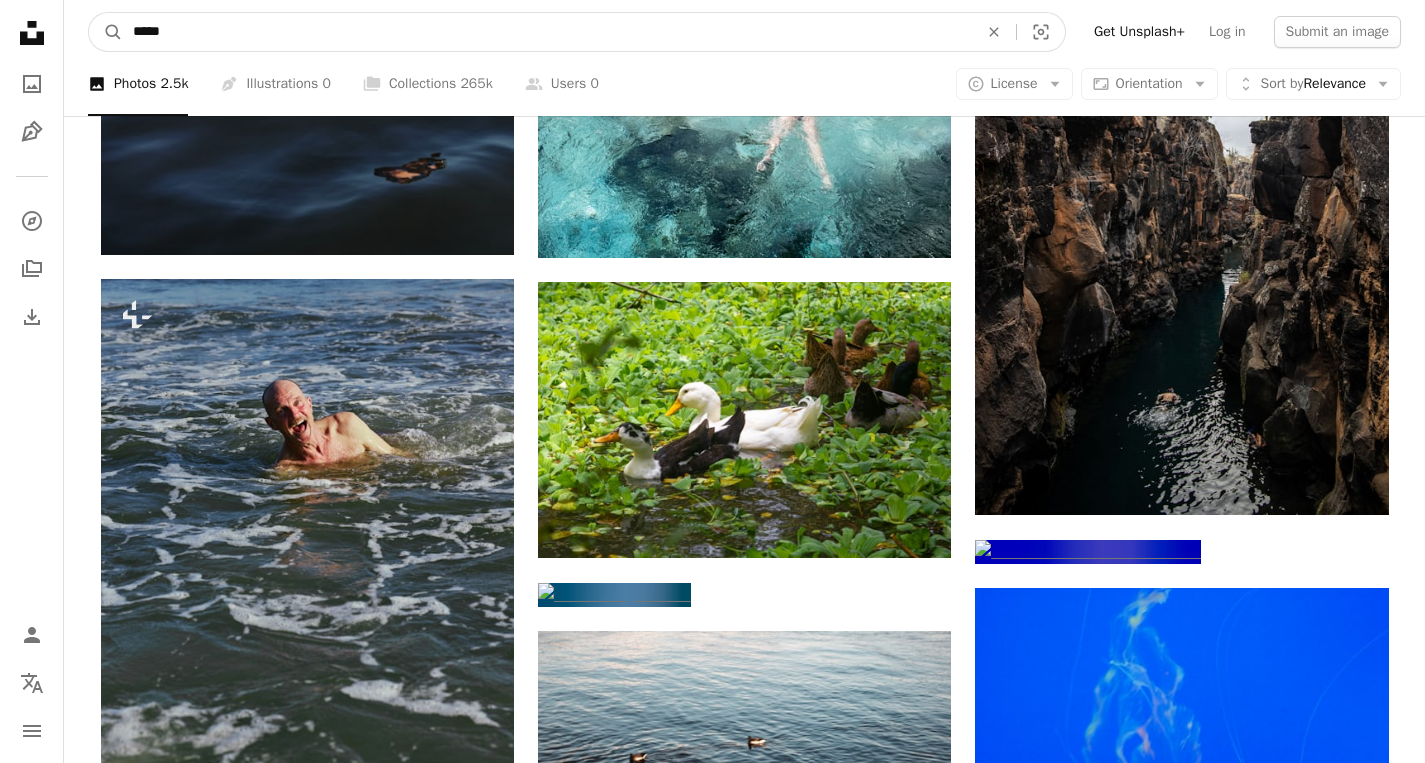 type on "******" 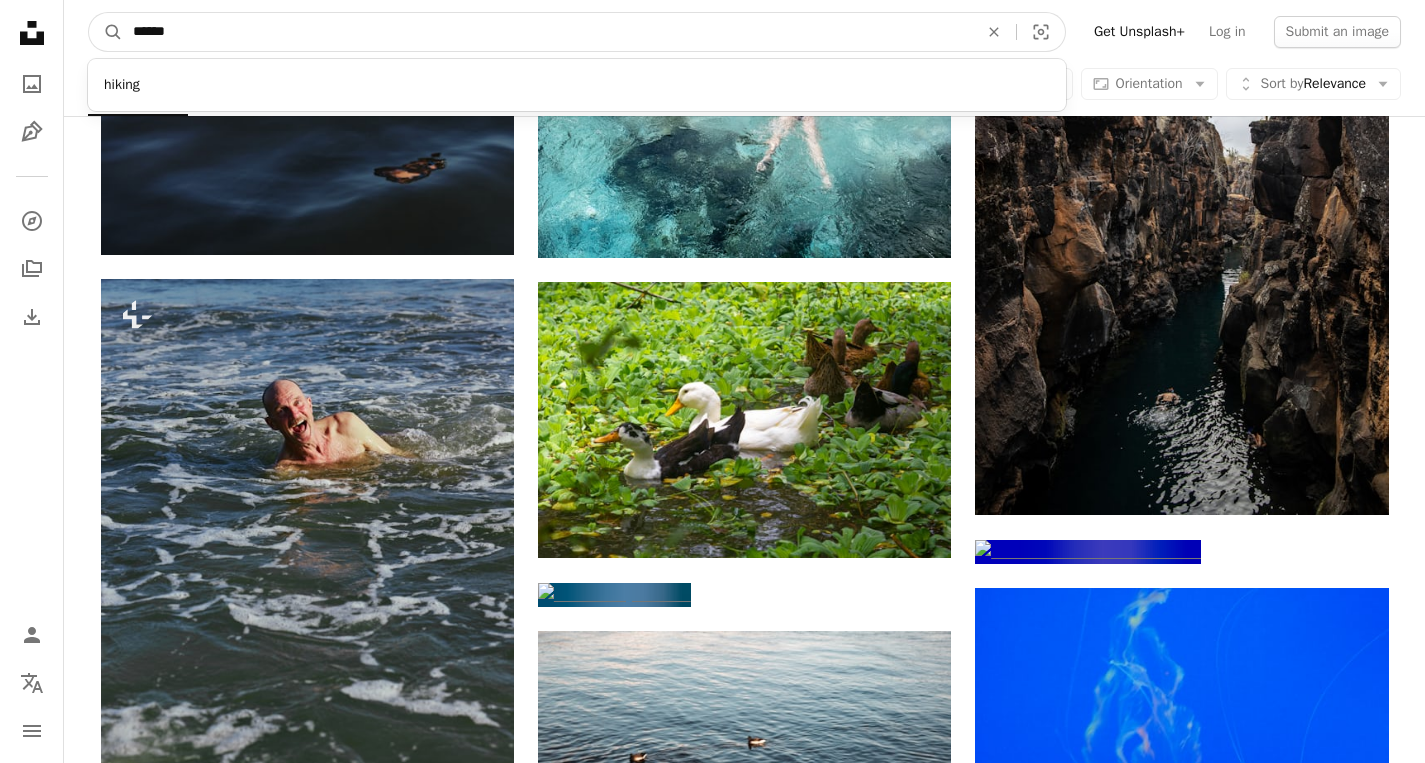 click on "A magnifying glass" at bounding box center (106, 32) 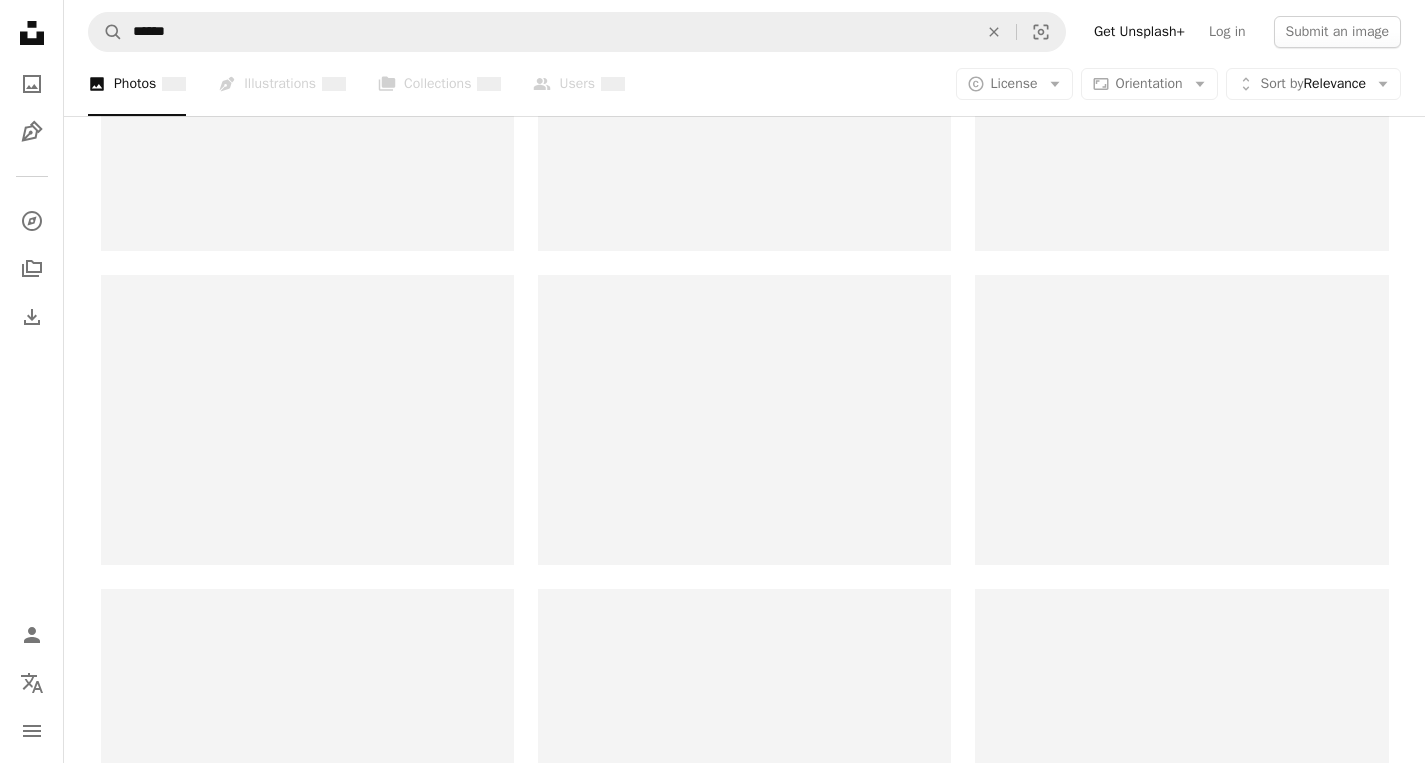 scroll, scrollTop: 0, scrollLeft: 0, axis: both 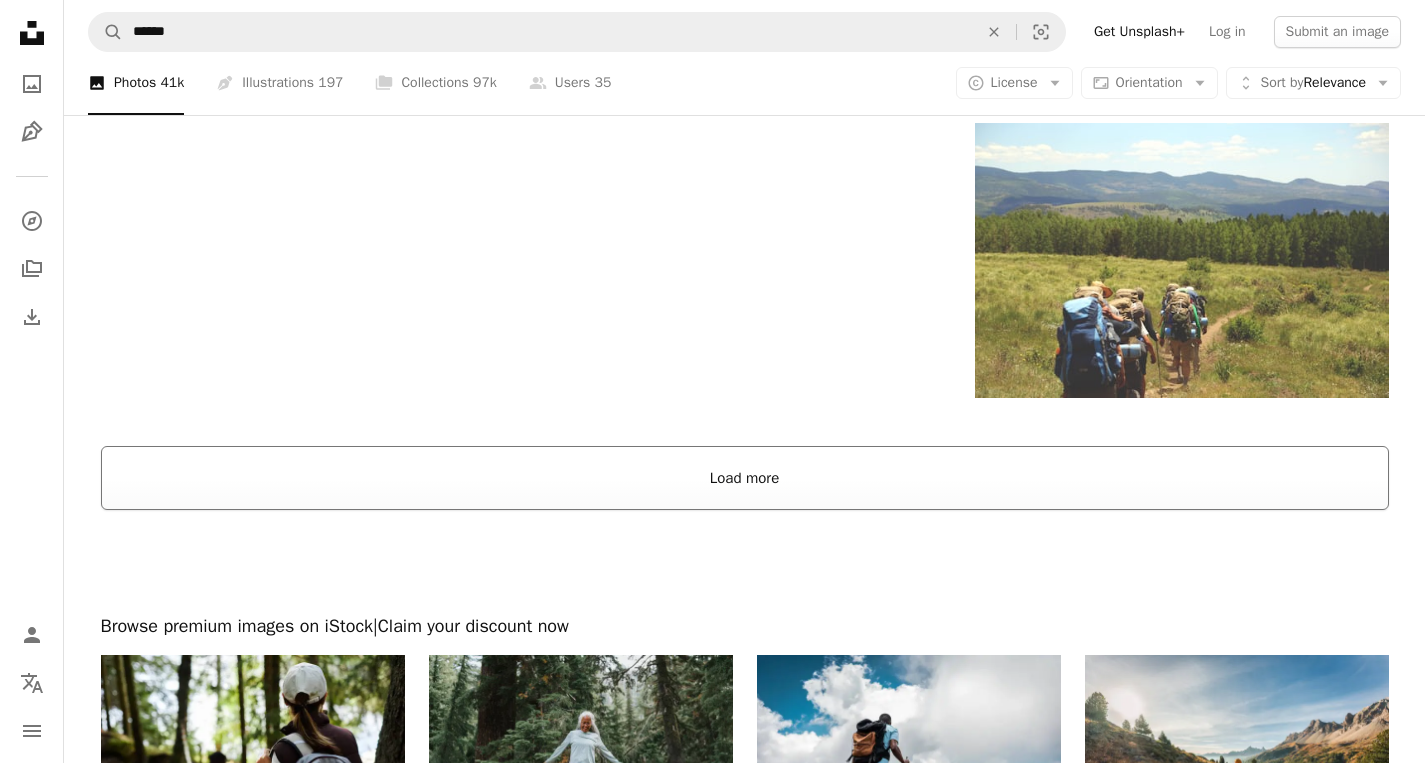click on "Load more" at bounding box center [745, 478] 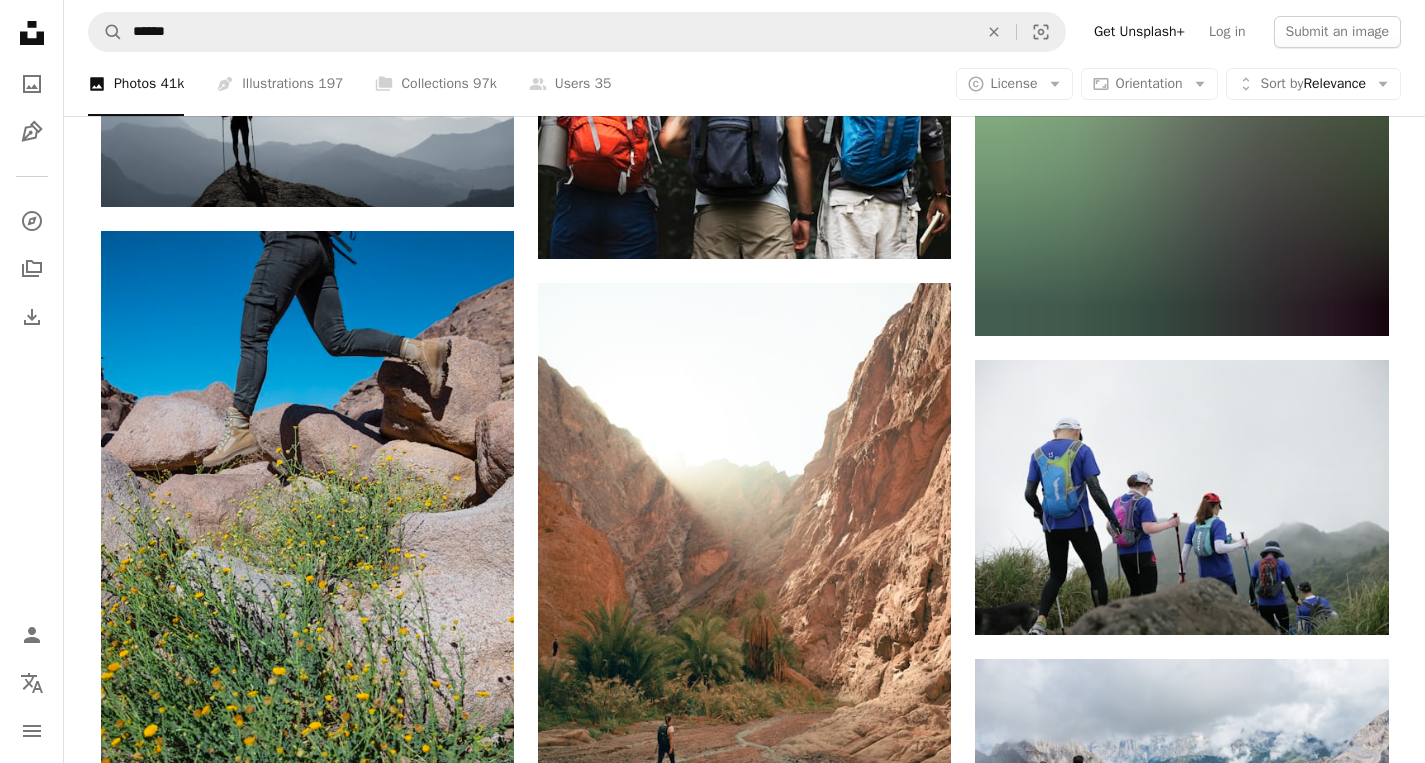 scroll, scrollTop: 5610, scrollLeft: 0, axis: vertical 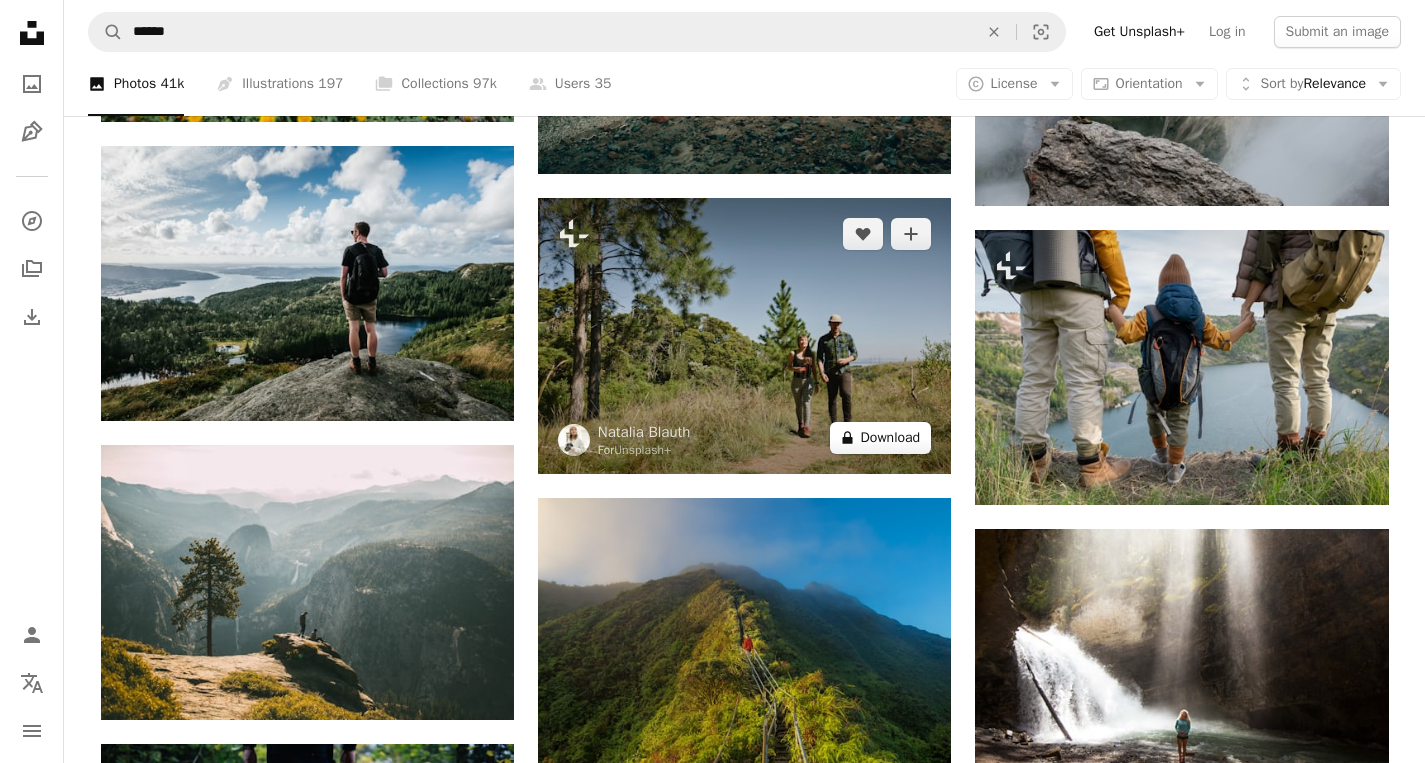 click on "A lock Download" at bounding box center (881, 438) 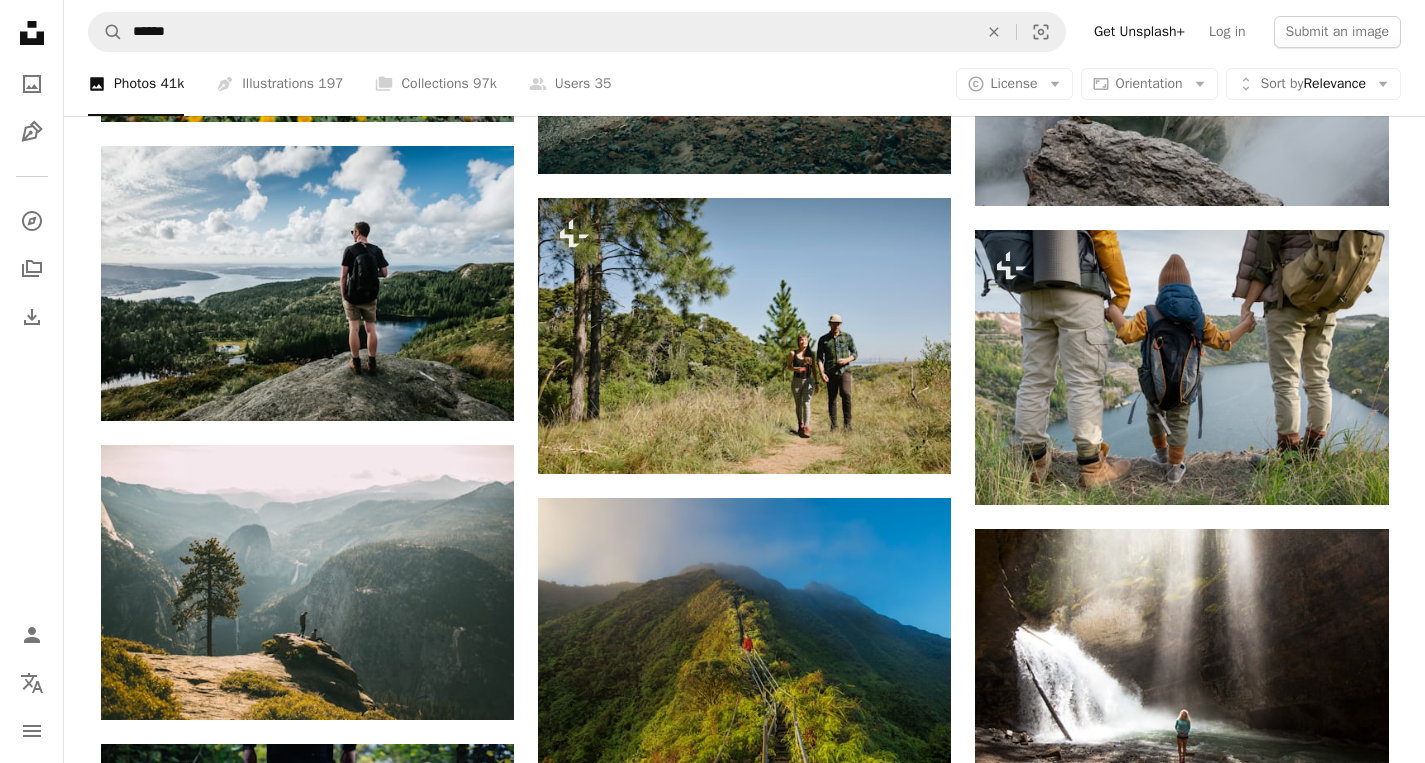 click on "An X shape Premium, ready to use images. Get unlimited access. A plus sign Members-only content added monthly A plus sign Unlimited royalty-free downloads A plus sign Illustrations  New A plus sign Enhanced legal protections yearly 65%  off monthly $20   $7 USD per month * Get  Unsplash+ * When paid annually, billed upfront  $84 Taxes where applicable. Renews automatically. Cancel anytime." at bounding box center (712, 6031) 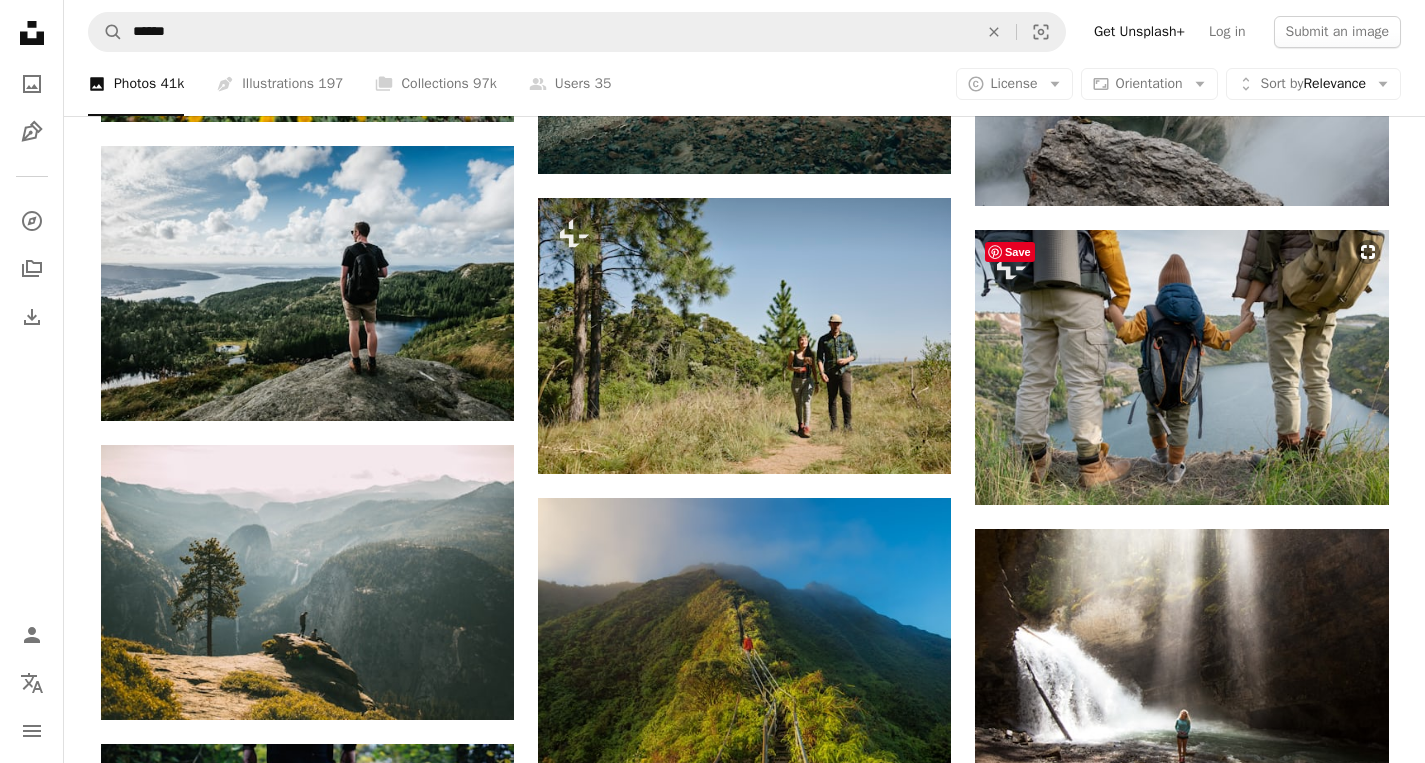 scroll, scrollTop: 6250, scrollLeft: 0, axis: vertical 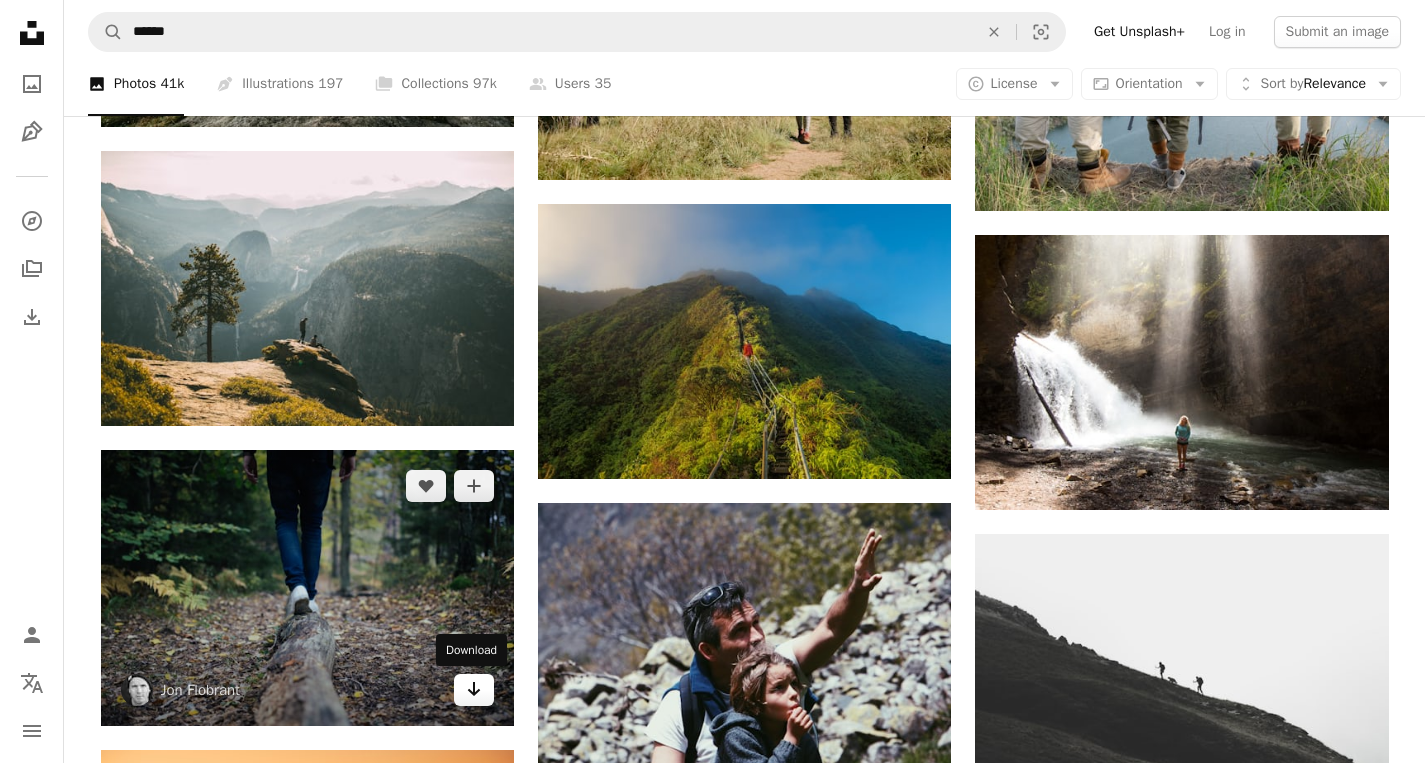 click on "Arrow pointing down" 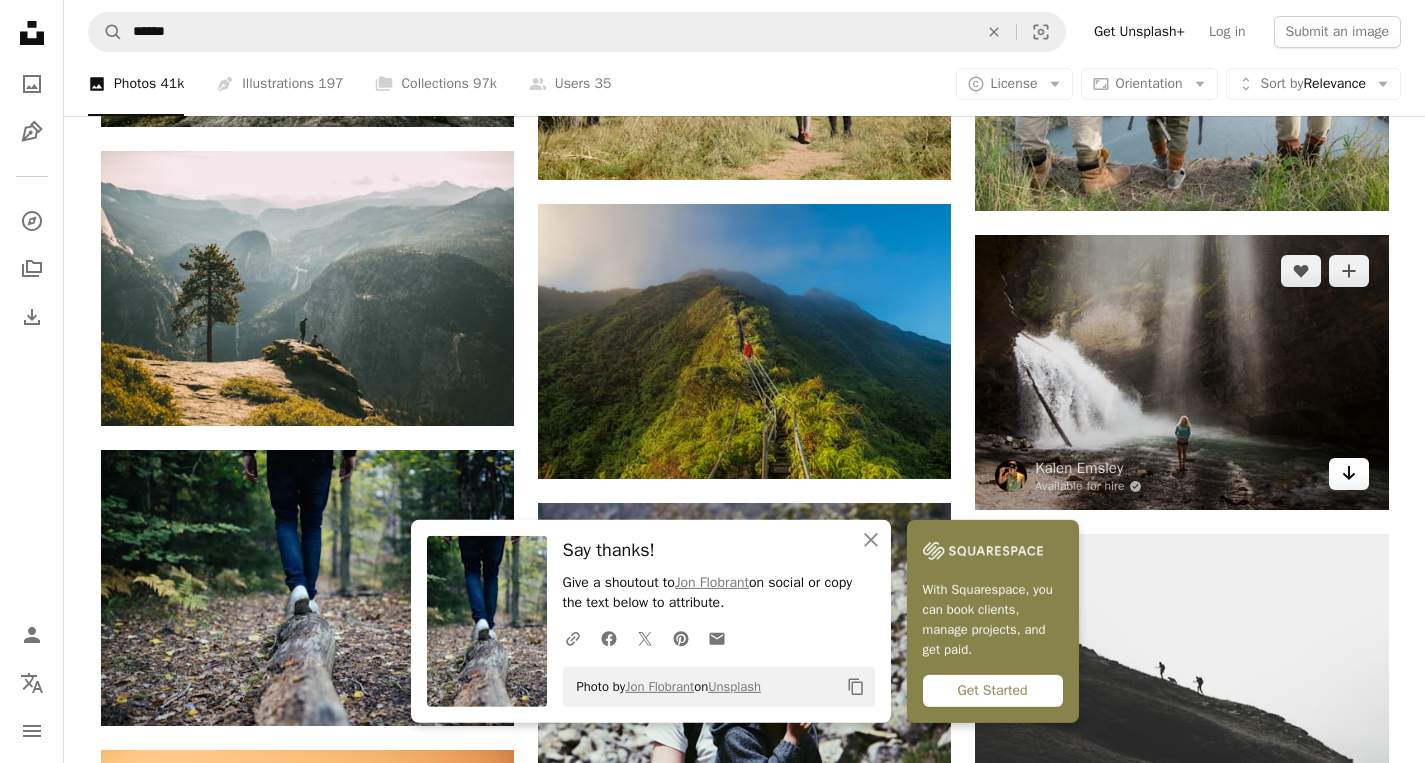 click 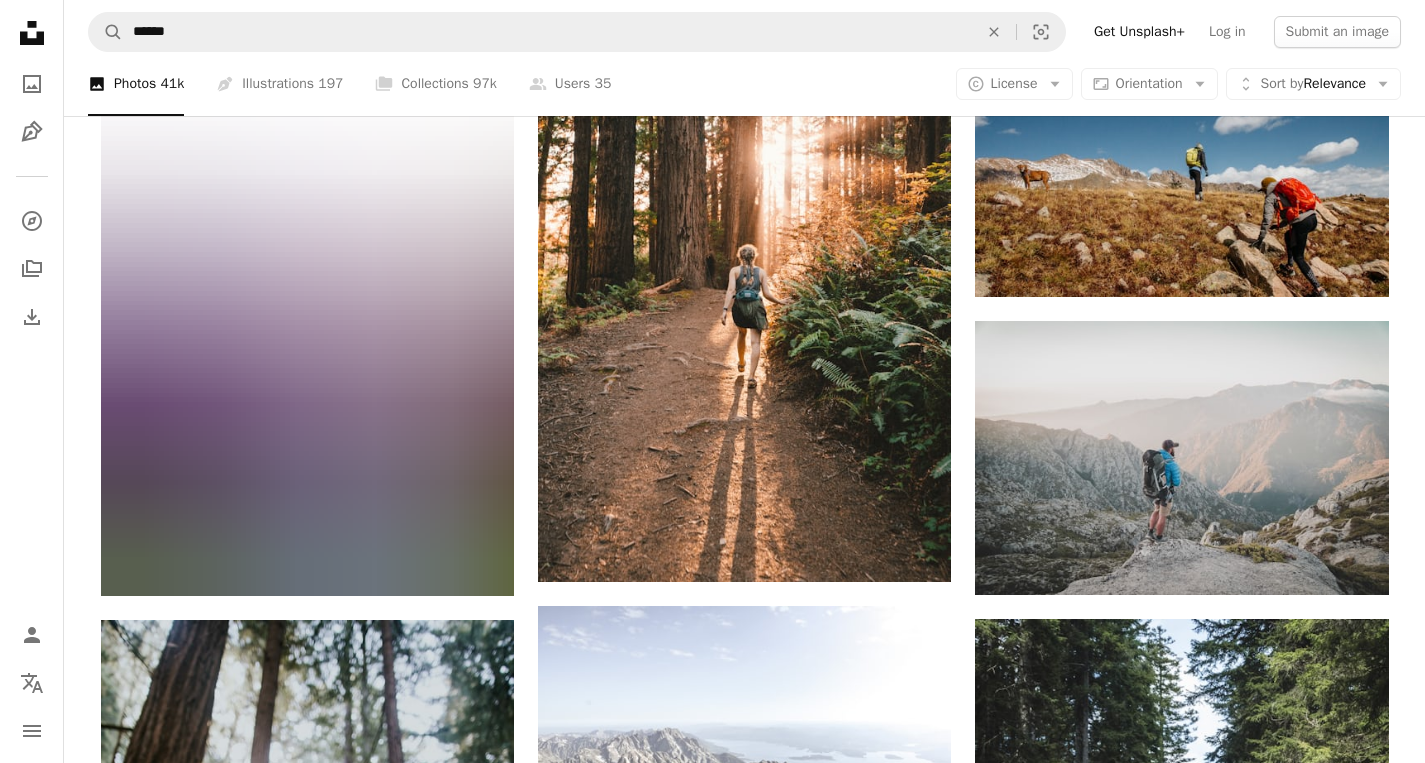 scroll, scrollTop: 8147, scrollLeft: 0, axis: vertical 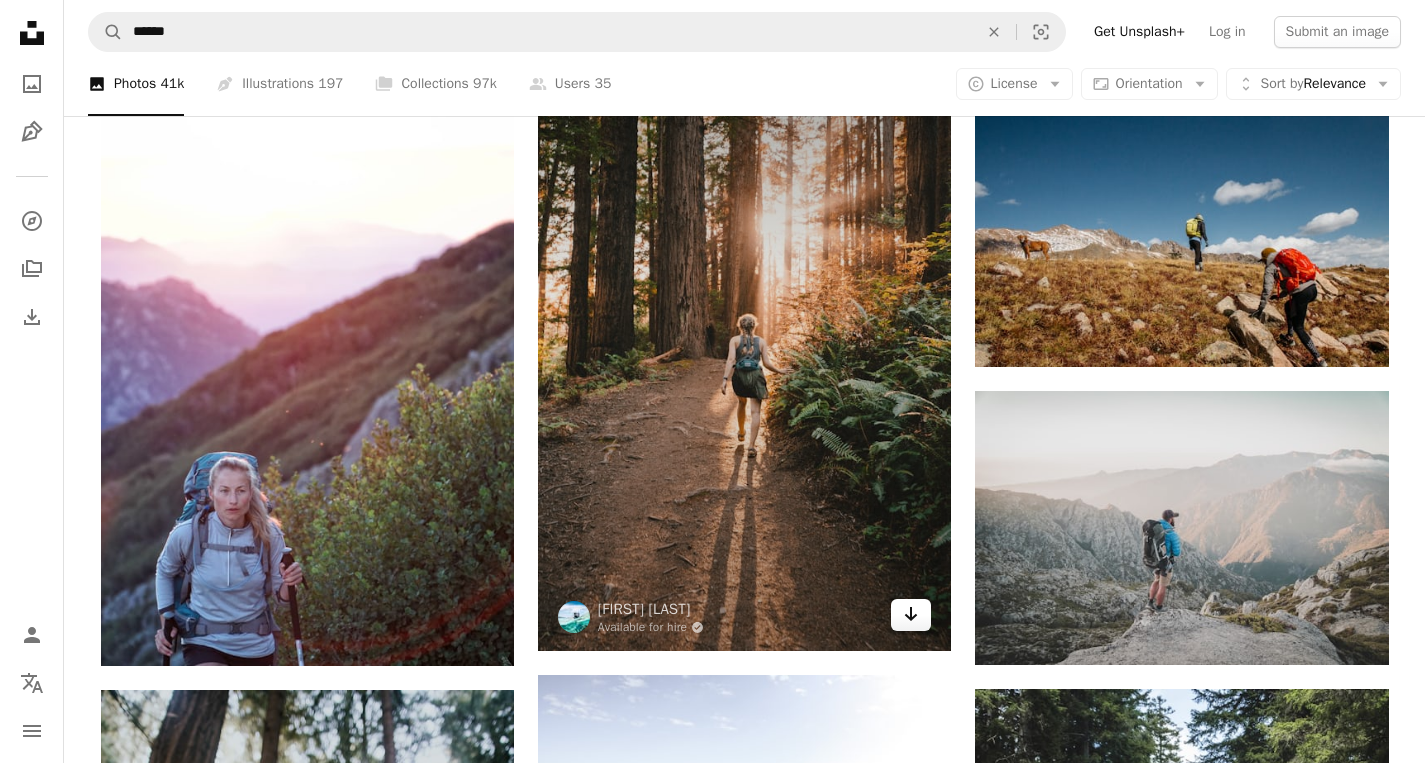 click on "Arrow pointing down" 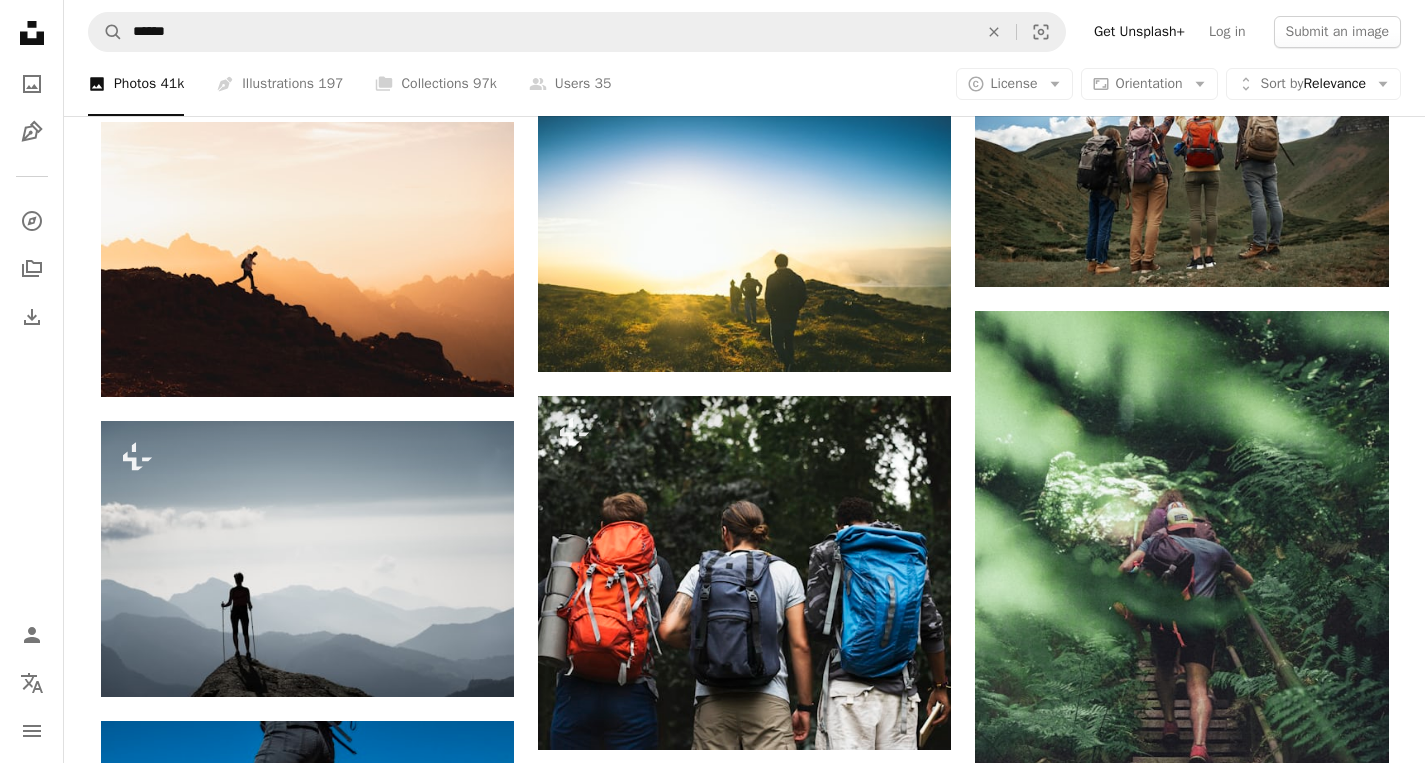 scroll, scrollTop: 0, scrollLeft: 0, axis: both 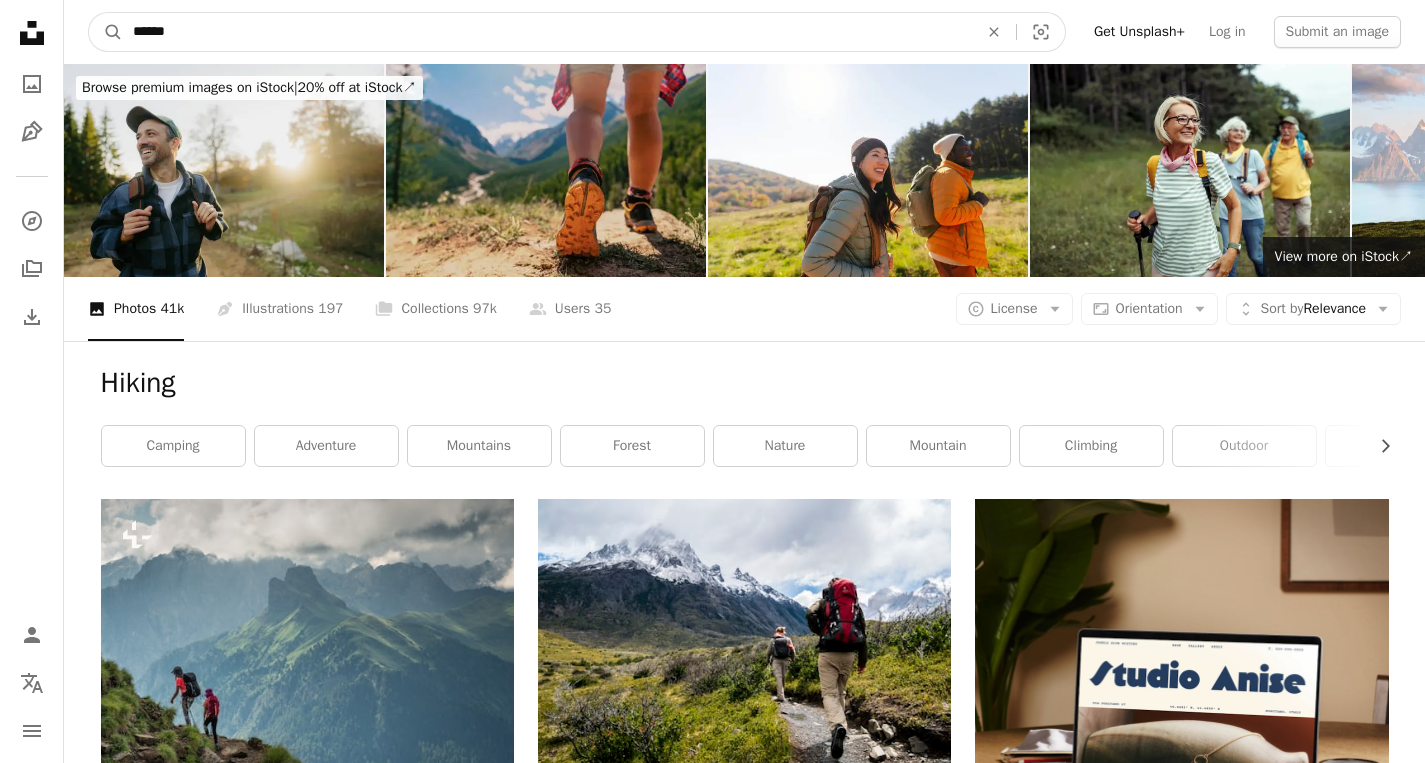 drag, startPoint x: 189, startPoint y: 35, endPoint x: 82, endPoint y: 34, distance: 107.00467 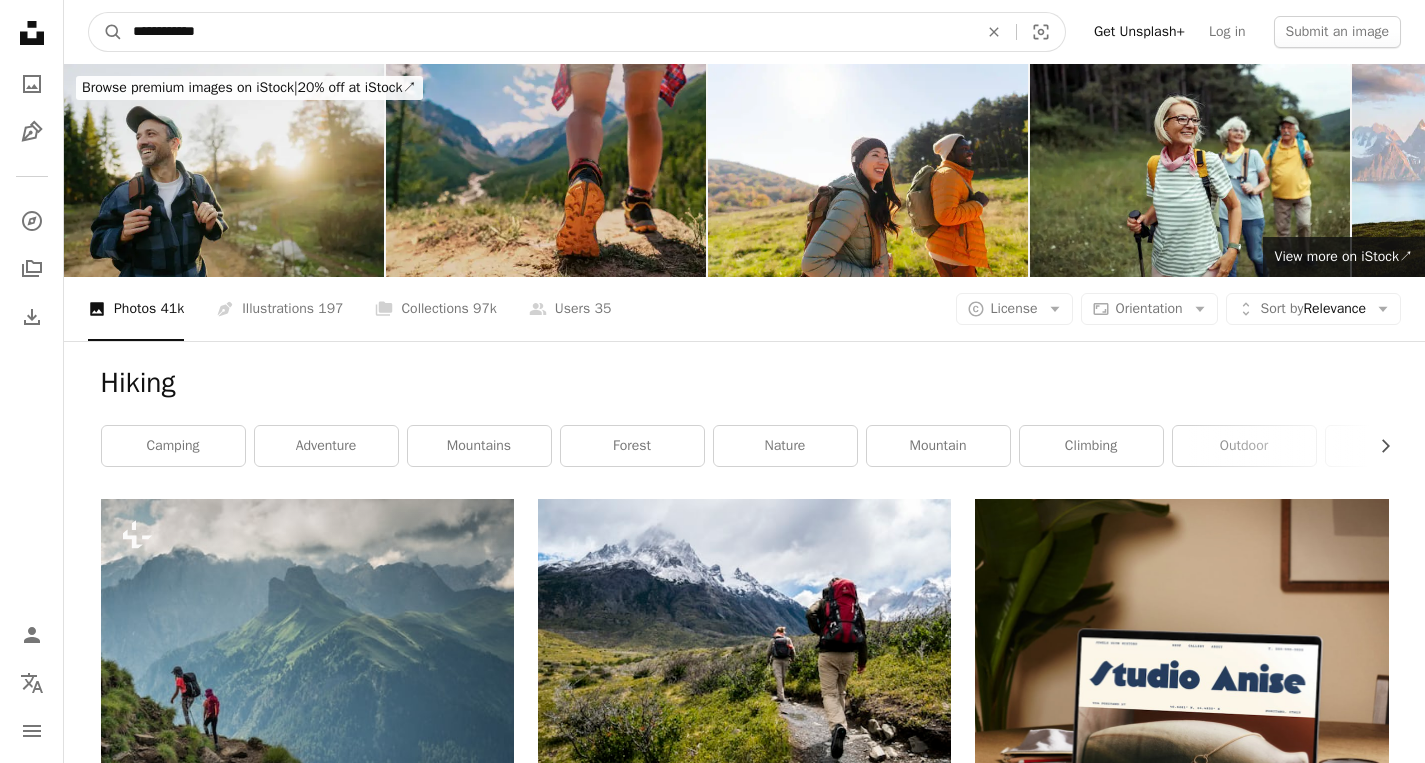 type on "**********" 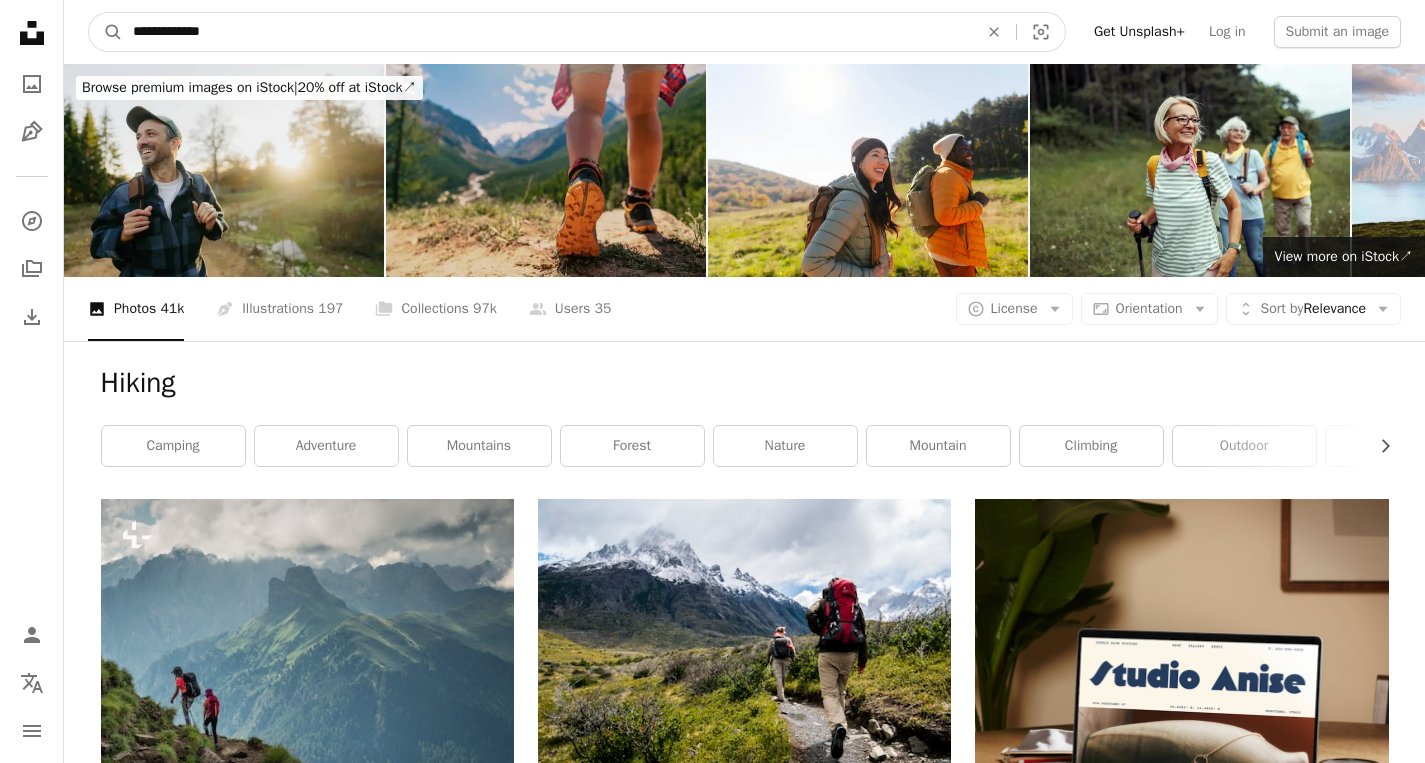 click on "A magnifying glass" at bounding box center (106, 32) 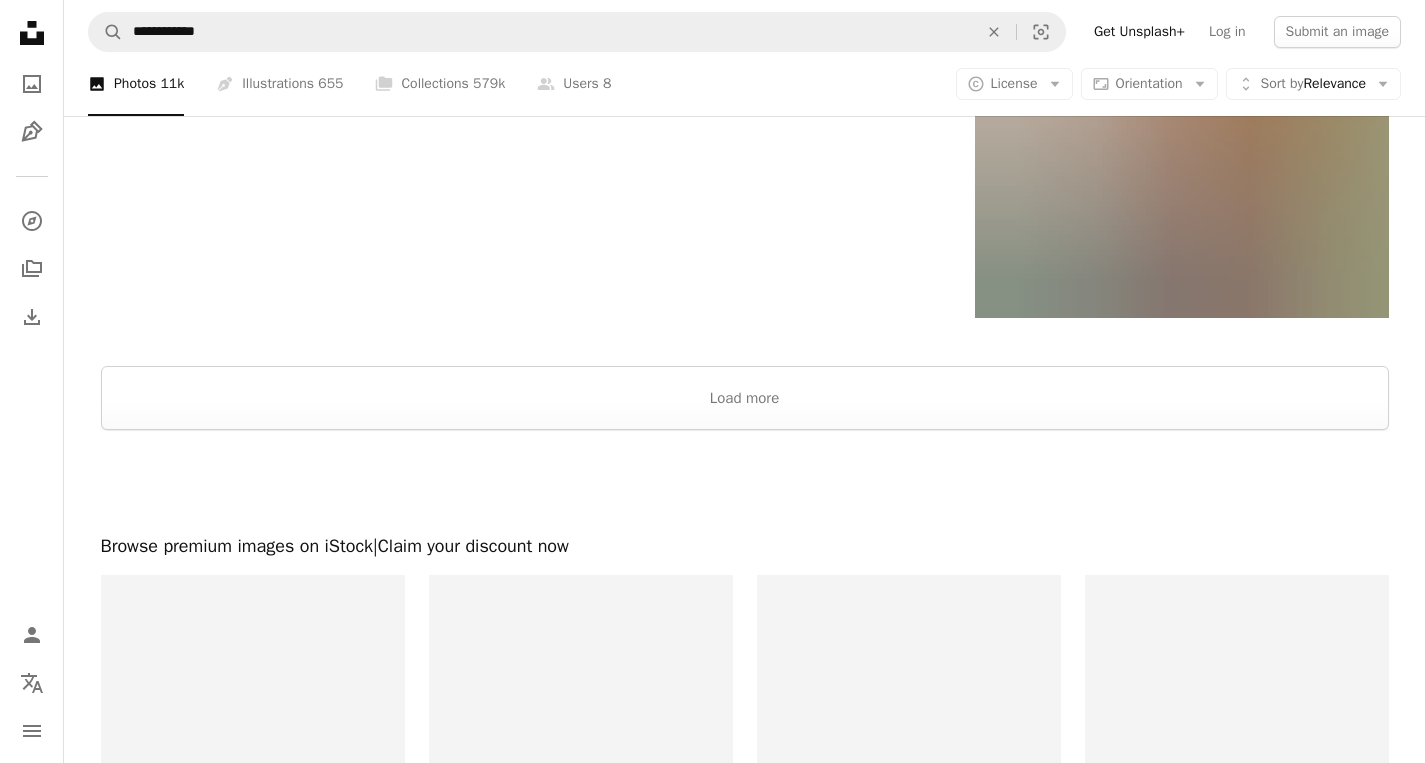 scroll, scrollTop: 4566, scrollLeft: 0, axis: vertical 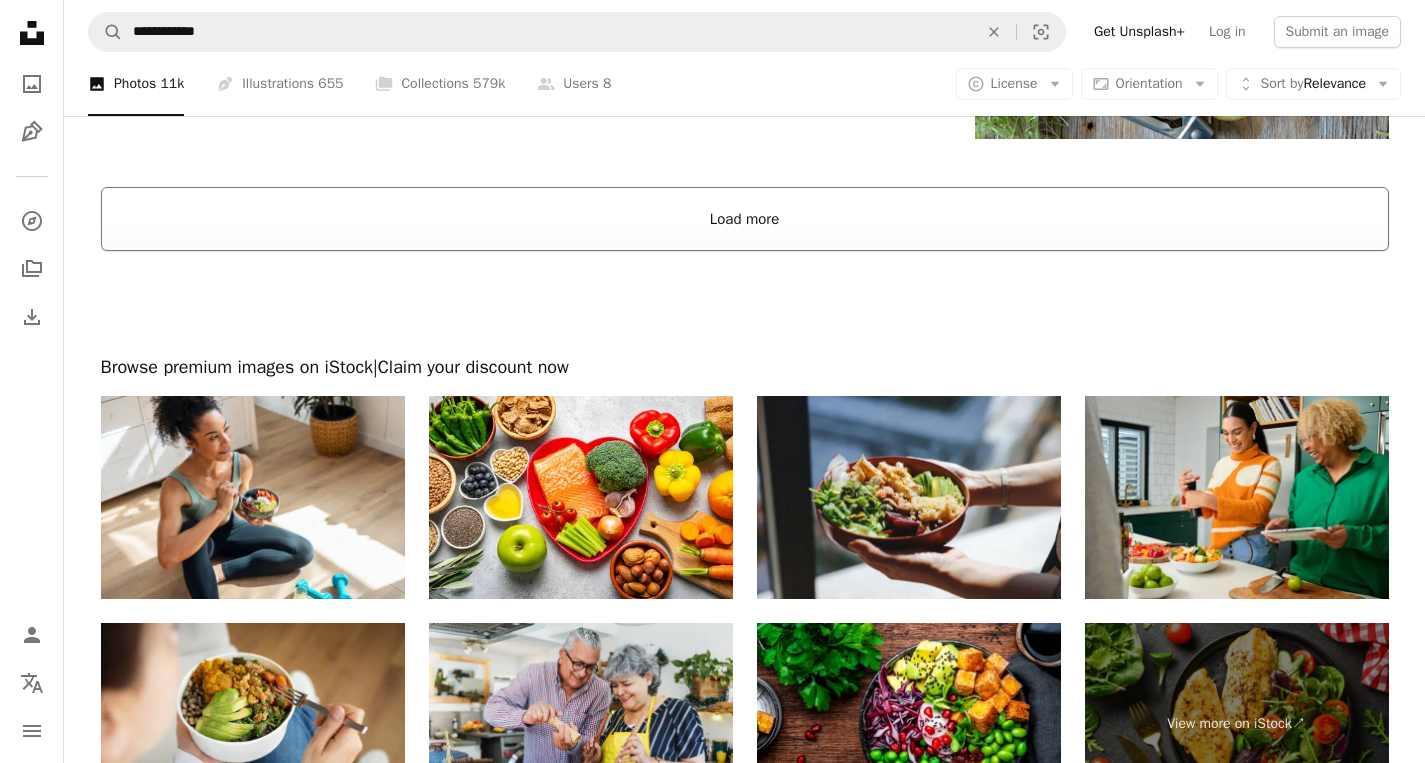 click on "Load more" at bounding box center (745, 219) 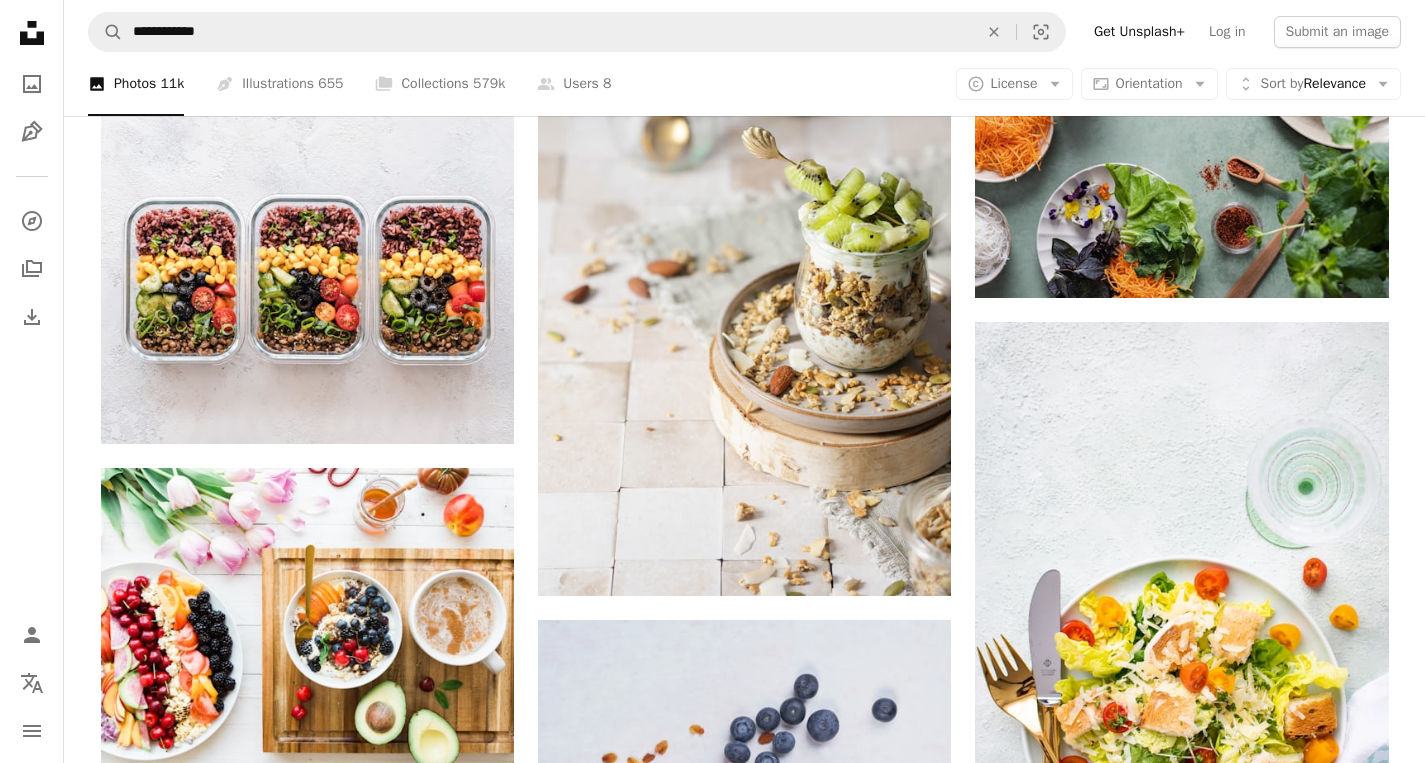 scroll, scrollTop: 6950, scrollLeft: 0, axis: vertical 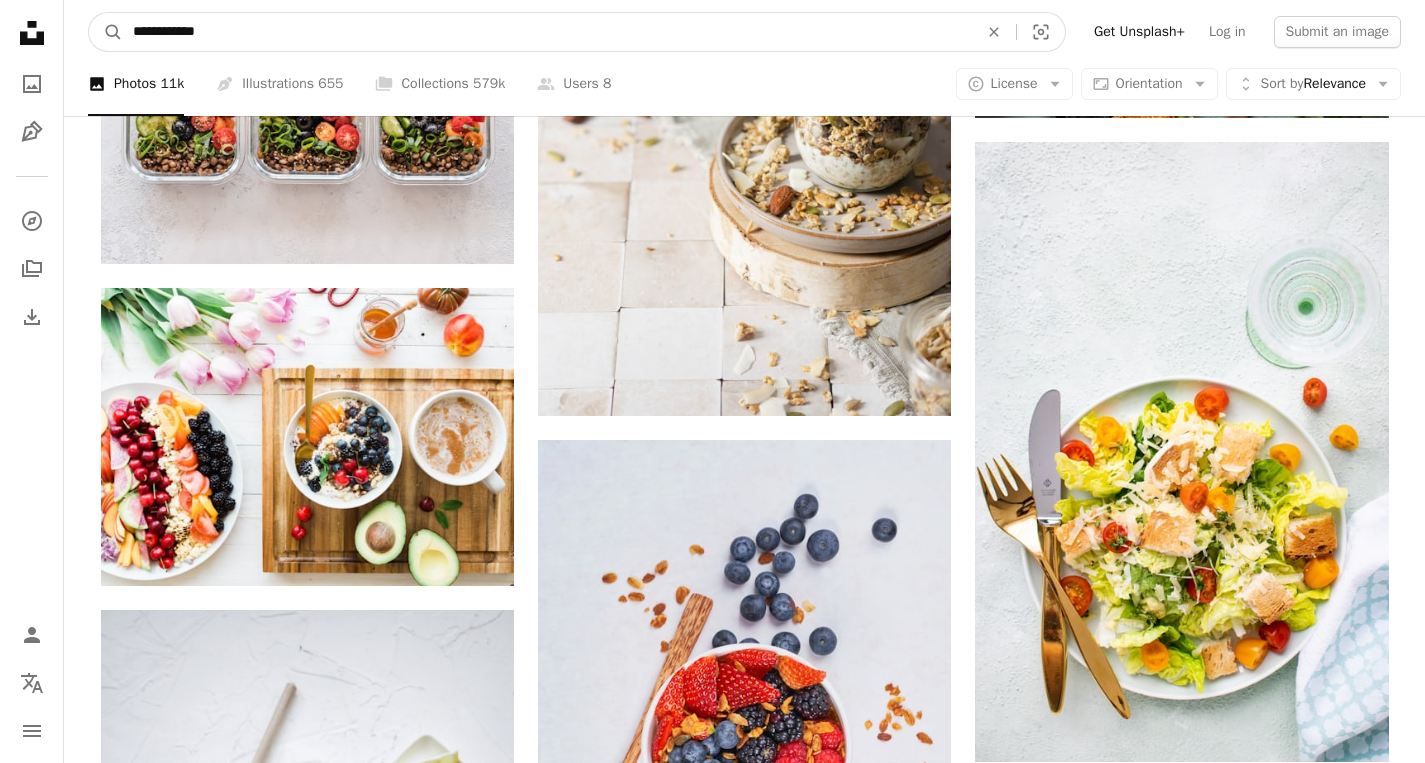 drag, startPoint x: 259, startPoint y: 22, endPoint x: 86, endPoint y: 22, distance: 173 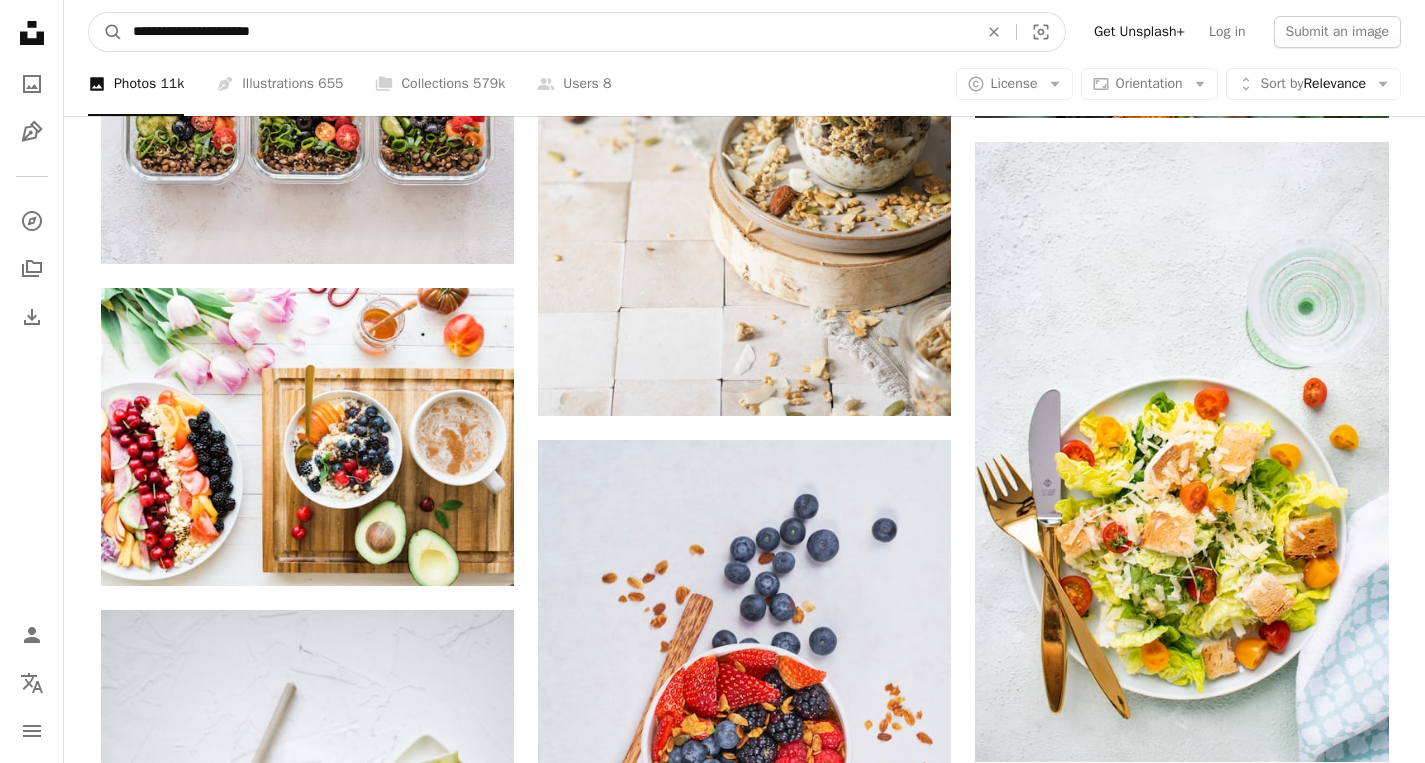 type on "**********" 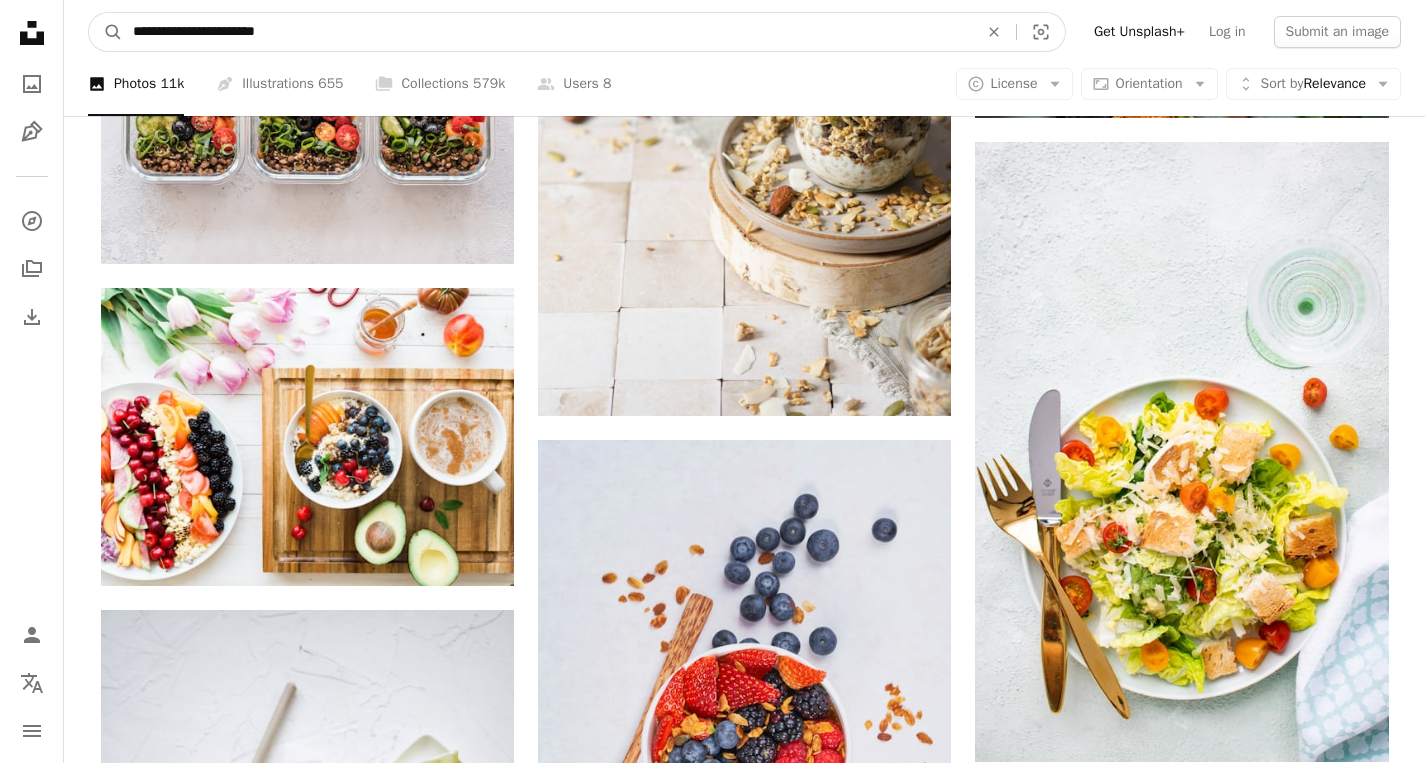 click on "A magnifying glass" at bounding box center (106, 32) 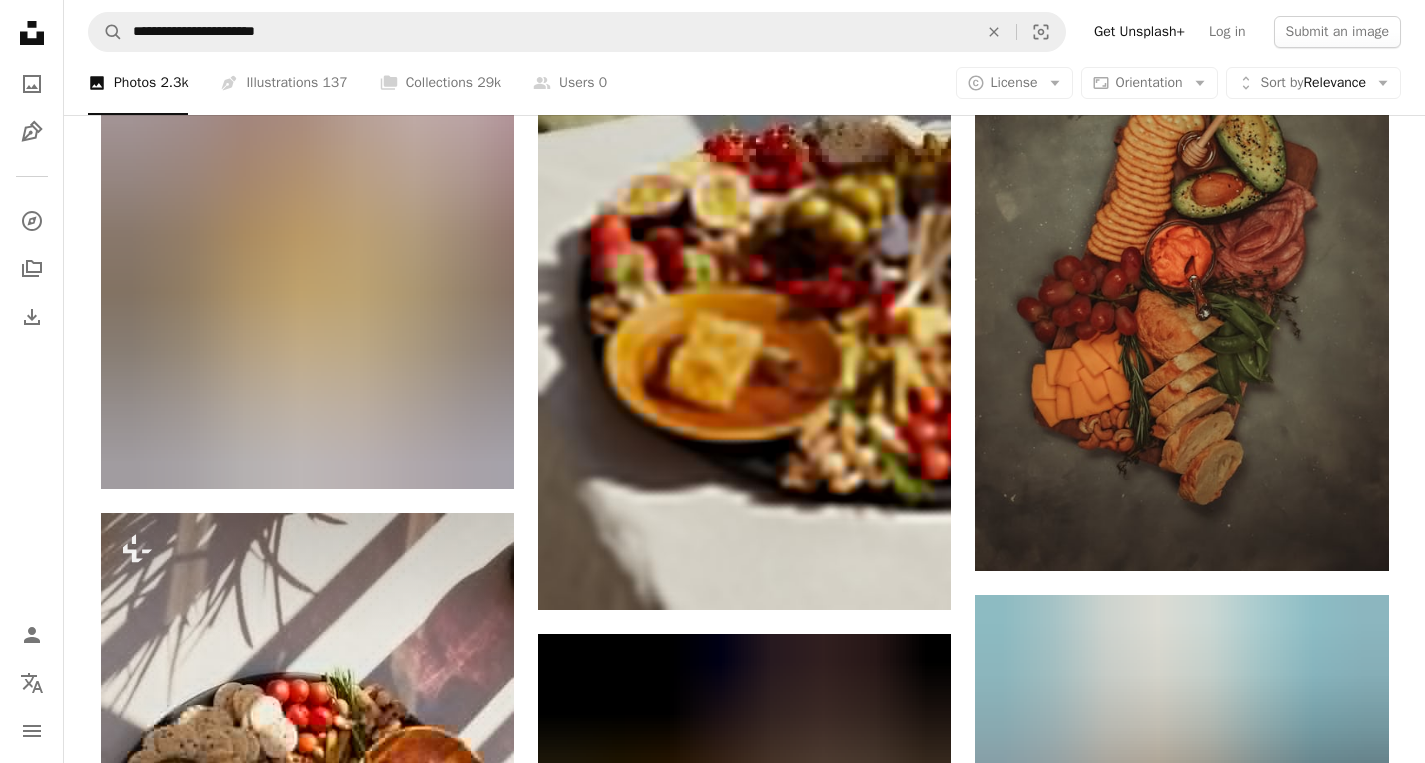 scroll, scrollTop: 1135, scrollLeft: 0, axis: vertical 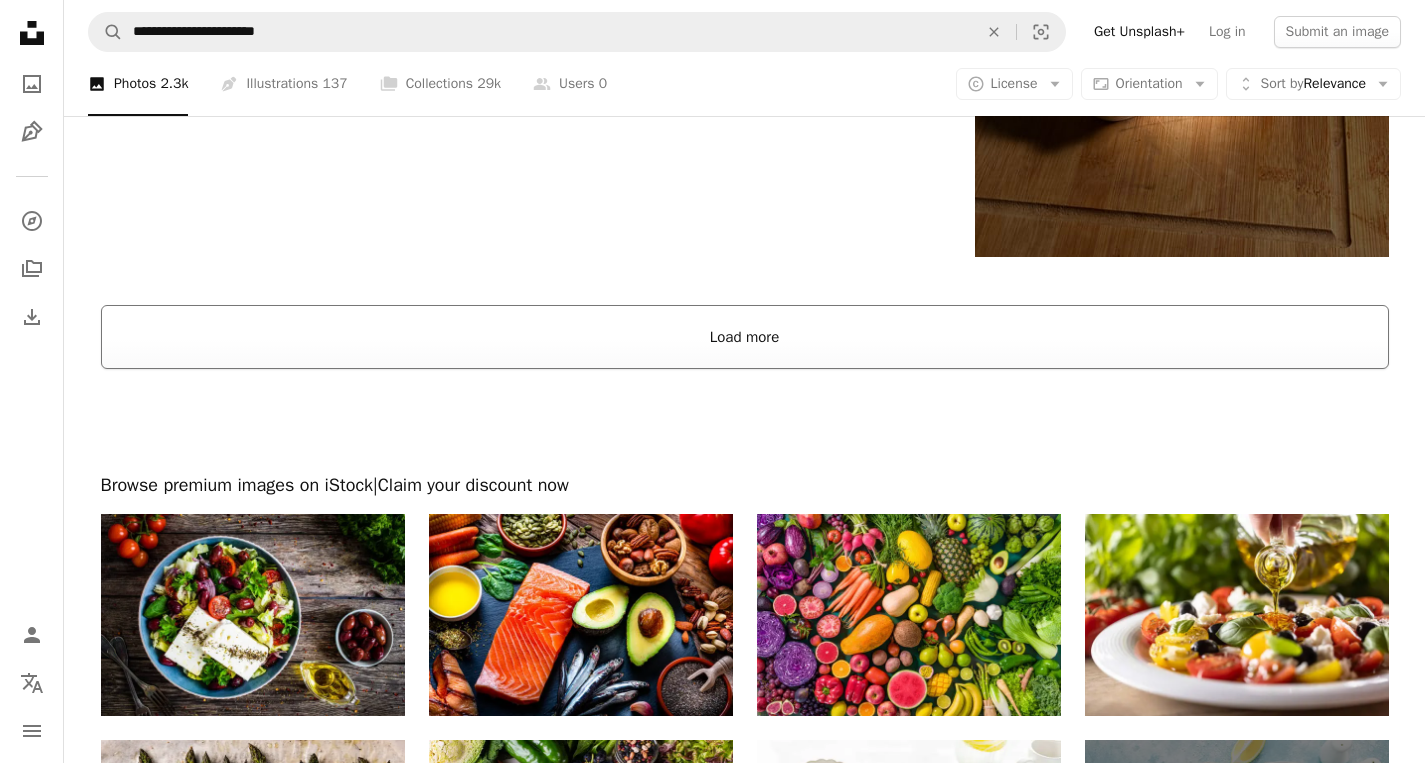 click on "Load more" at bounding box center [745, 337] 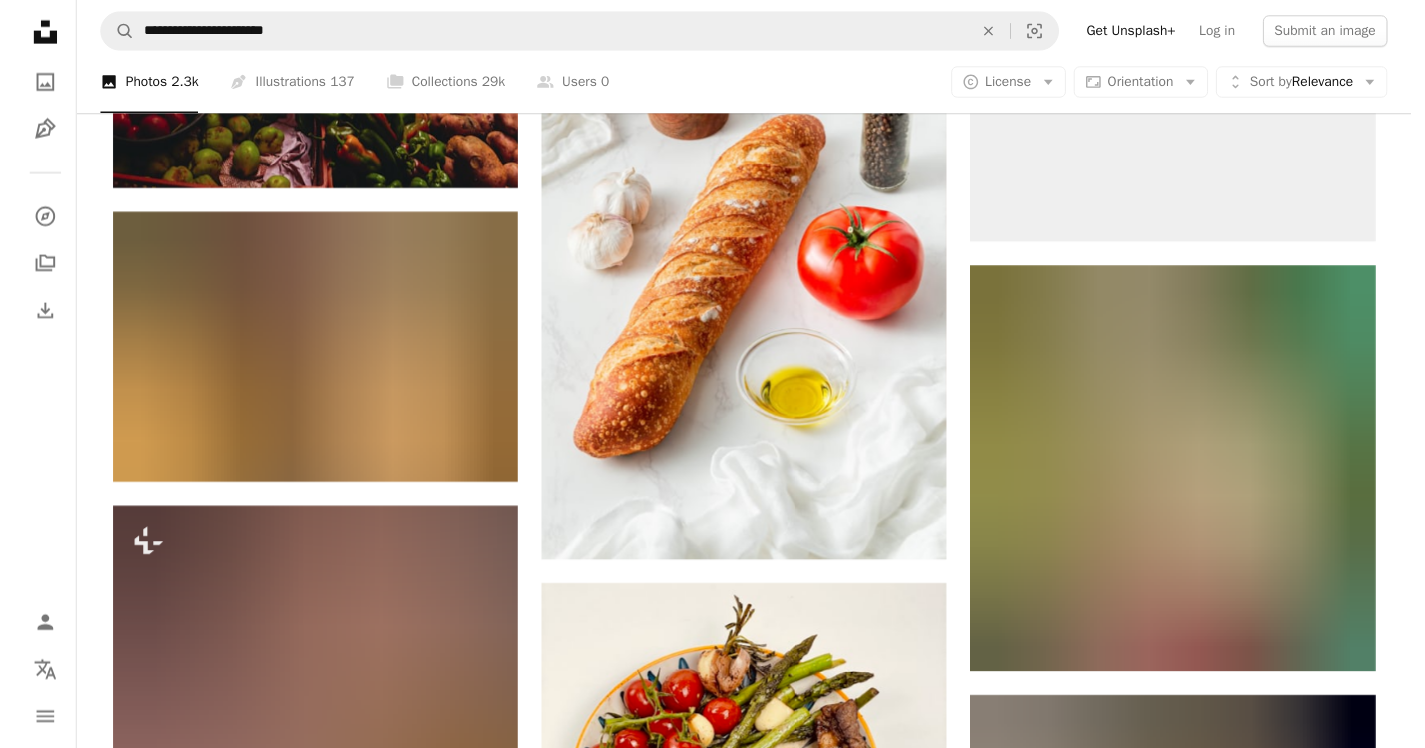 scroll, scrollTop: 0, scrollLeft: 0, axis: both 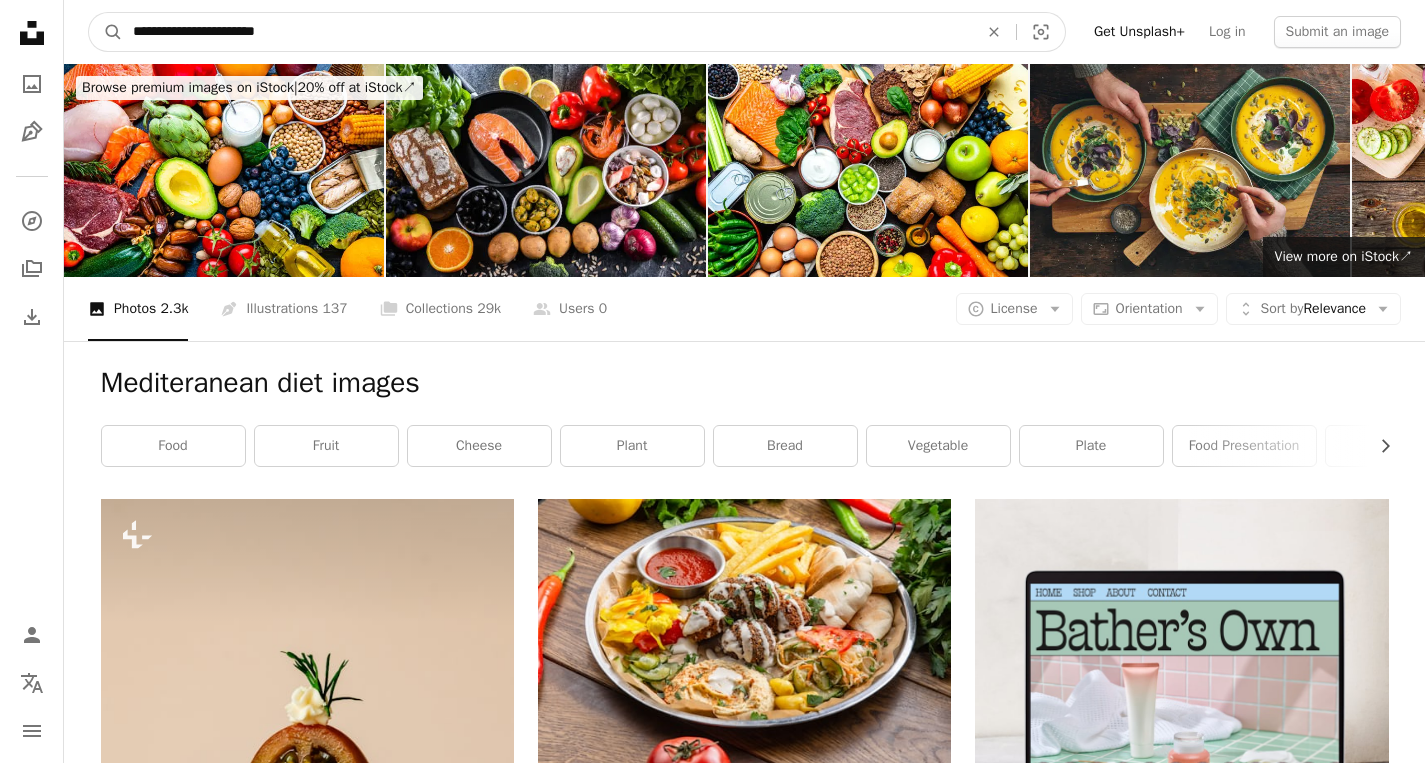 drag, startPoint x: 330, startPoint y: 36, endPoint x: 47, endPoint y: 32, distance: 283.02826 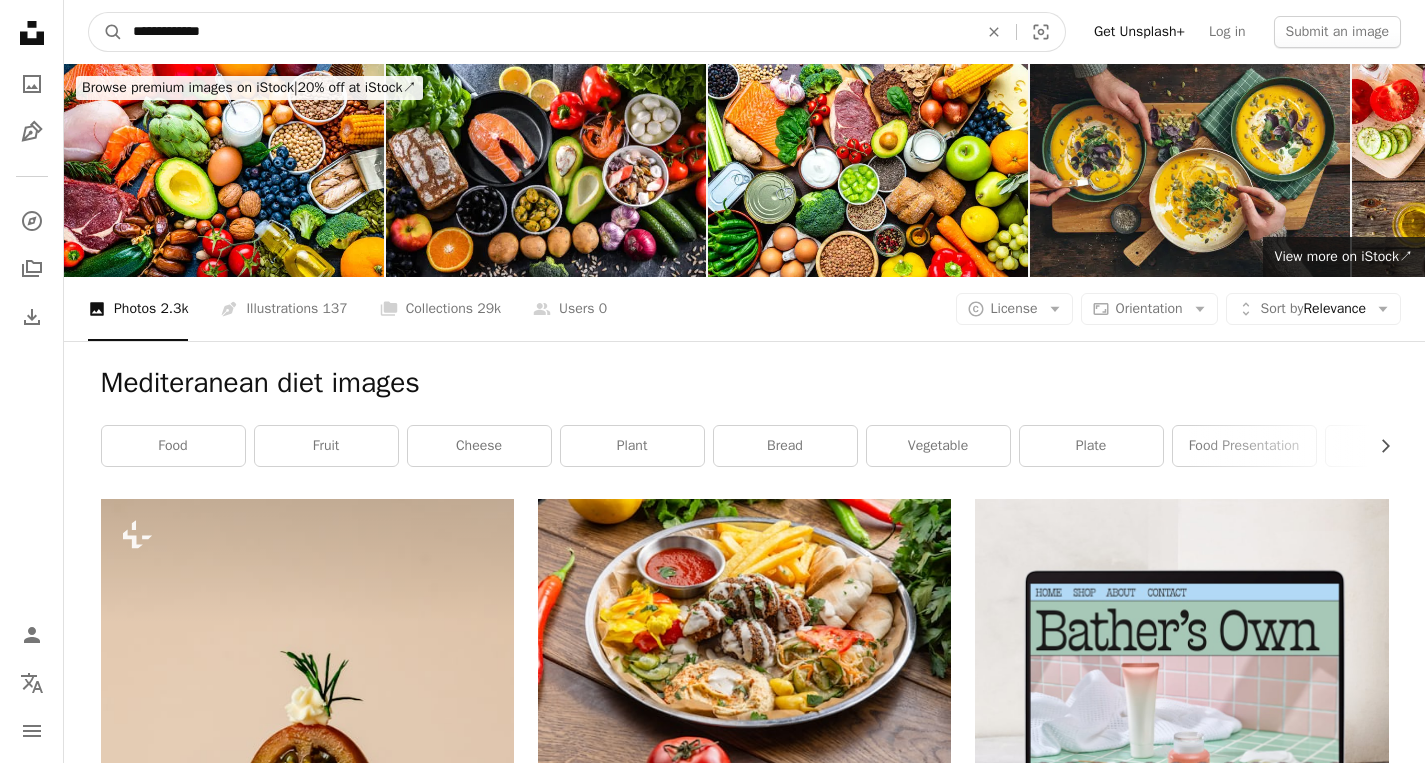 type on "**********" 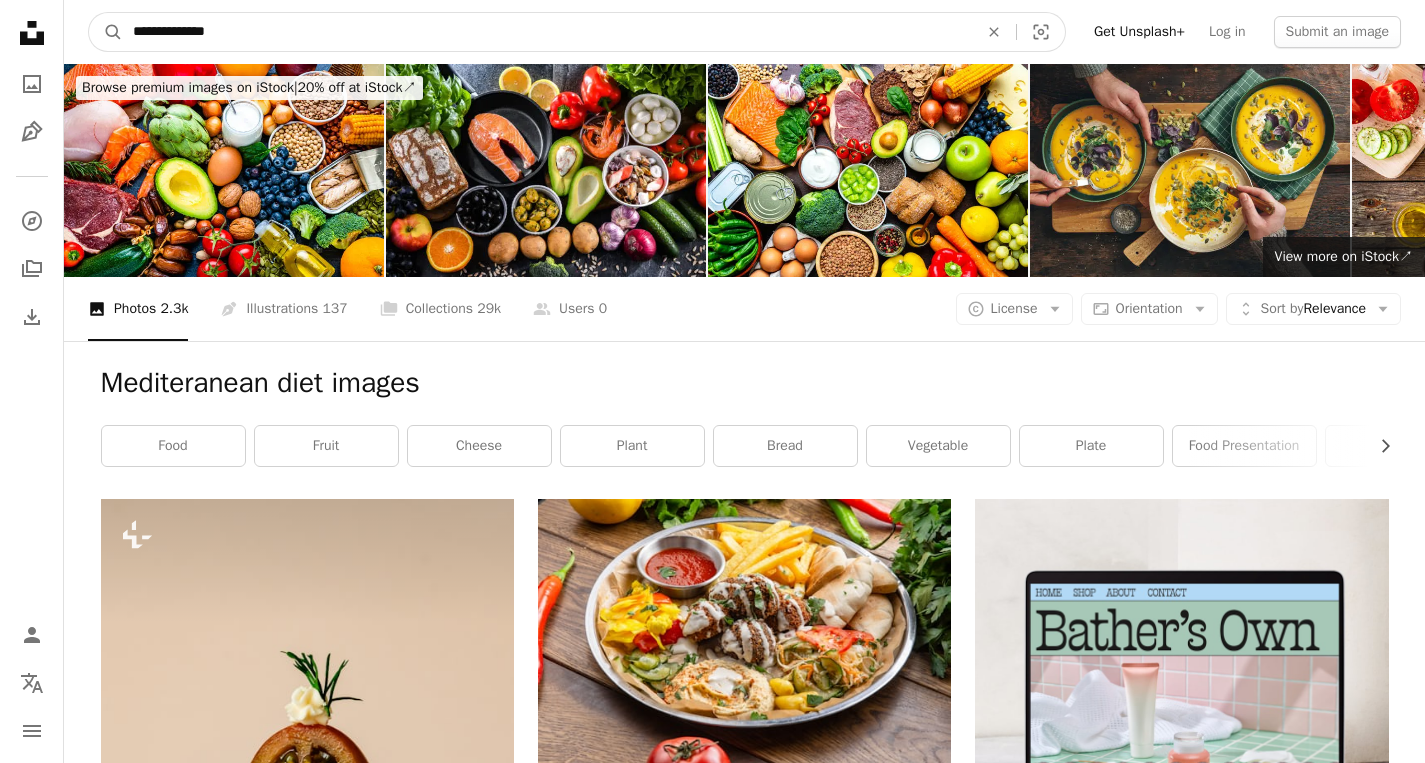 click on "A magnifying glass" at bounding box center (106, 32) 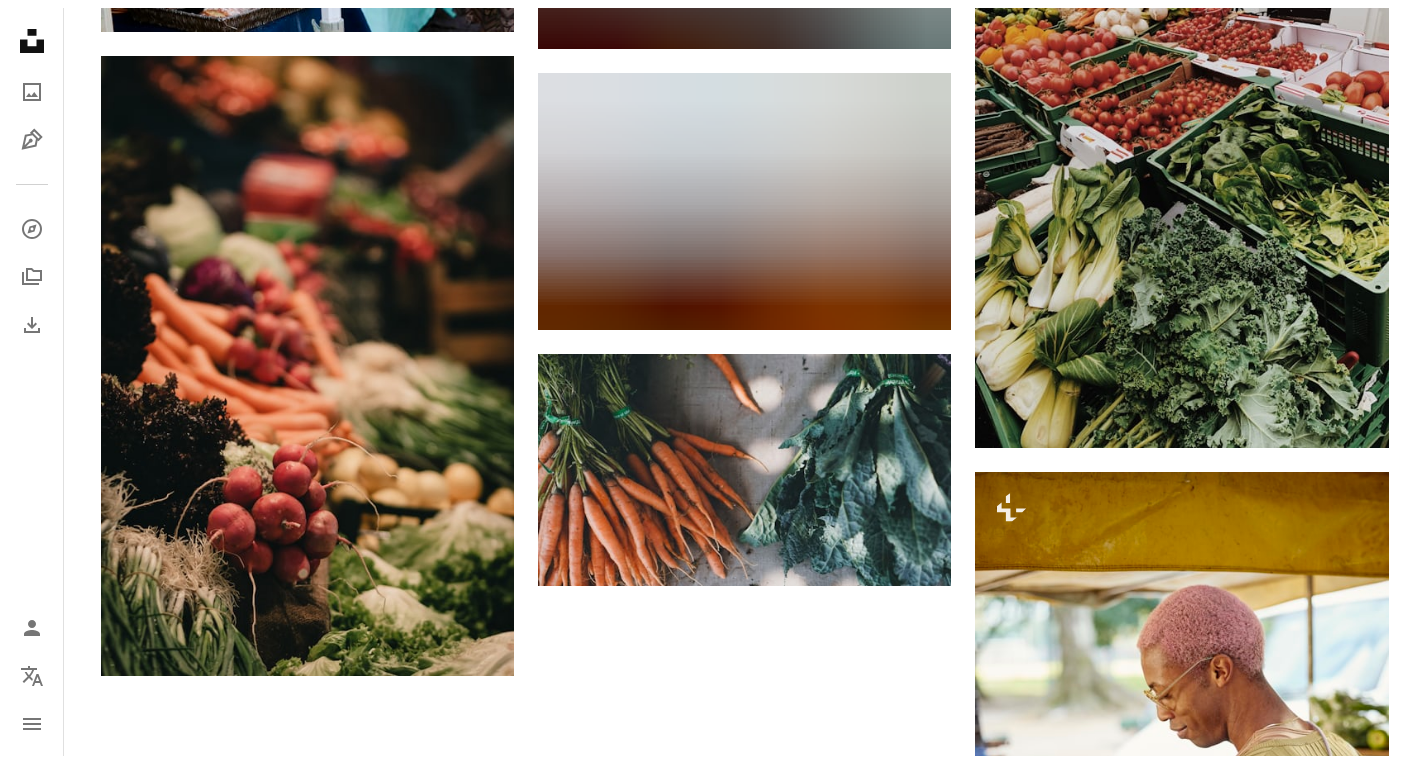 scroll, scrollTop: 2539, scrollLeft: 0, axis: vertical 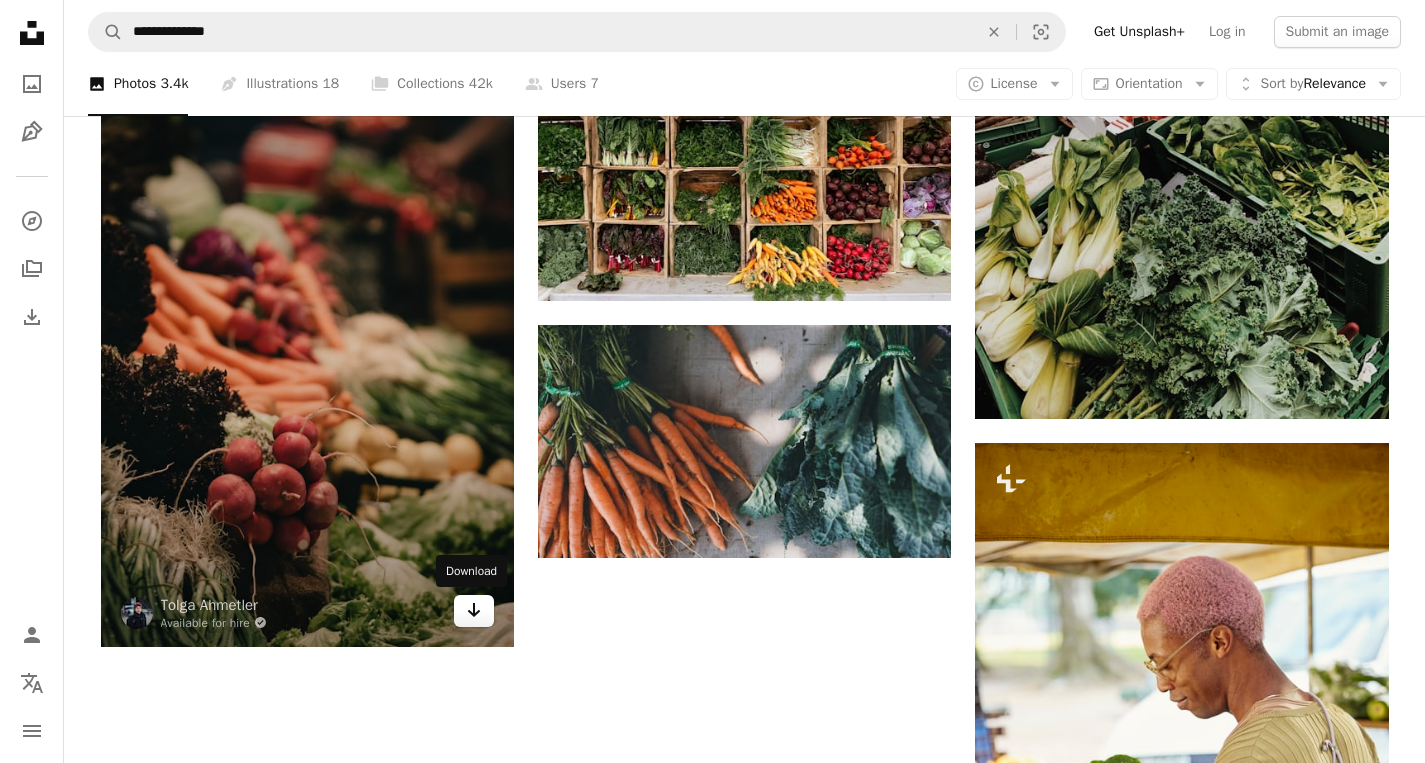 click on "Arrow pointing down" at bounding box center [474, 611] 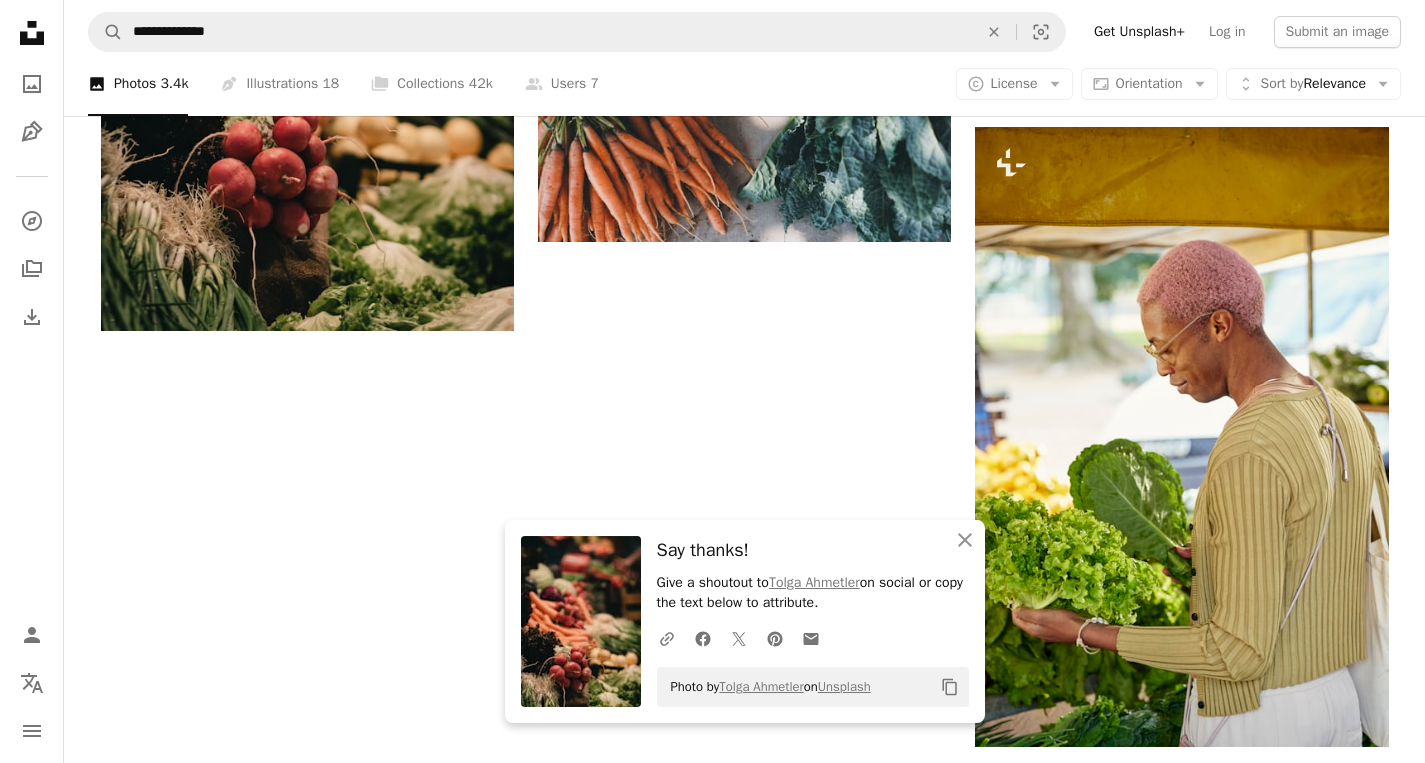 scroll, scrollTop: 3063, scrollLeft: 0, axis: vertical 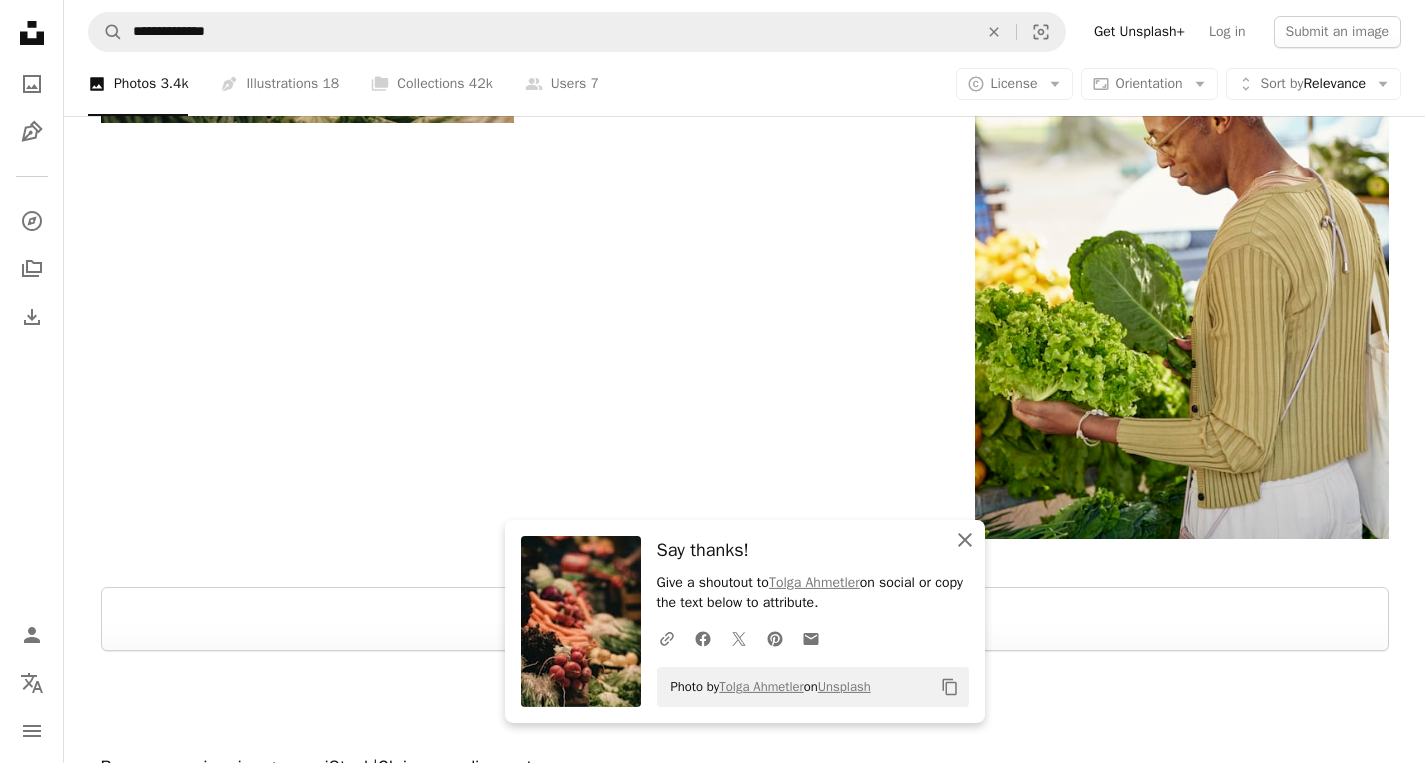 click on "An X shape" 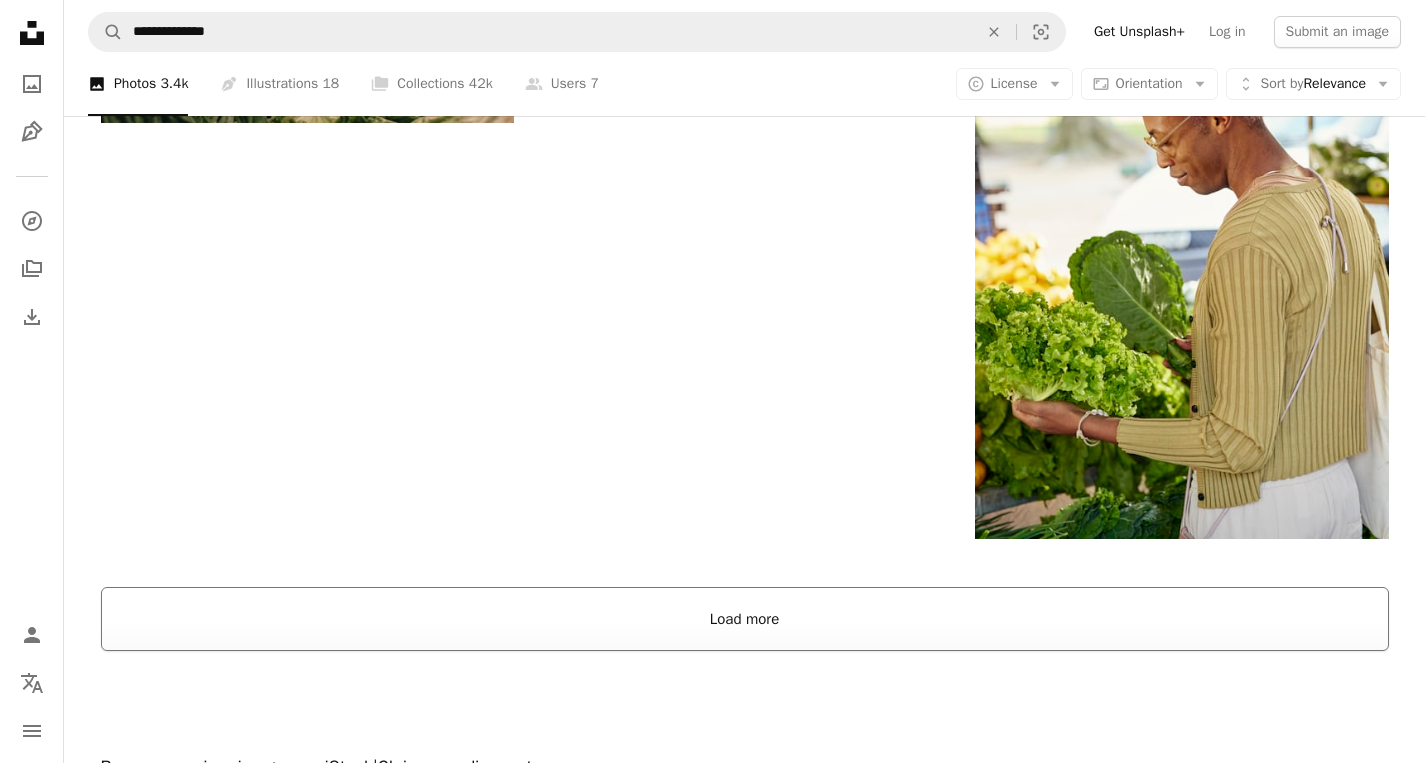 click on "Load more" at bounding box center [745, 619] 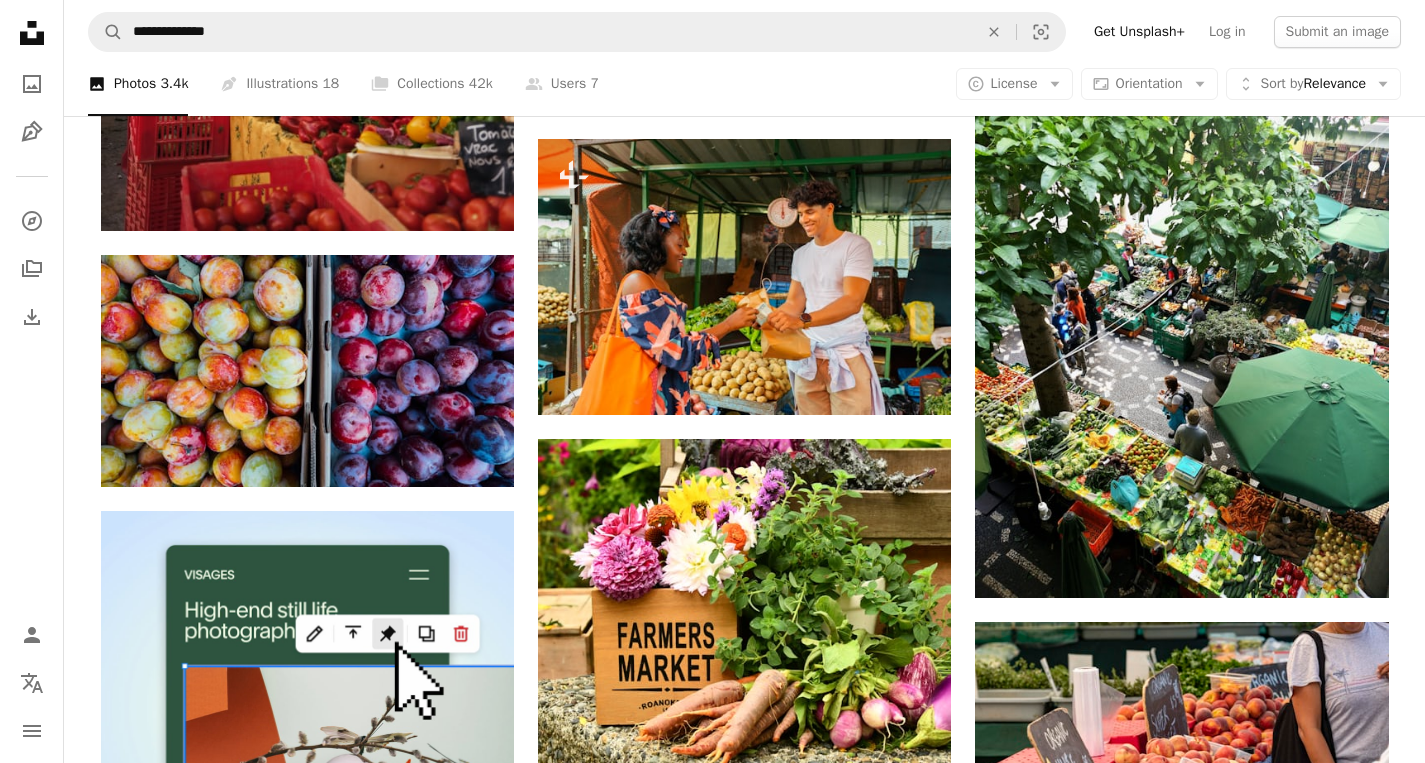 scroll, scrollTop: 0, scrollLeft: 0, axis: both 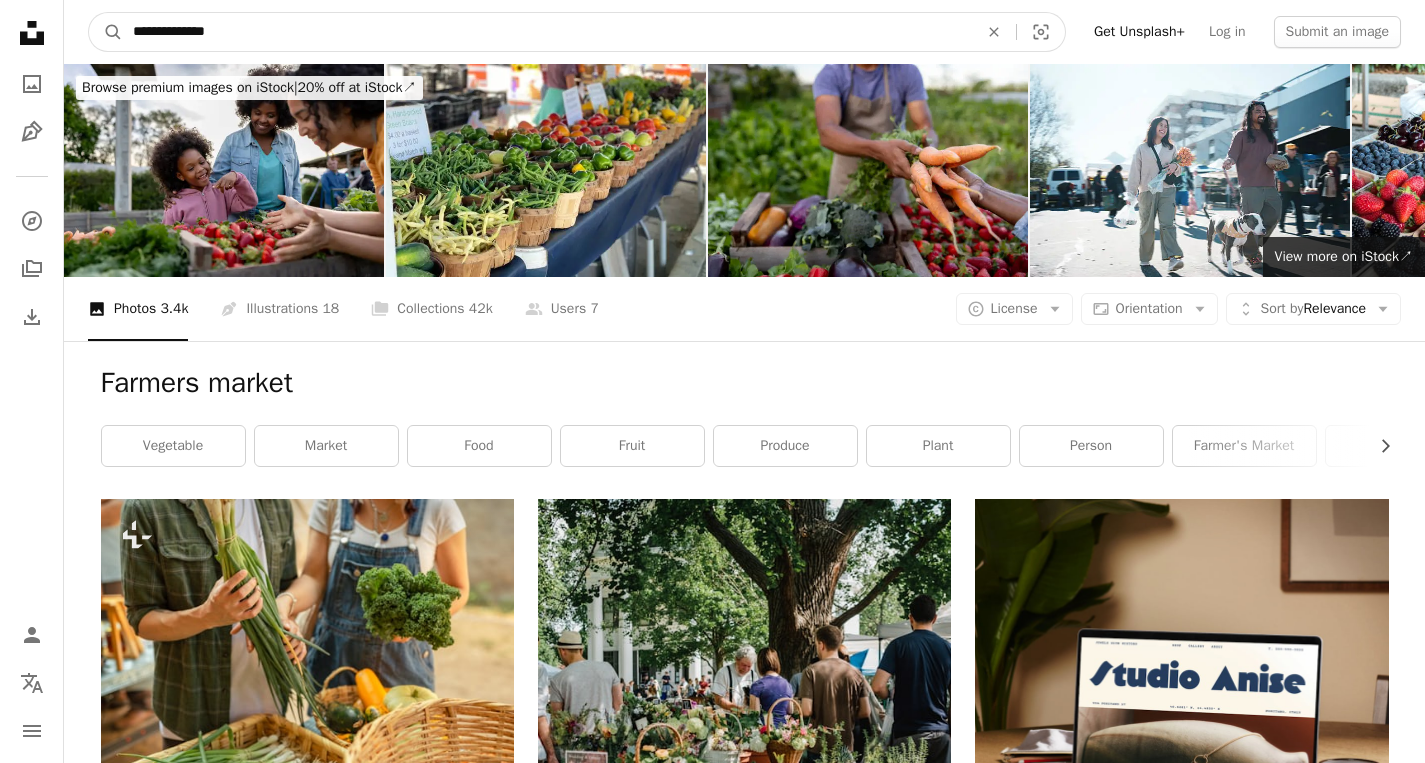 drag, startPoint x: 283, startPoint y: 27, endPoint x: 86, endPoint y: 27, distance: 197 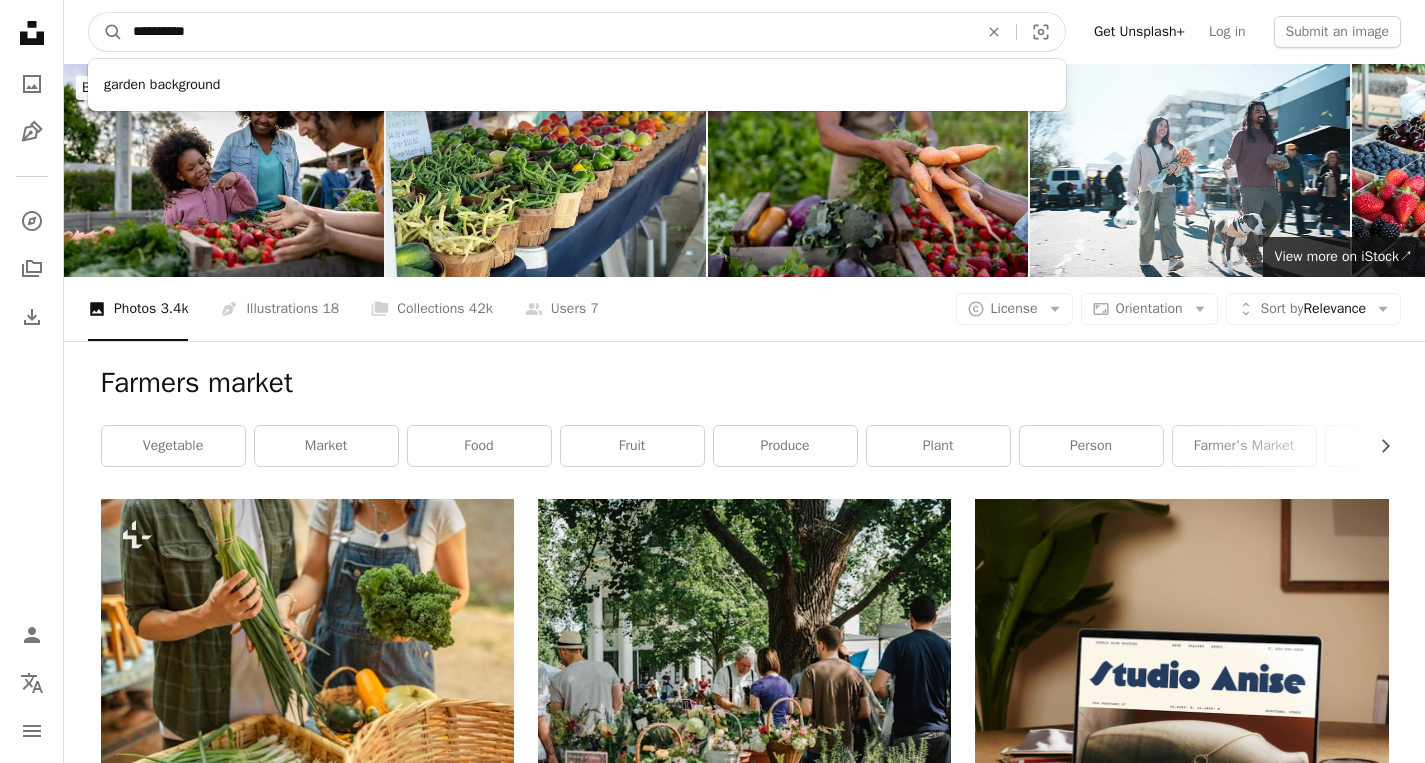 type on "**********" 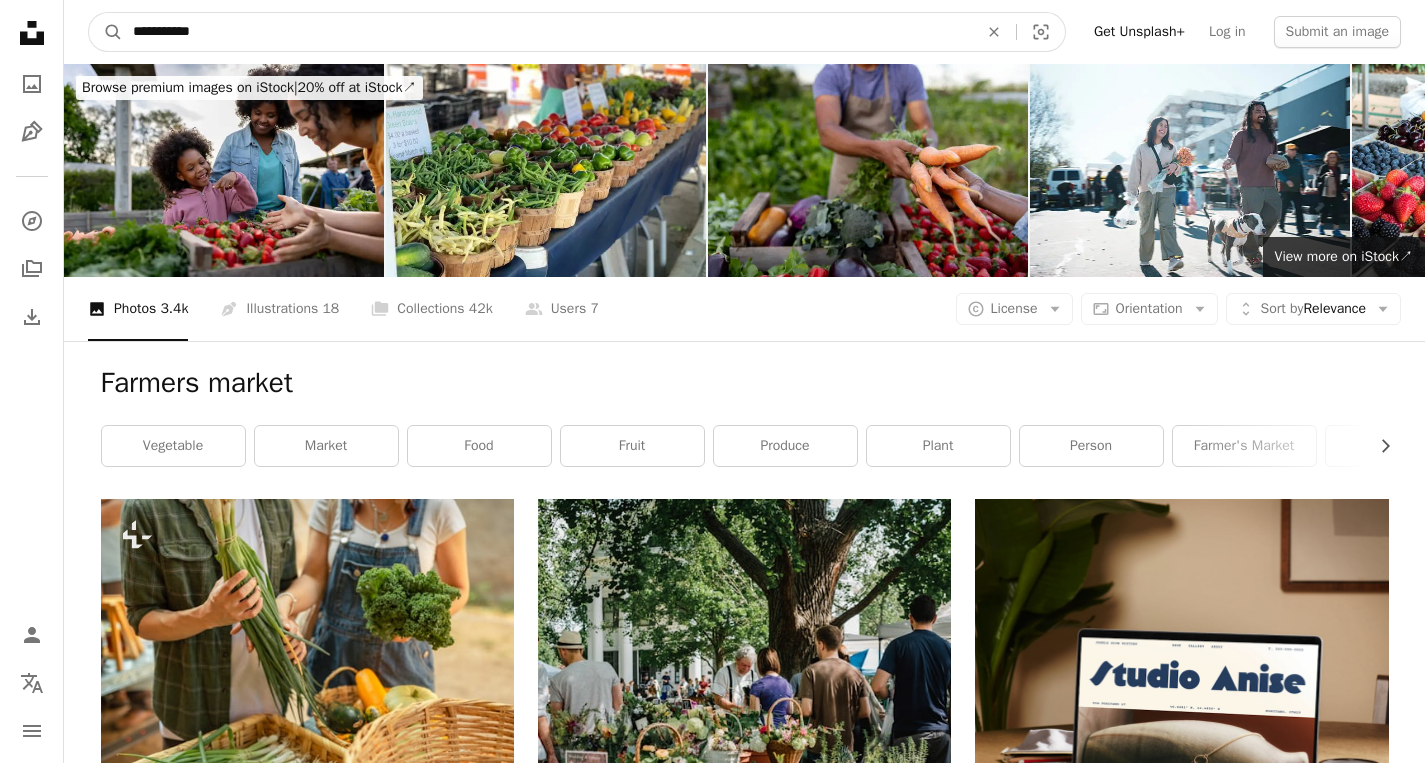 click on "A magnifying glass" at bounding box center [106, 32] 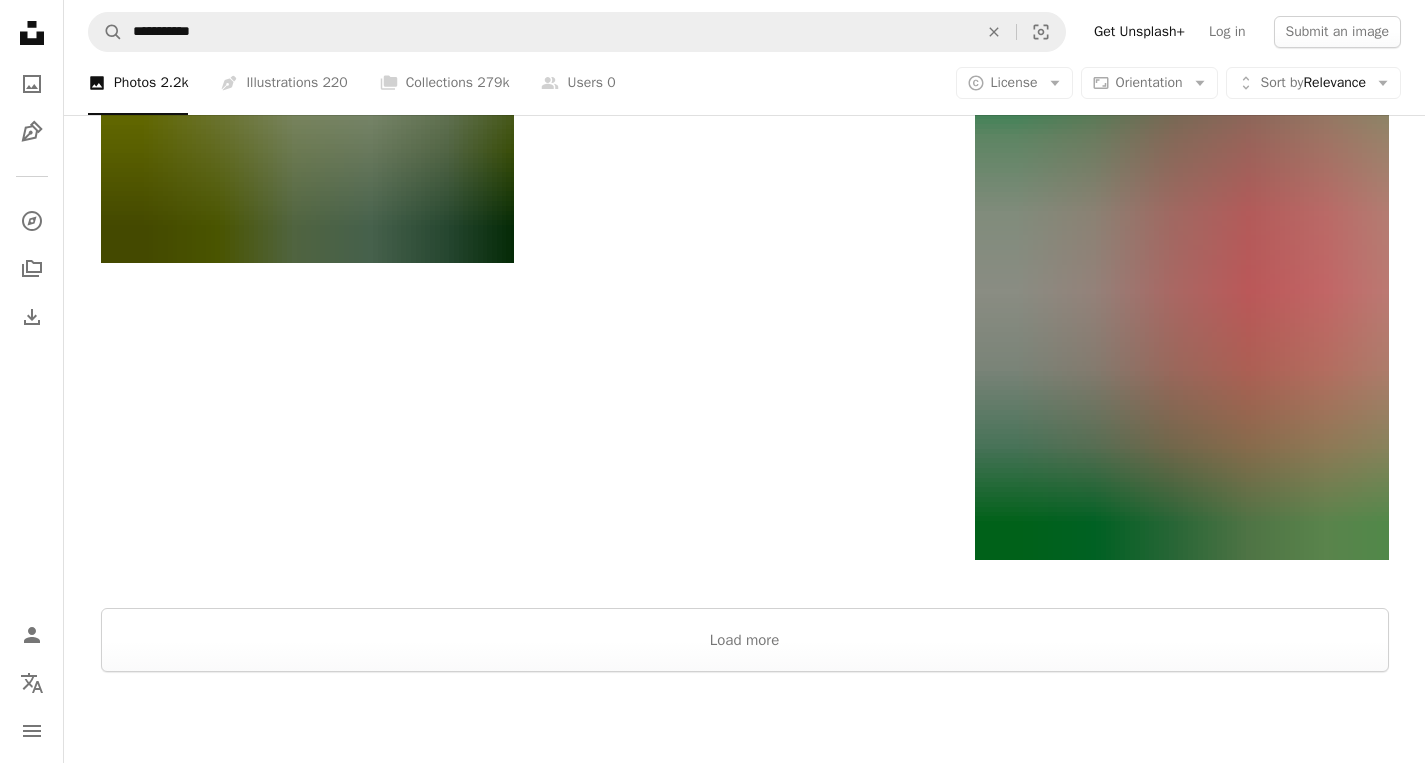 scroll, scrollTop: 3000, scrollLeft: 0, axis: vertical 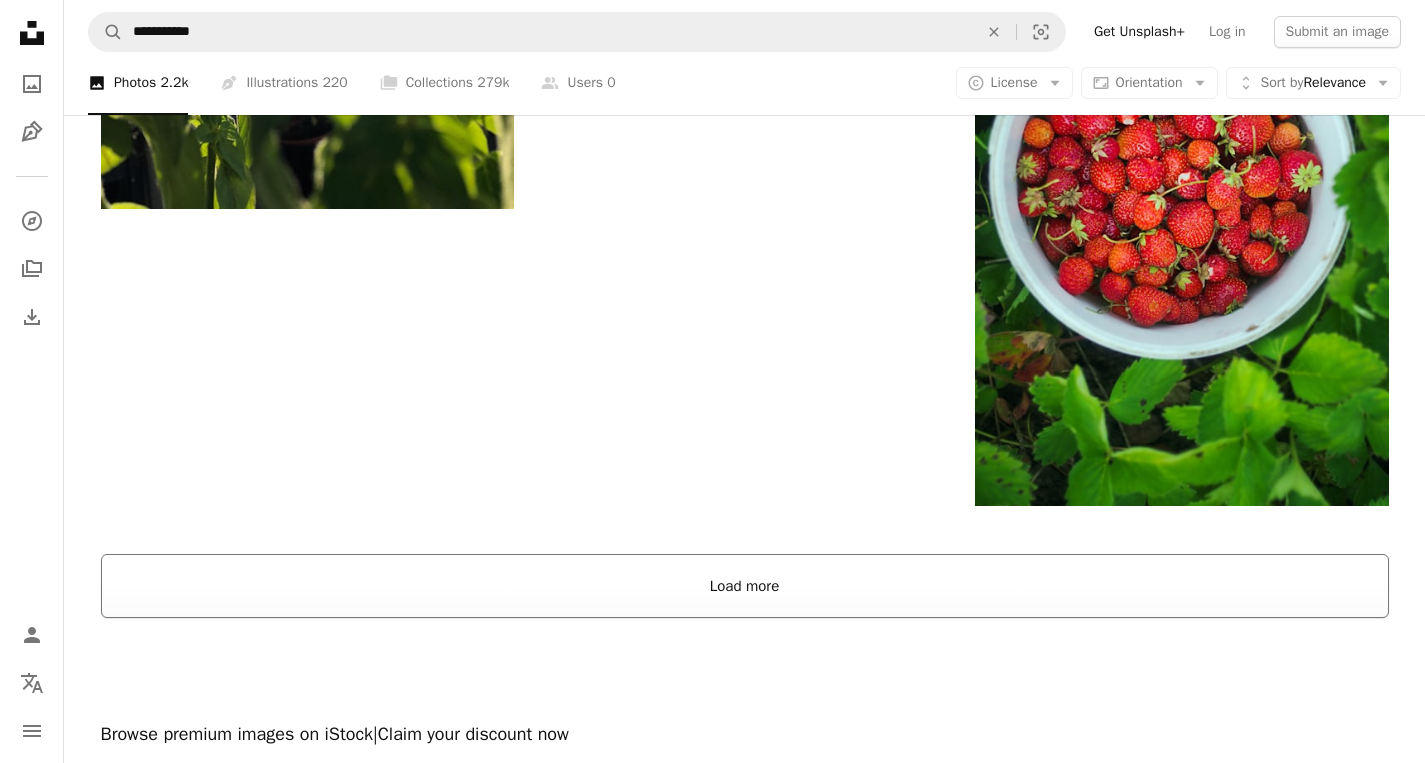 click on "Load more" at bounding box center [745, 586] 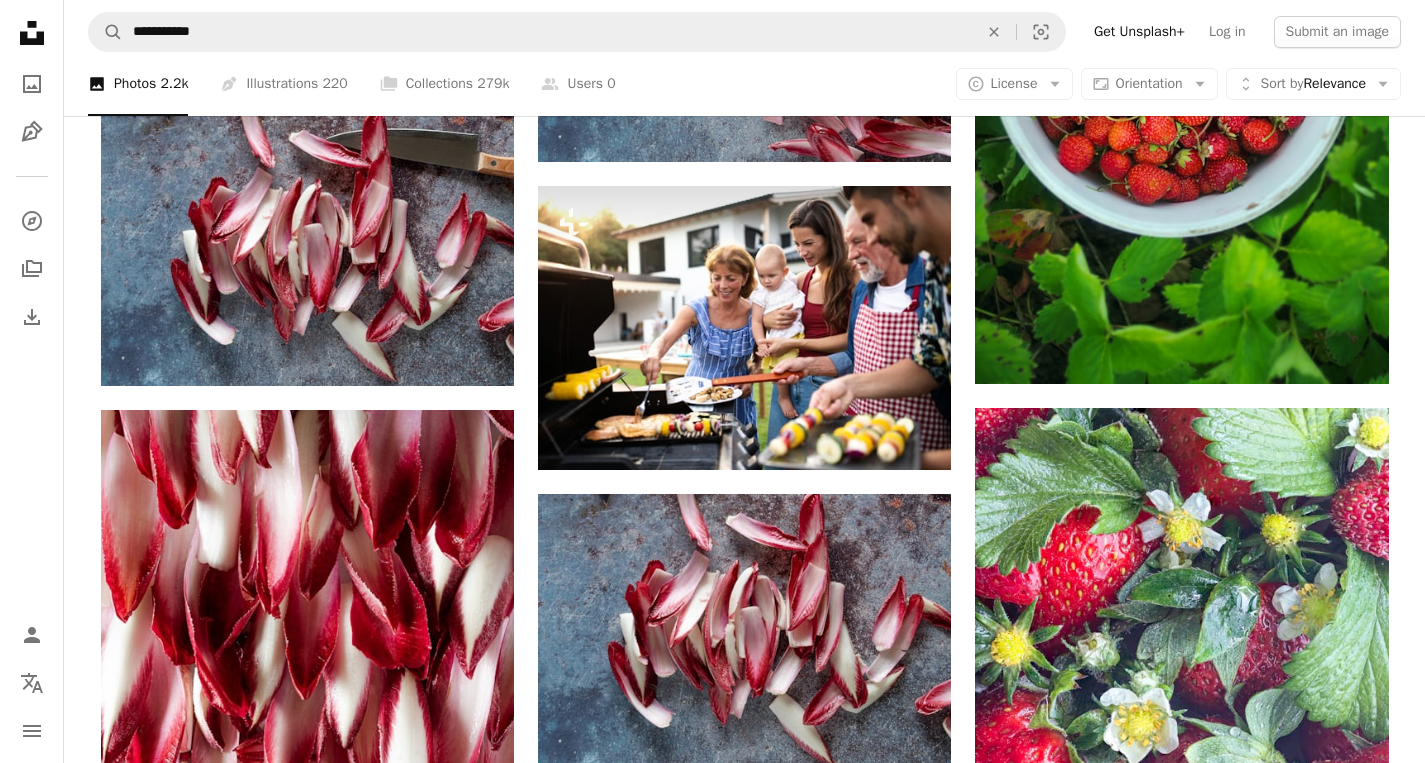 scroll, scrollTop: 3106, scrollLeft: 0, axis: vertical 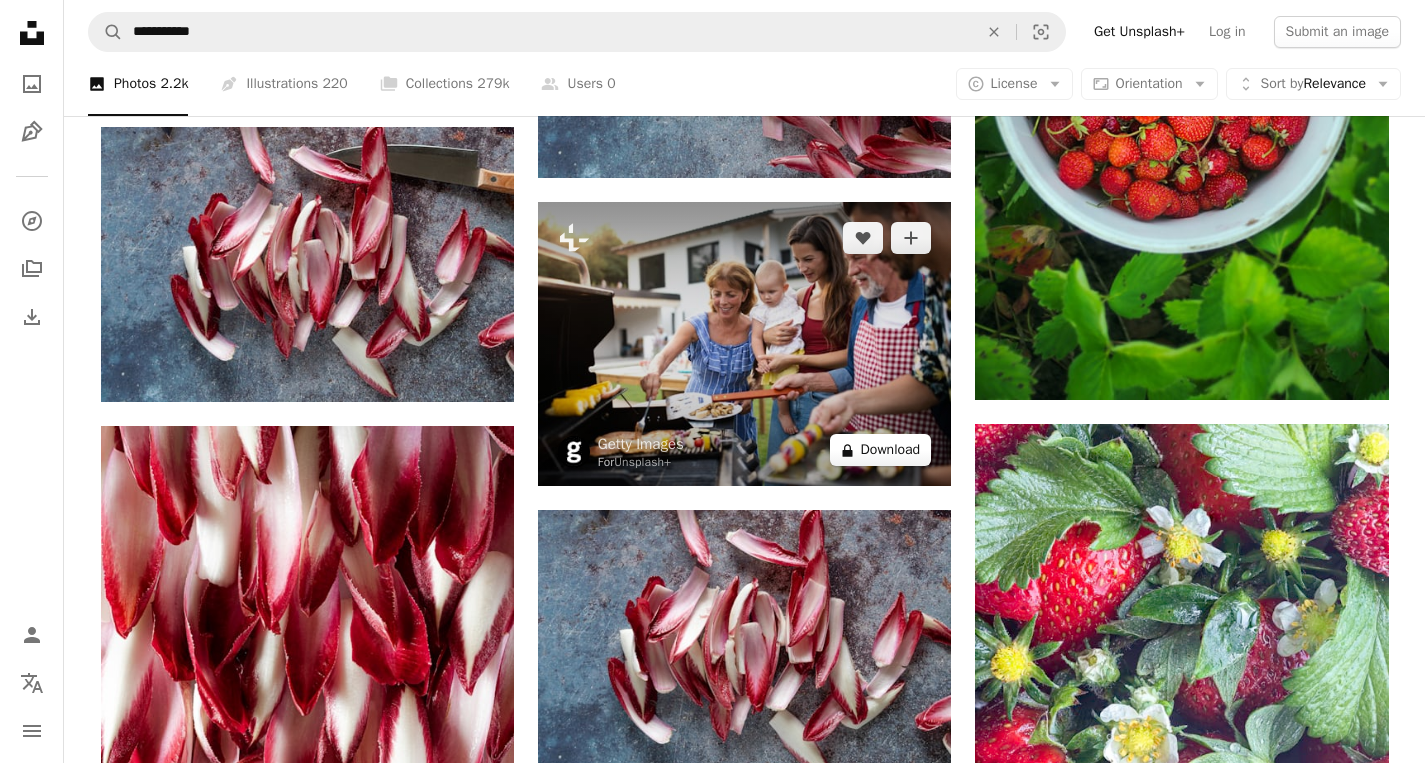 click on "A lock Download" at bounding box center (881, 450) 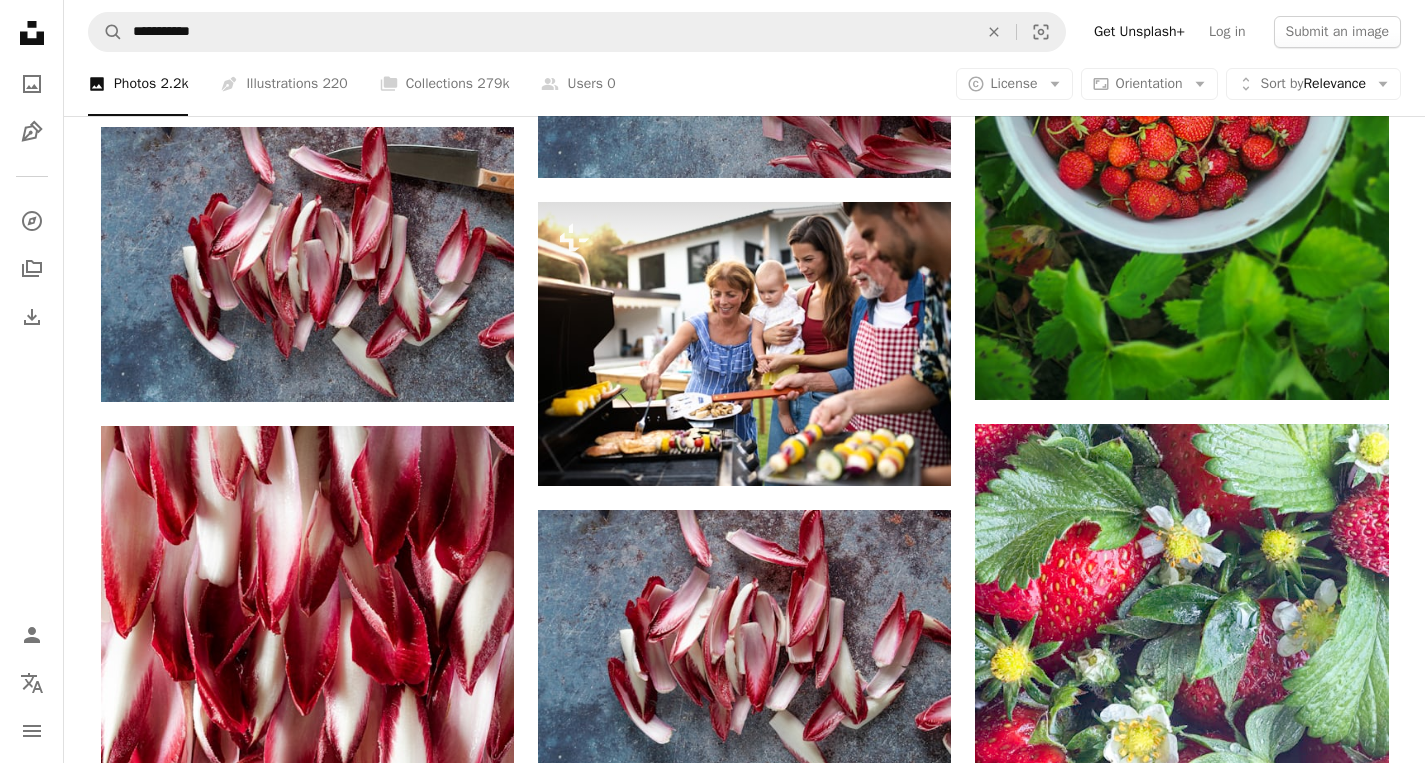 click on "An X shape Premium, ready to use images. Get unlimited access. A plus sign Members-only content added monthly A plus sign Unlimited royalty-free downloads A plus sign Illustrations  New A plus sign Enhanced legal protections yearly 65%  off monthly $20   $7 USD per month * Get  Unsplash+ * When paid annually, billed upfront  $84 Taxes where applicable. Renews automatically. Cancel anytime." at bounding box center (712, 7303) 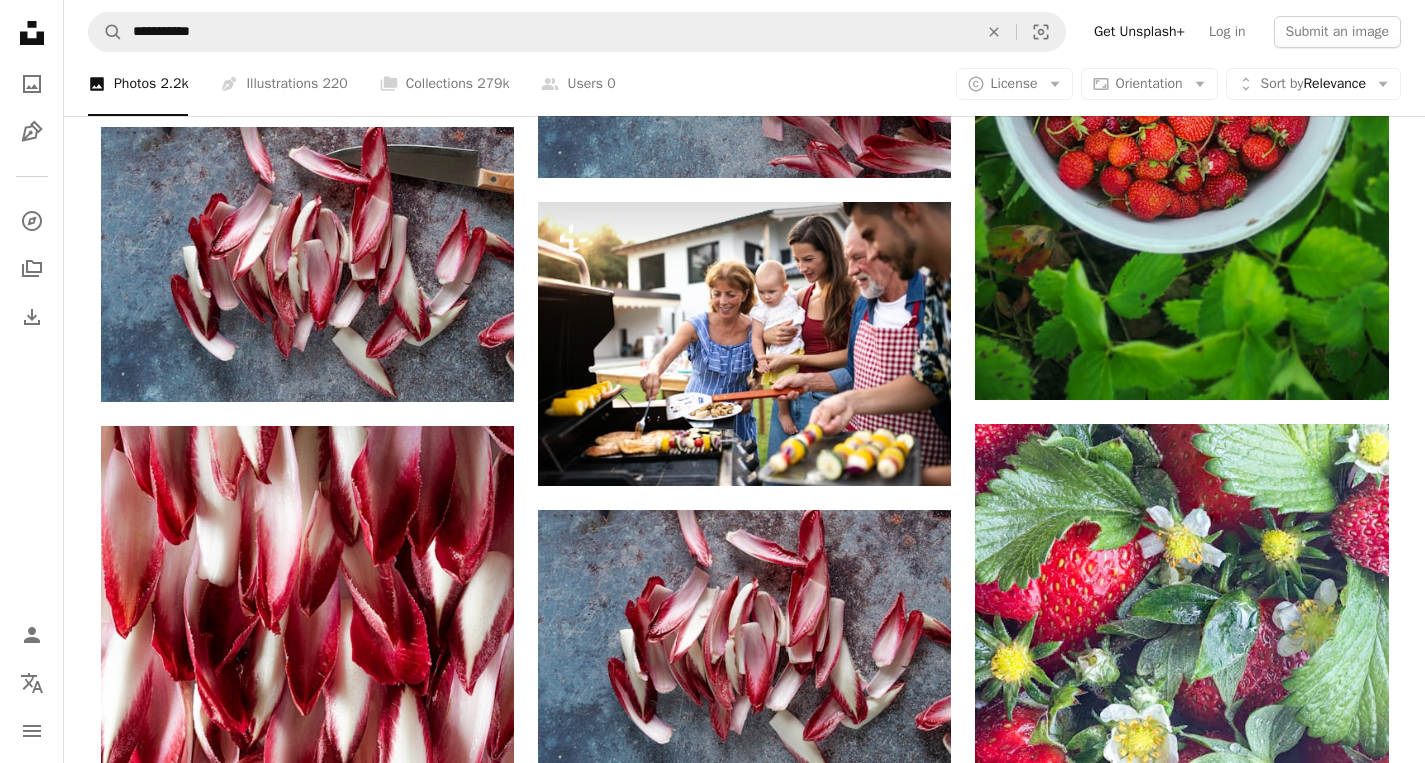 scroll, scrollTop: 3106, scrollLeft: 0, axis: vertical 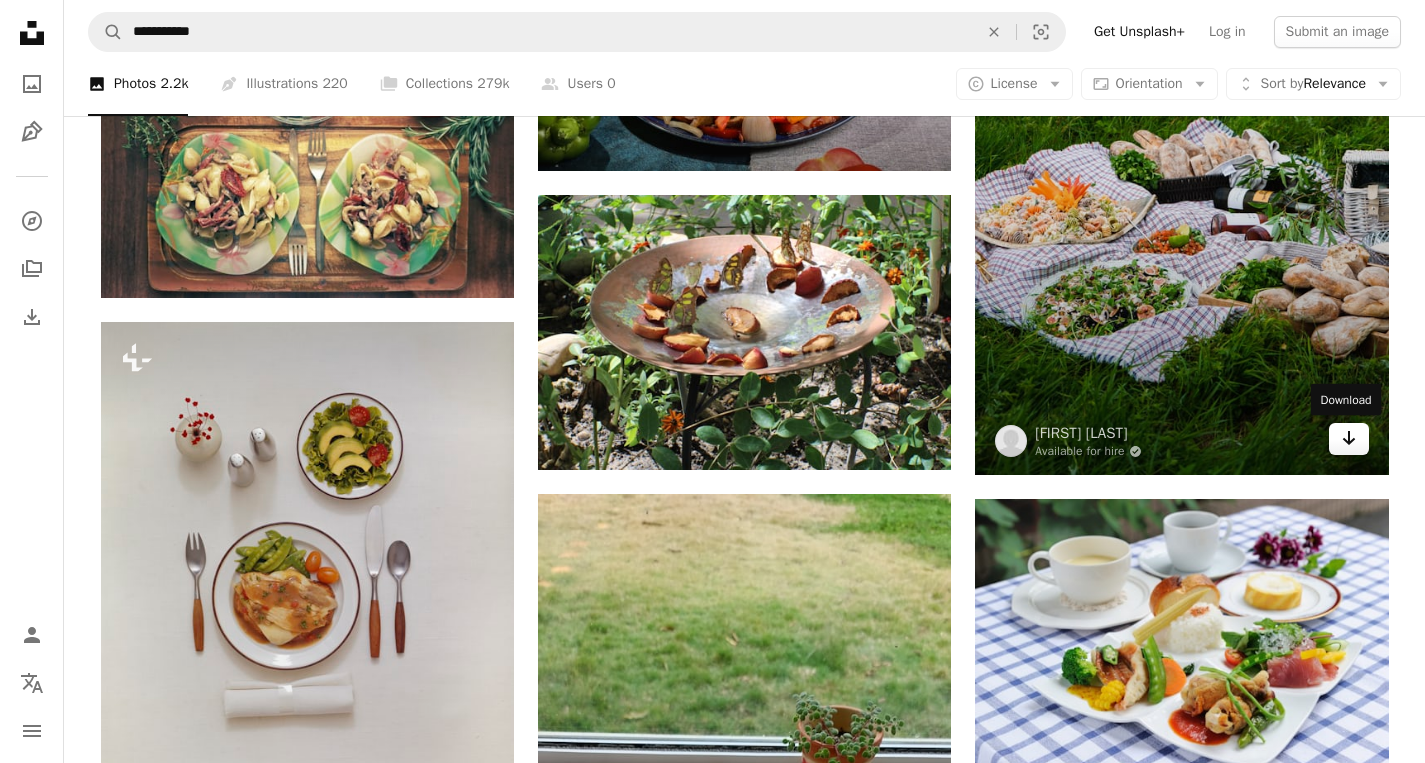 click on "Arrow pointing down" at bounding box center (1349, 439) 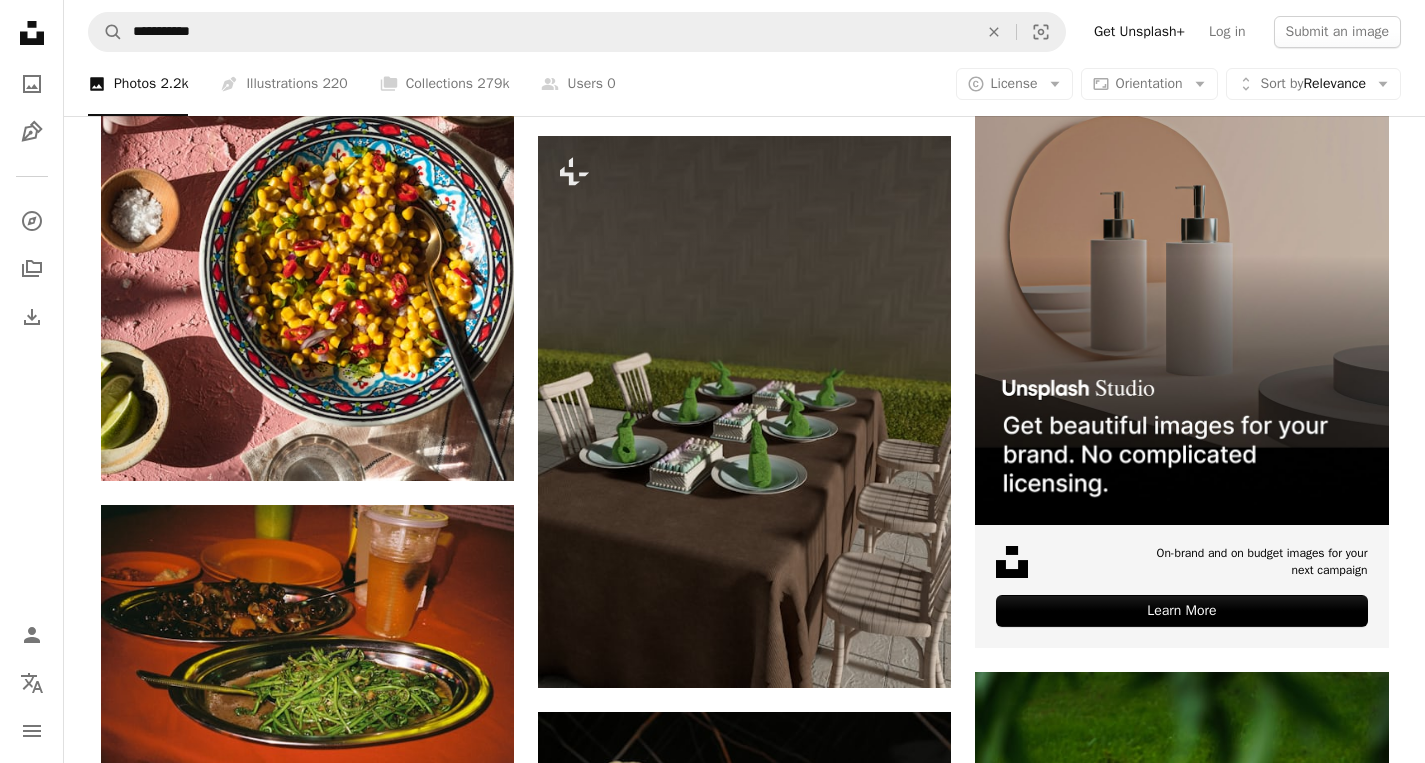 scroll, scrollTop: 0, scrollLeft: 0, axis: both 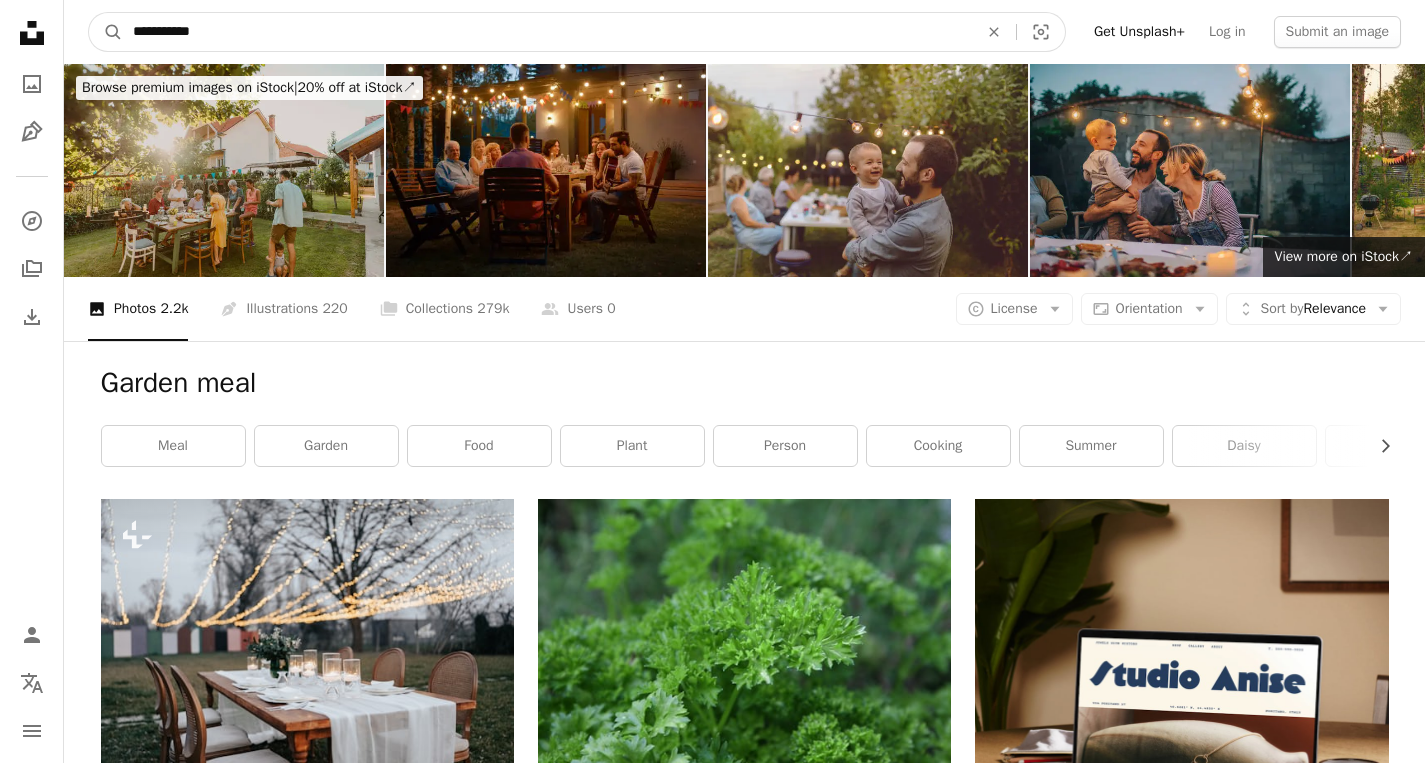 click on "**********" at bounding box center (547, 32) 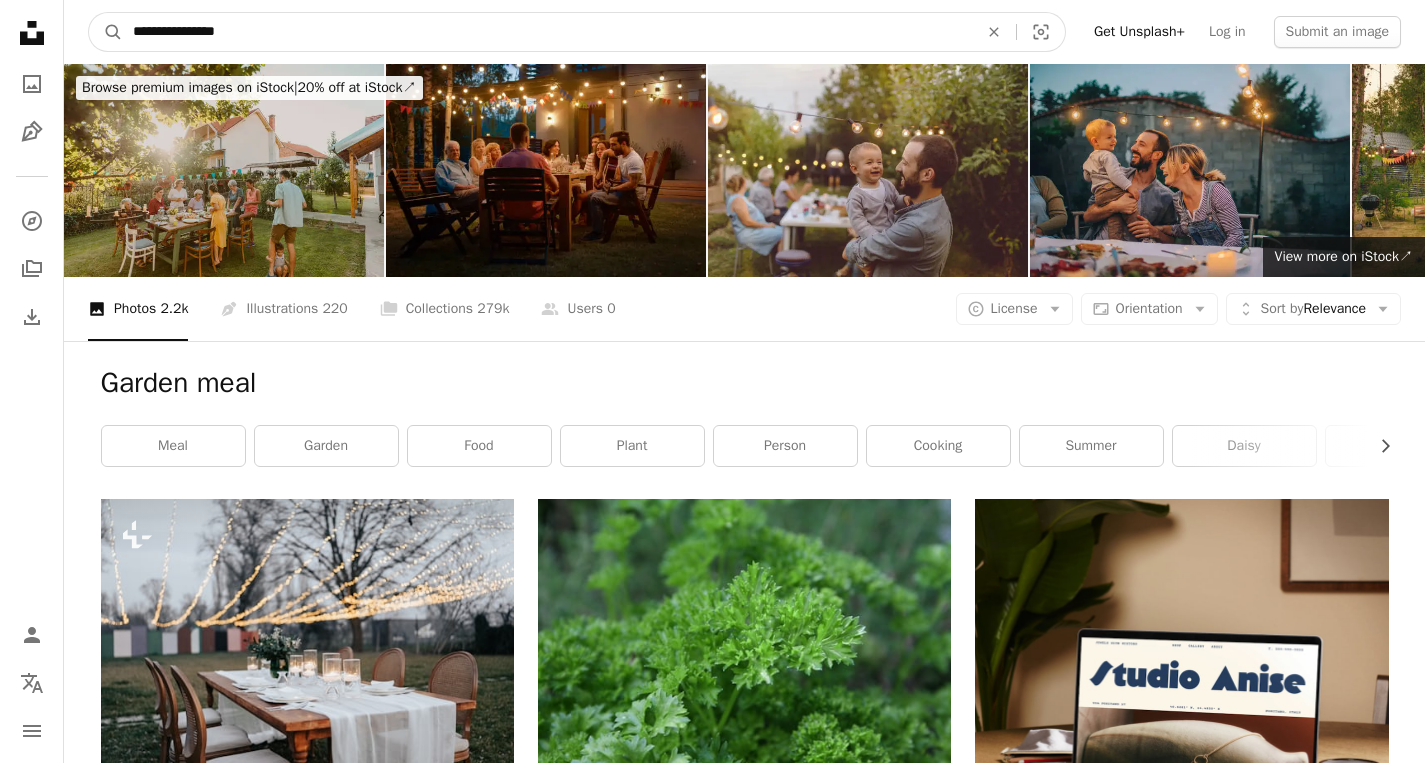 type on "**********" 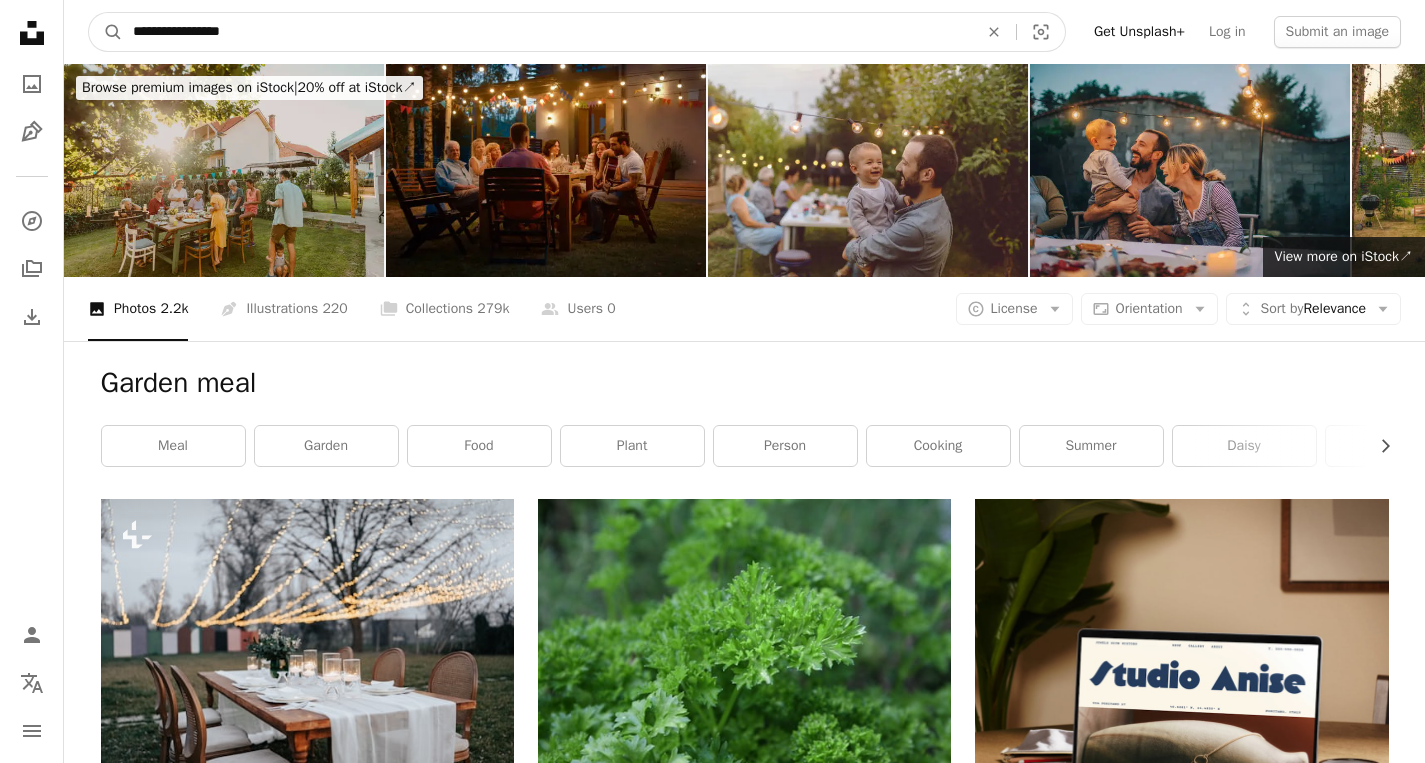 click on "A magnifying glass" at bounding box center [106, 32] 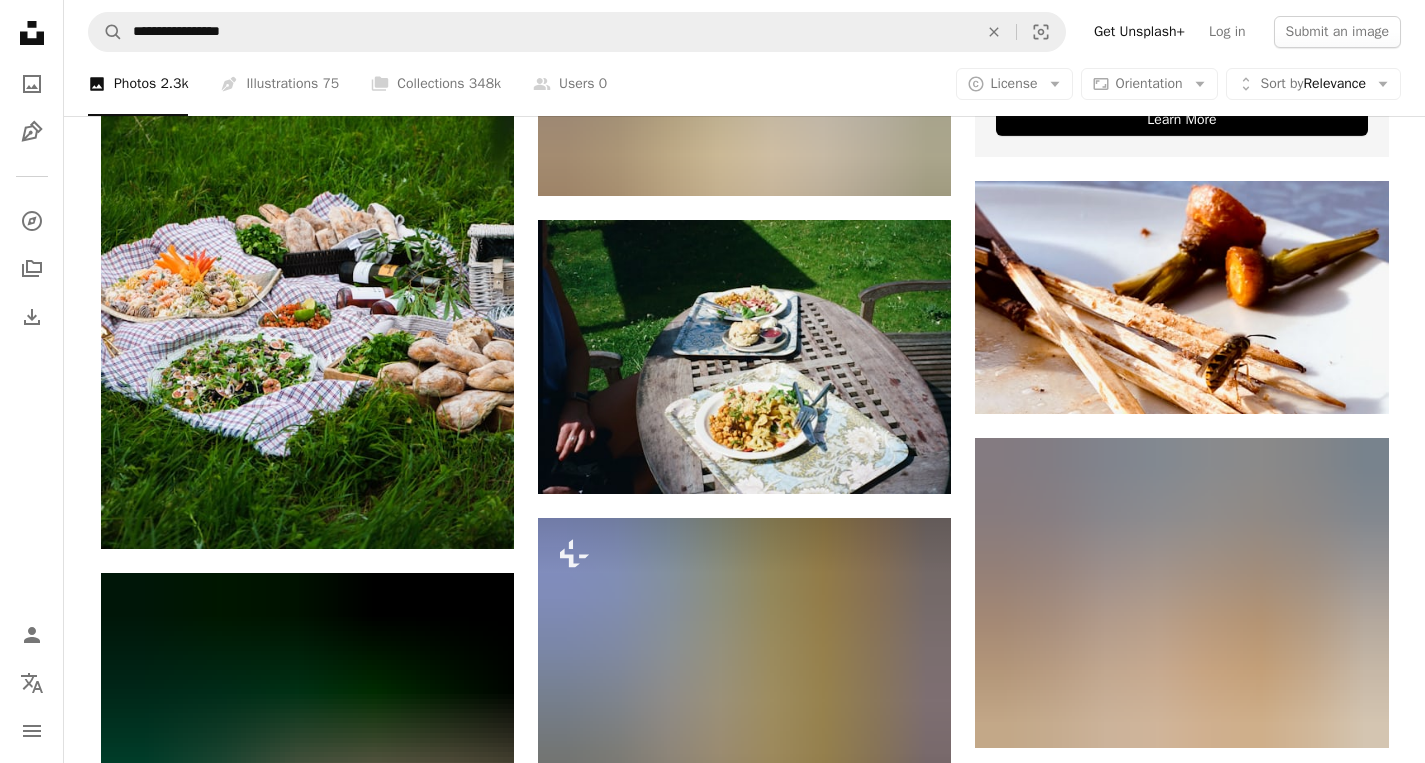 scroll, scrollTop: 899, scrollLeft: 0, axis: vertical 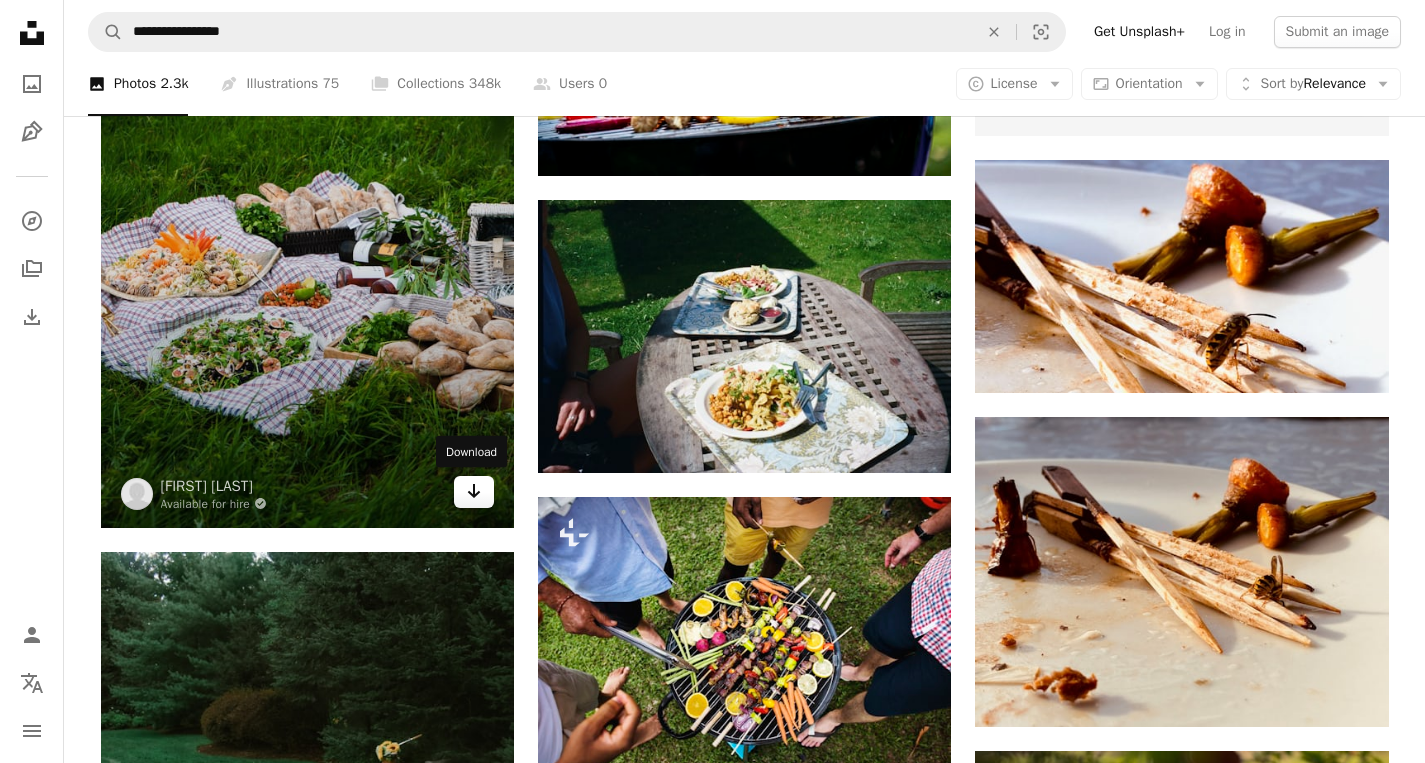 click on "Arrow pointing down" 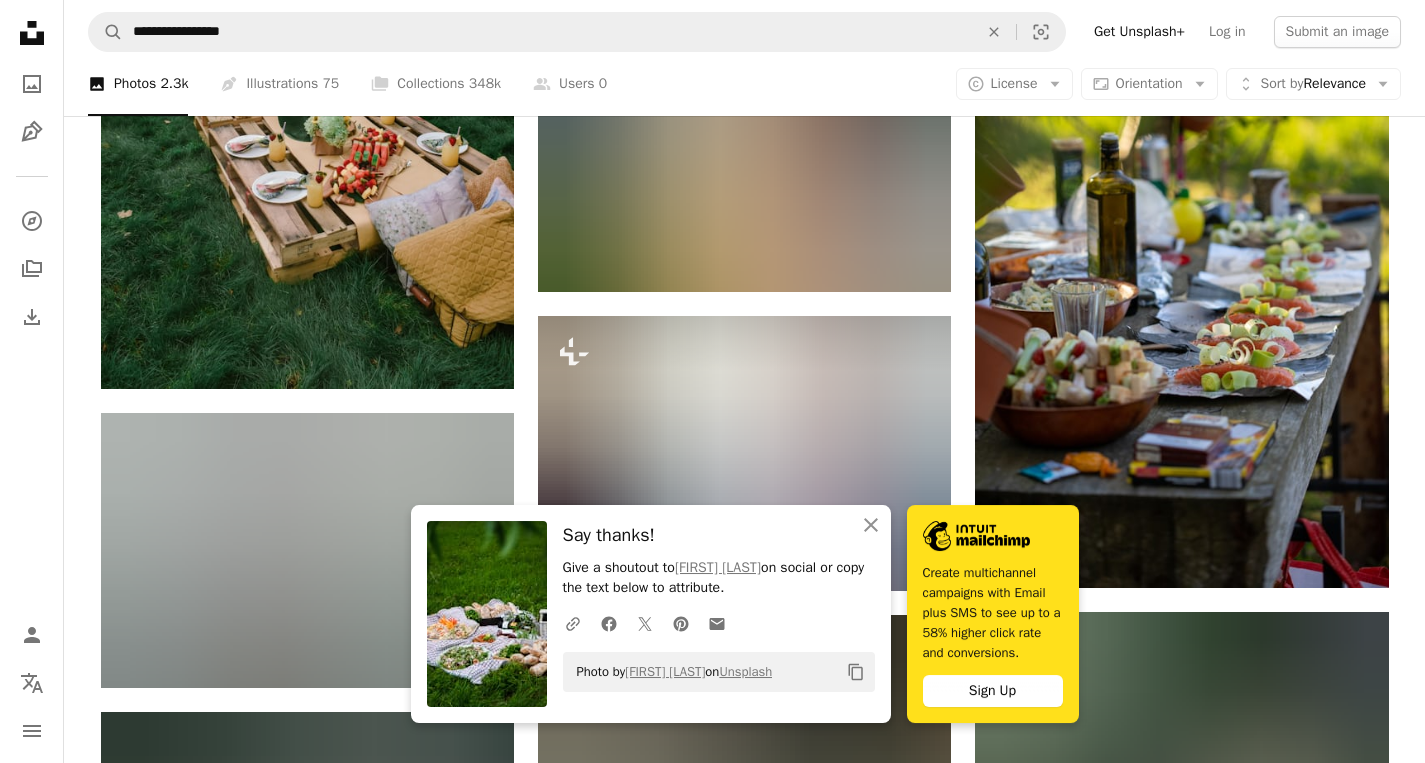 scroll, scrollTop: 1685, scrollLeft: 0, axis: vertical 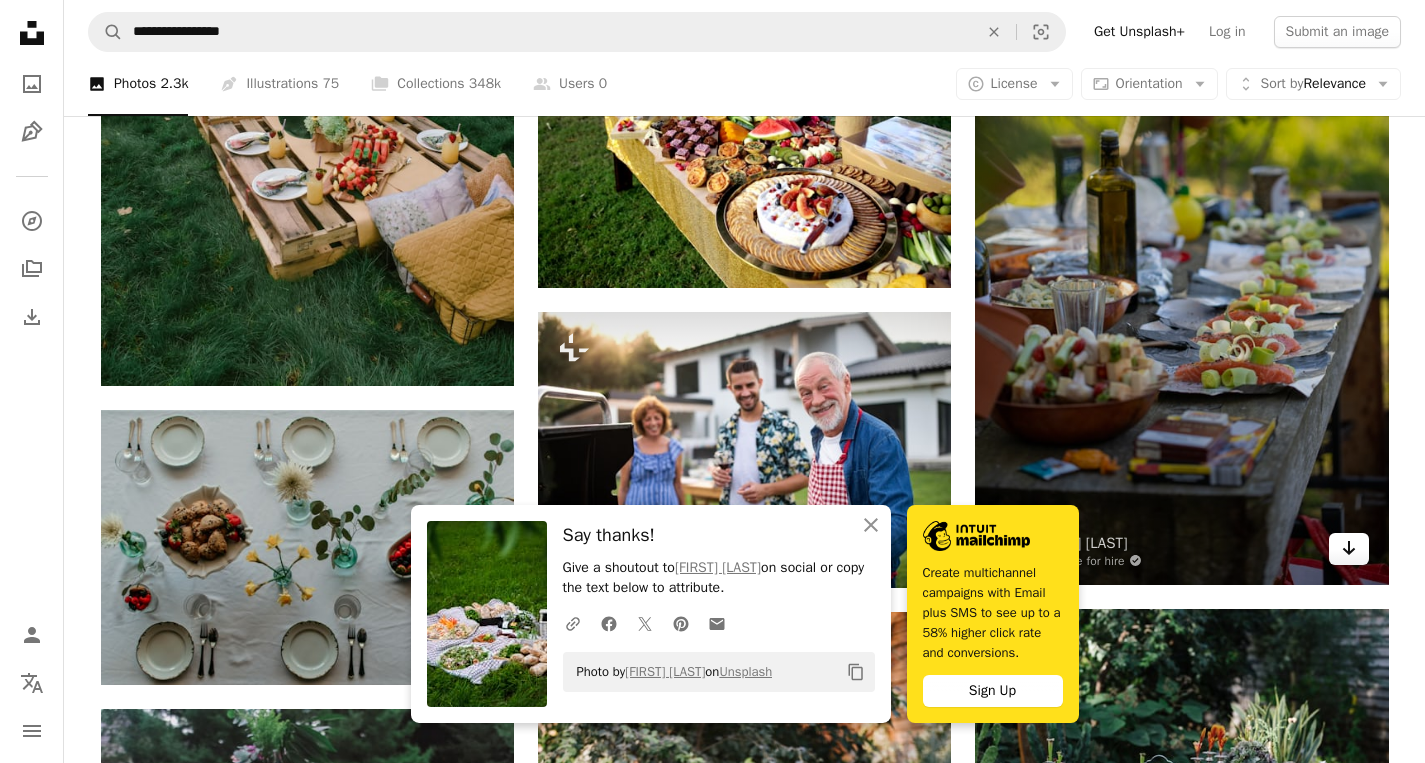 click on "Arrow pointing down" 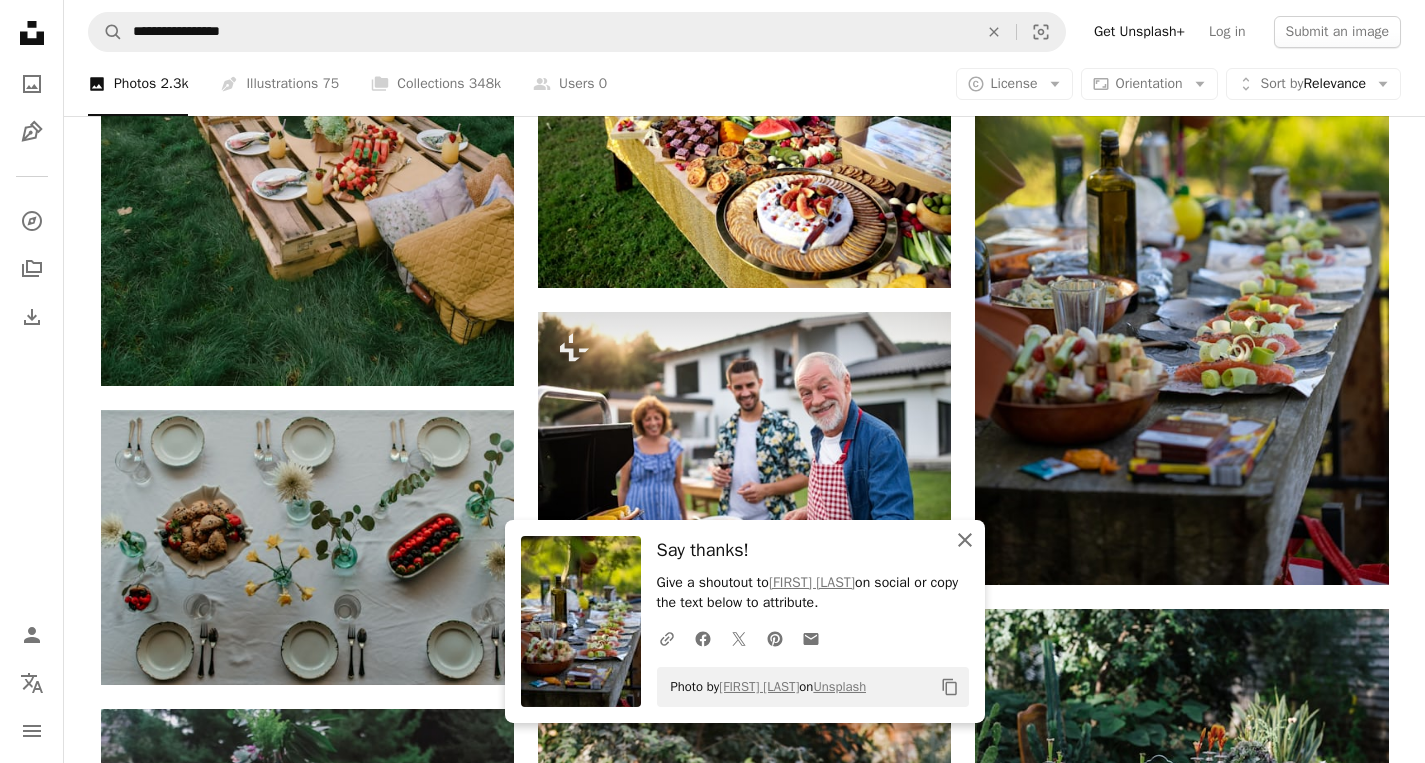 click on "An X shape" 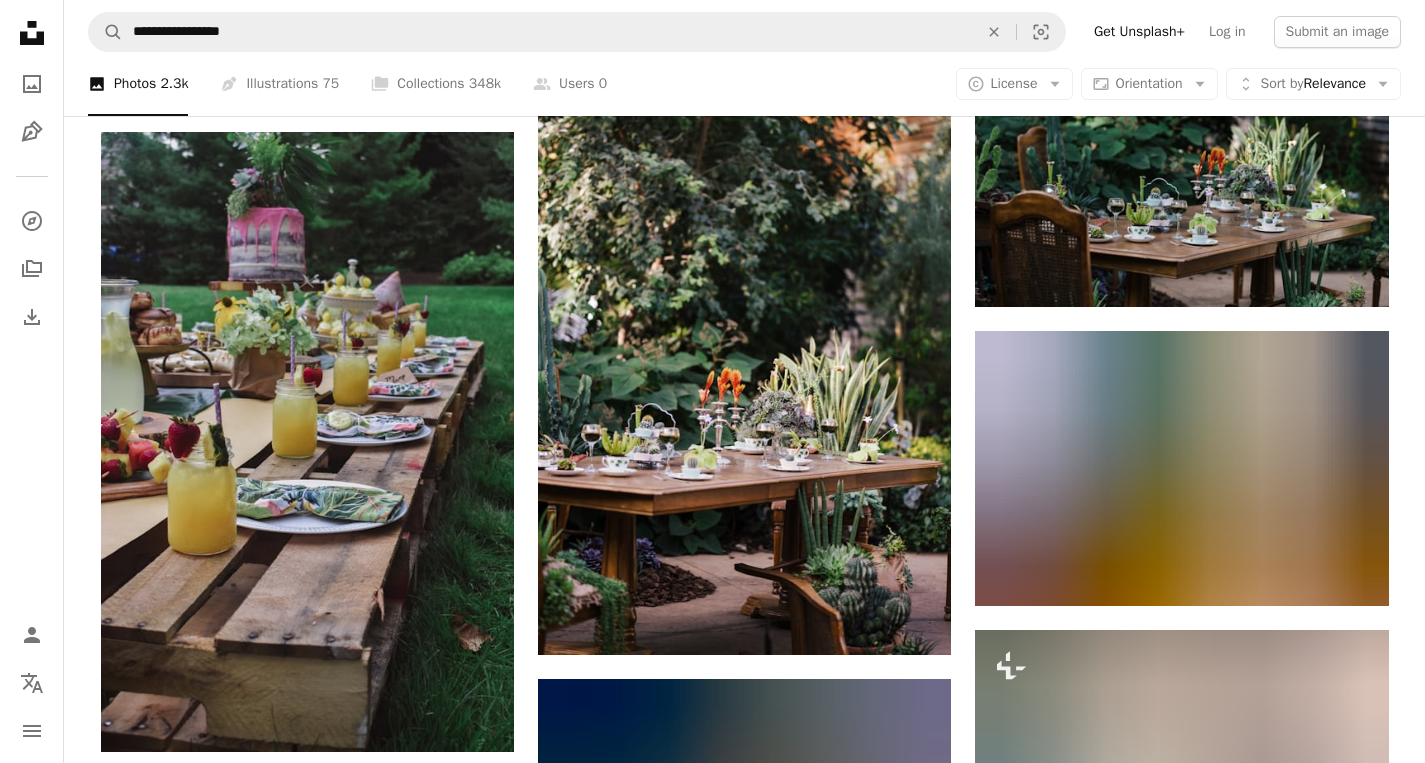 scroll, scrollTop: 2320, scrollLeft: 0, axis: vertical 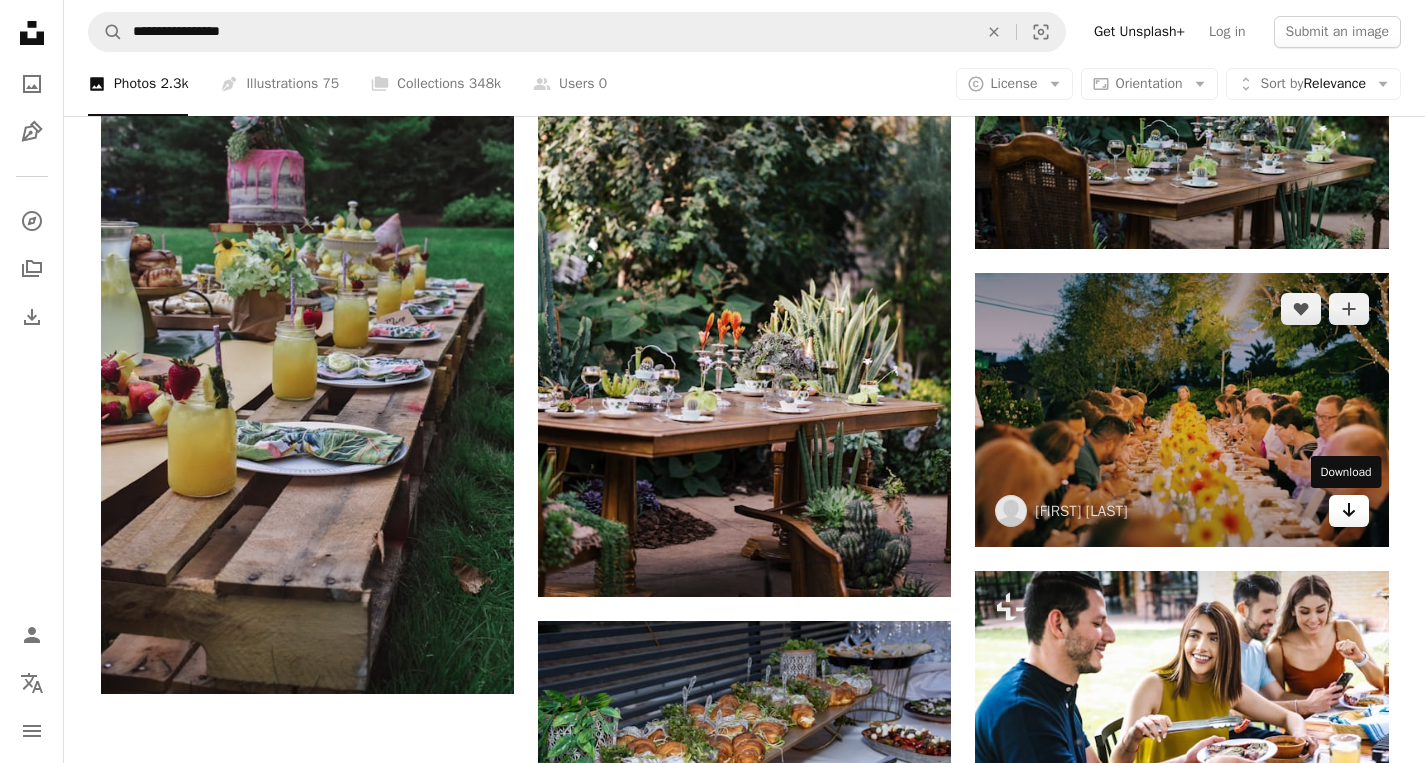 click 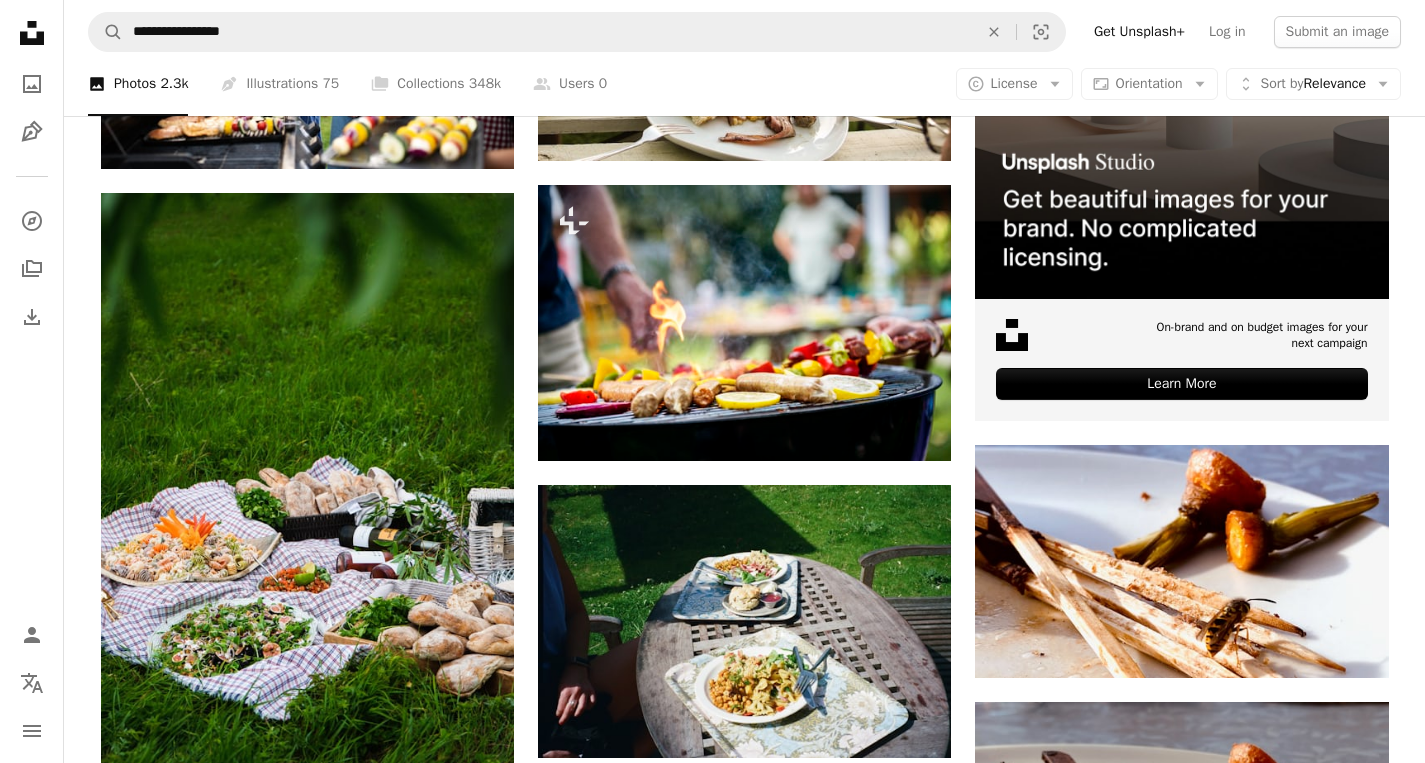scroll, scrollTop: 365, scrollLeft: 0, axis: vertical 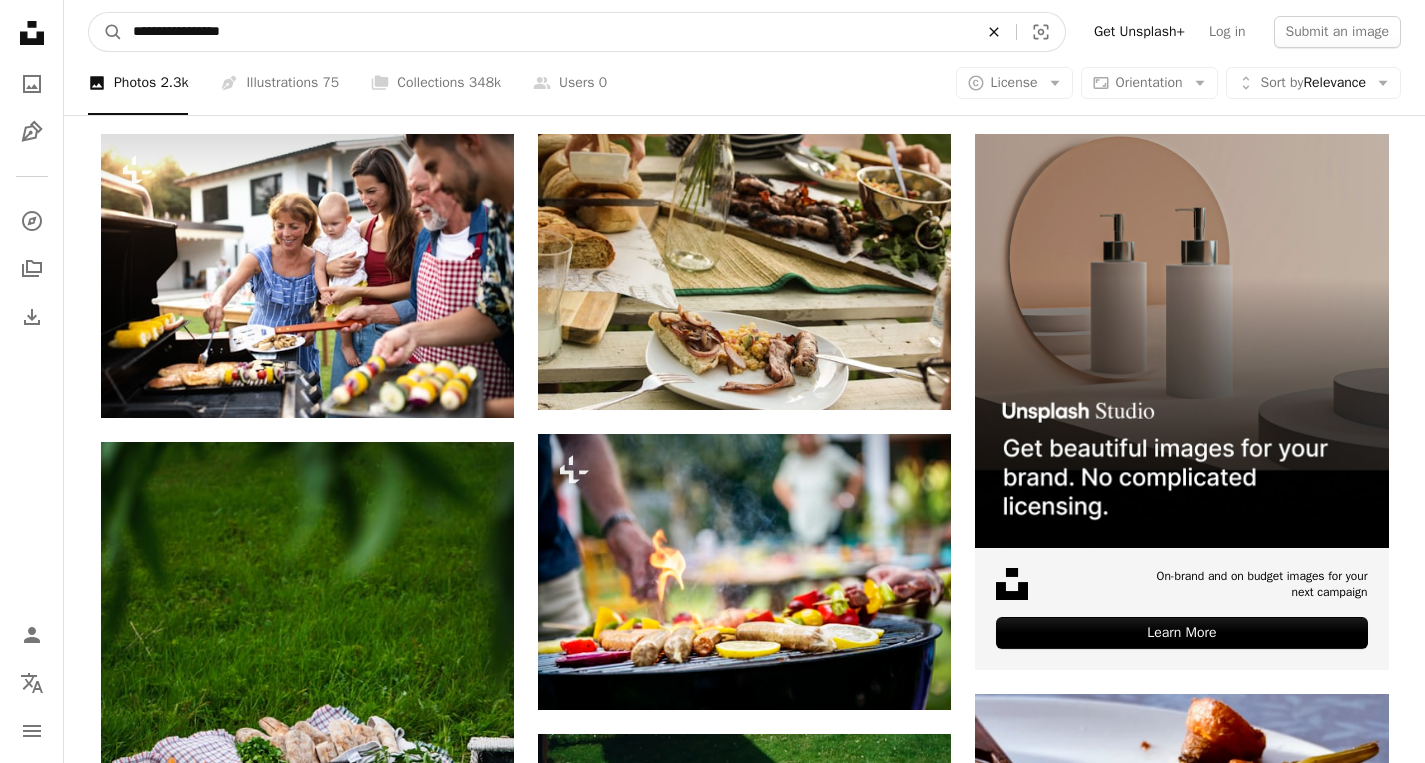 click 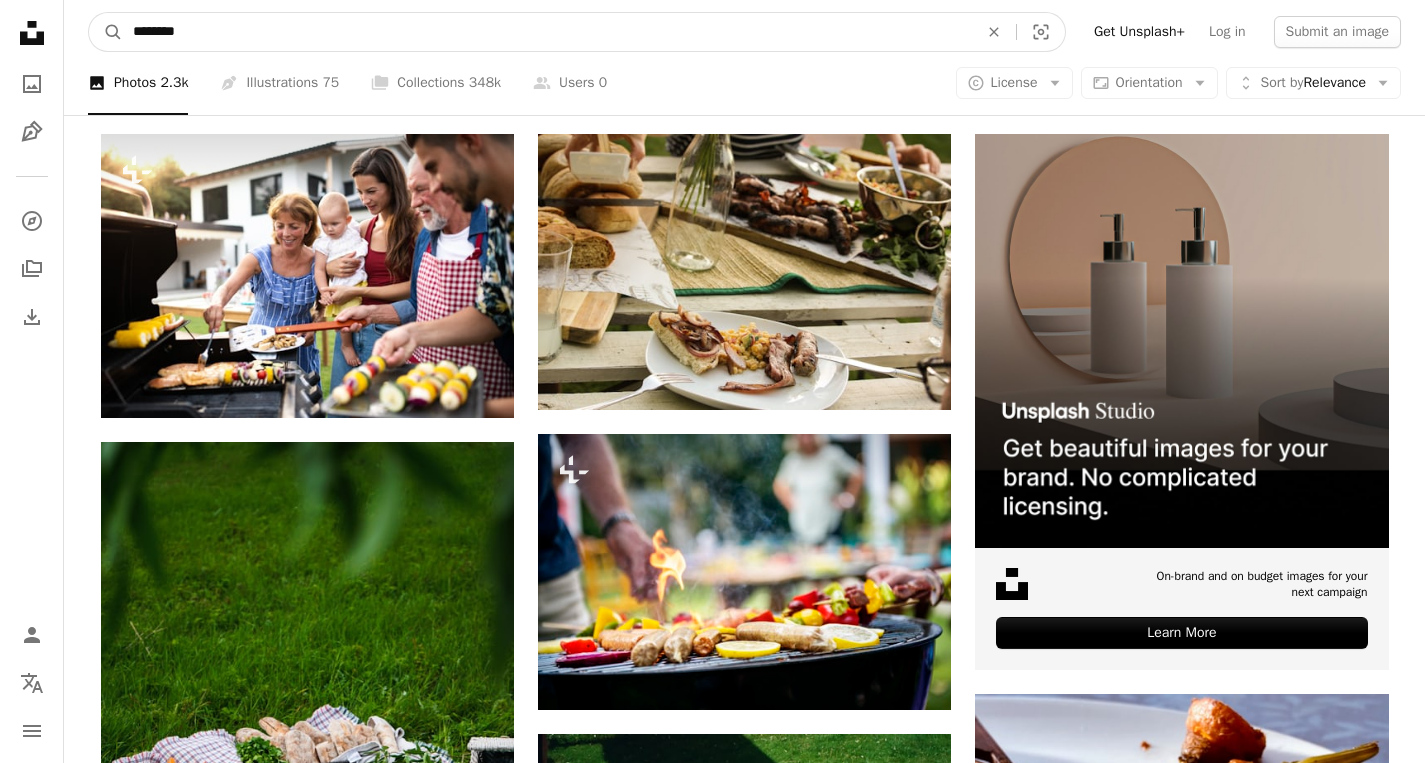 type on "*********" 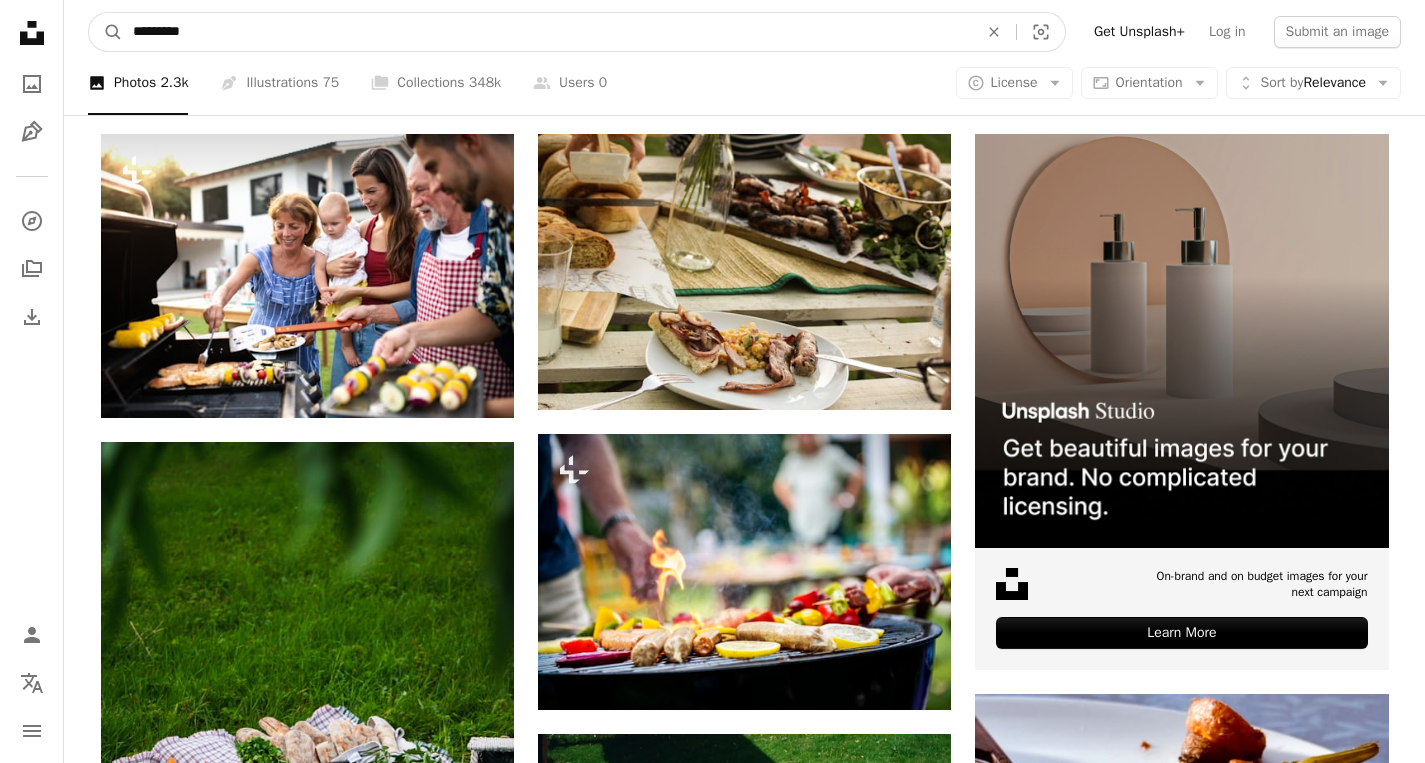click on "A magnifying glass" at bounding box center (106, 32) 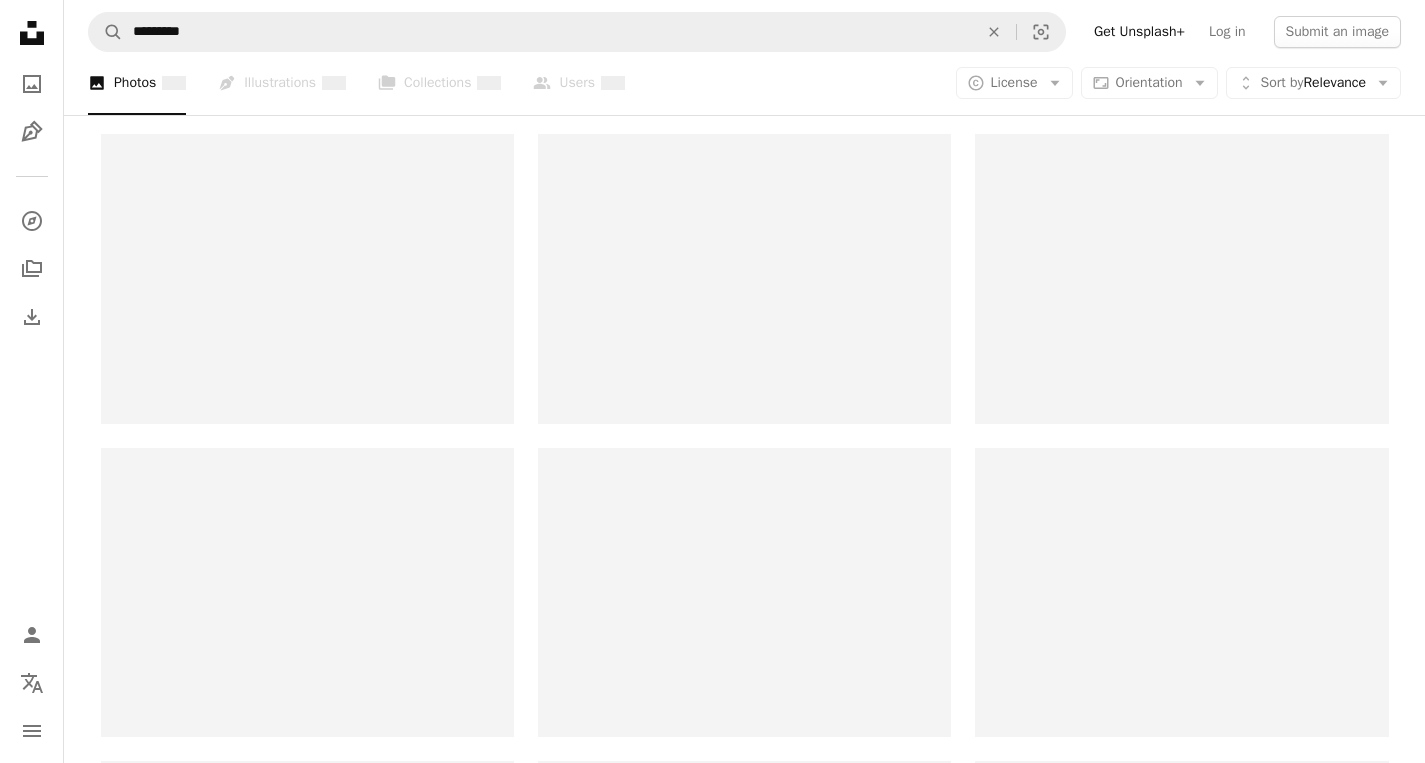 scroll, scrollTop: 0, scrollLeft: 0, axis: both 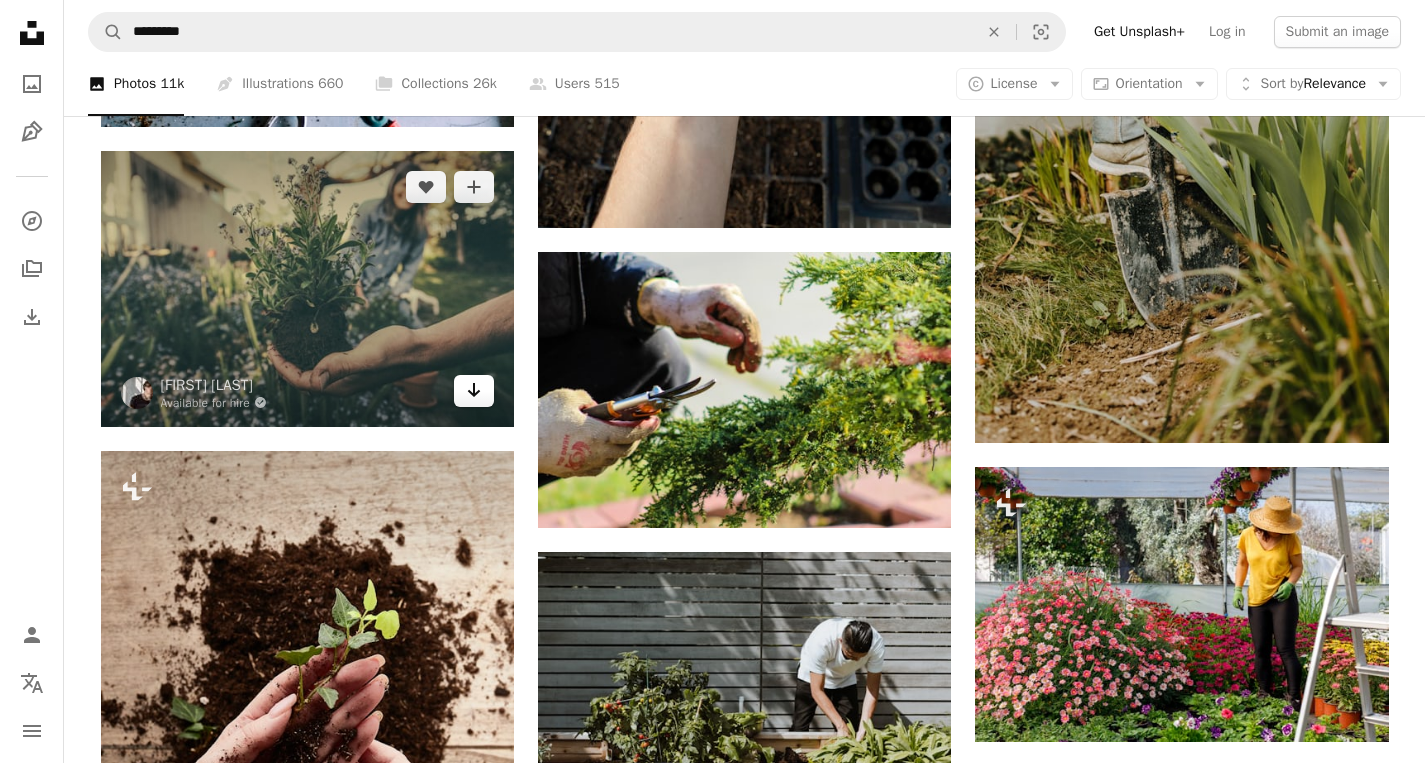 click on "Arrow pointing down" at bounding box center [474, 391] 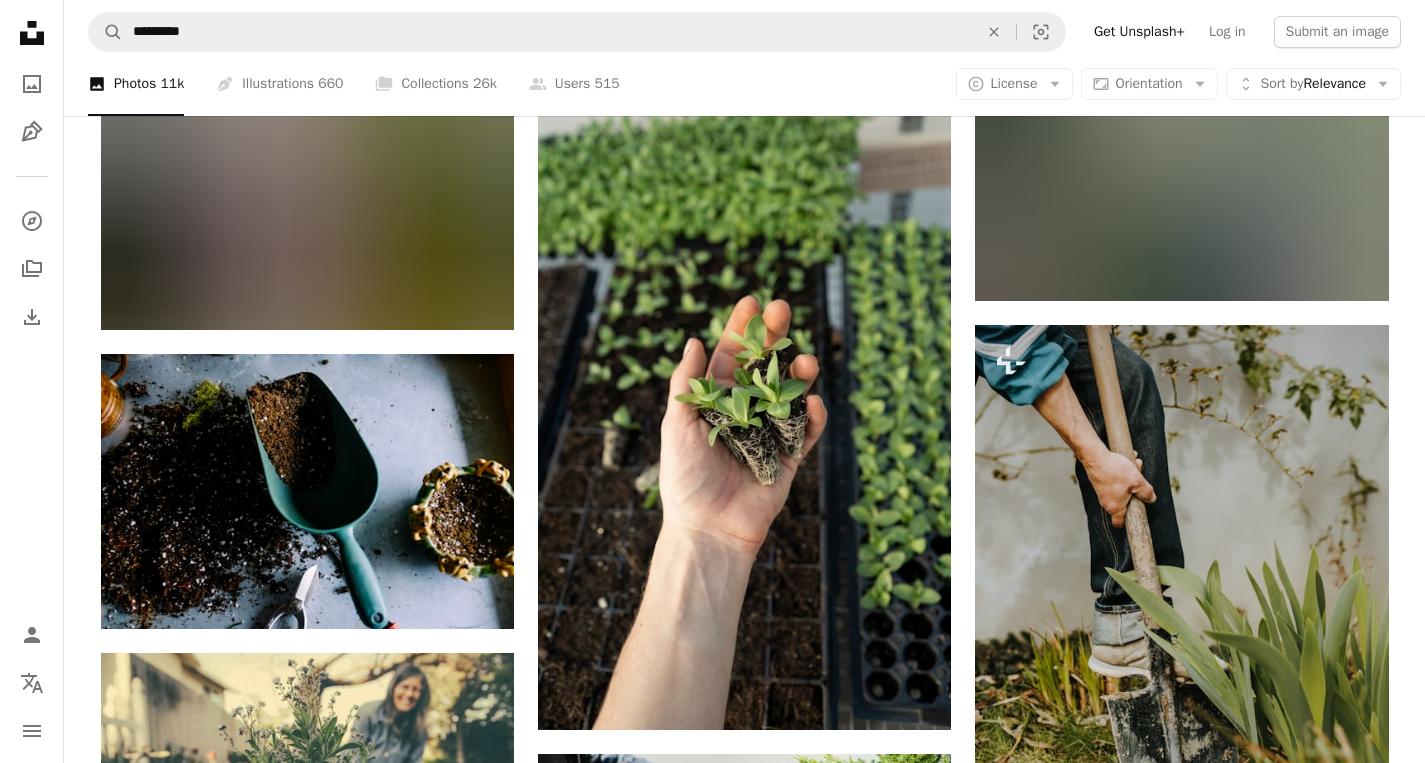 scroll, scrollTop: 0, scrollLeft: 0, axis: both 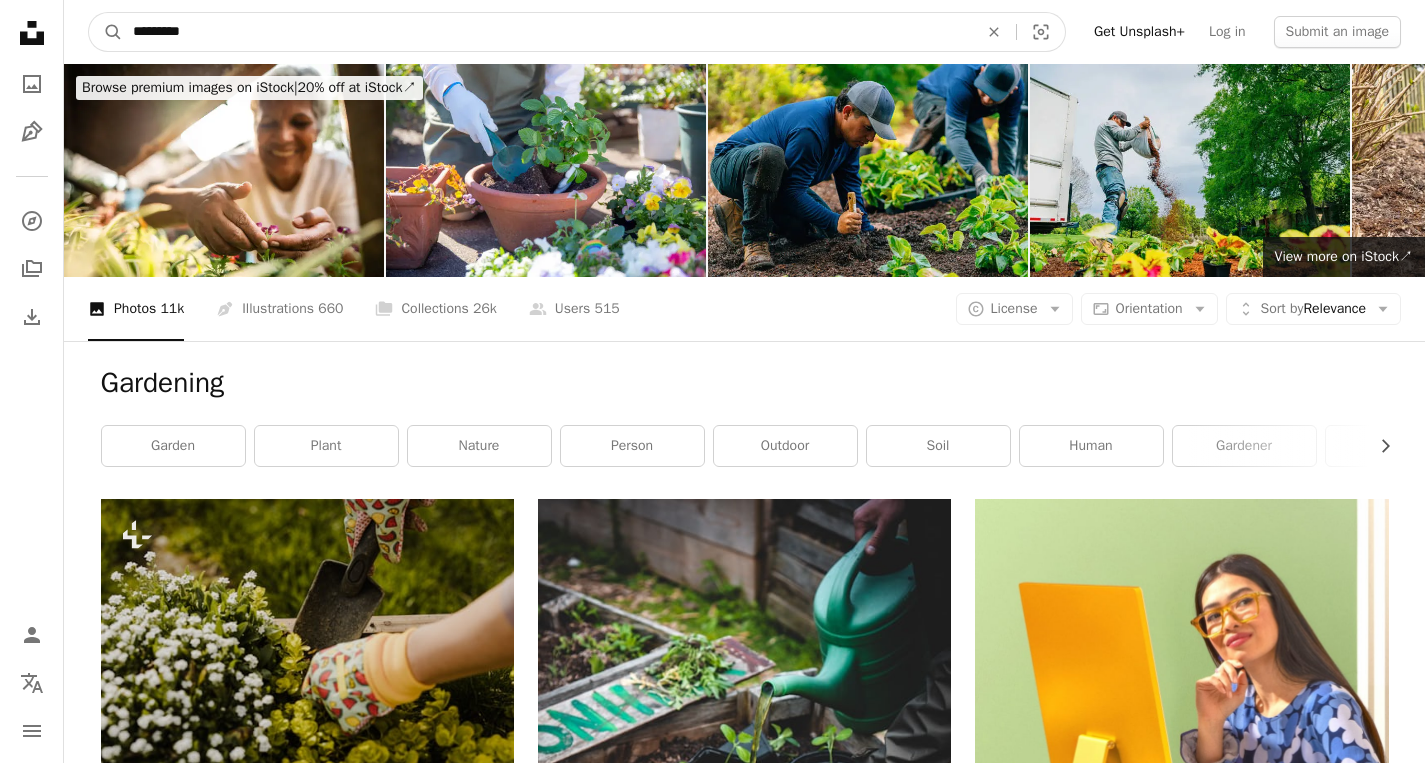drag, startPoint x: 357, startPoint y: 33, endPoint x: 81, endPoint y: 45, distance: 276.26074 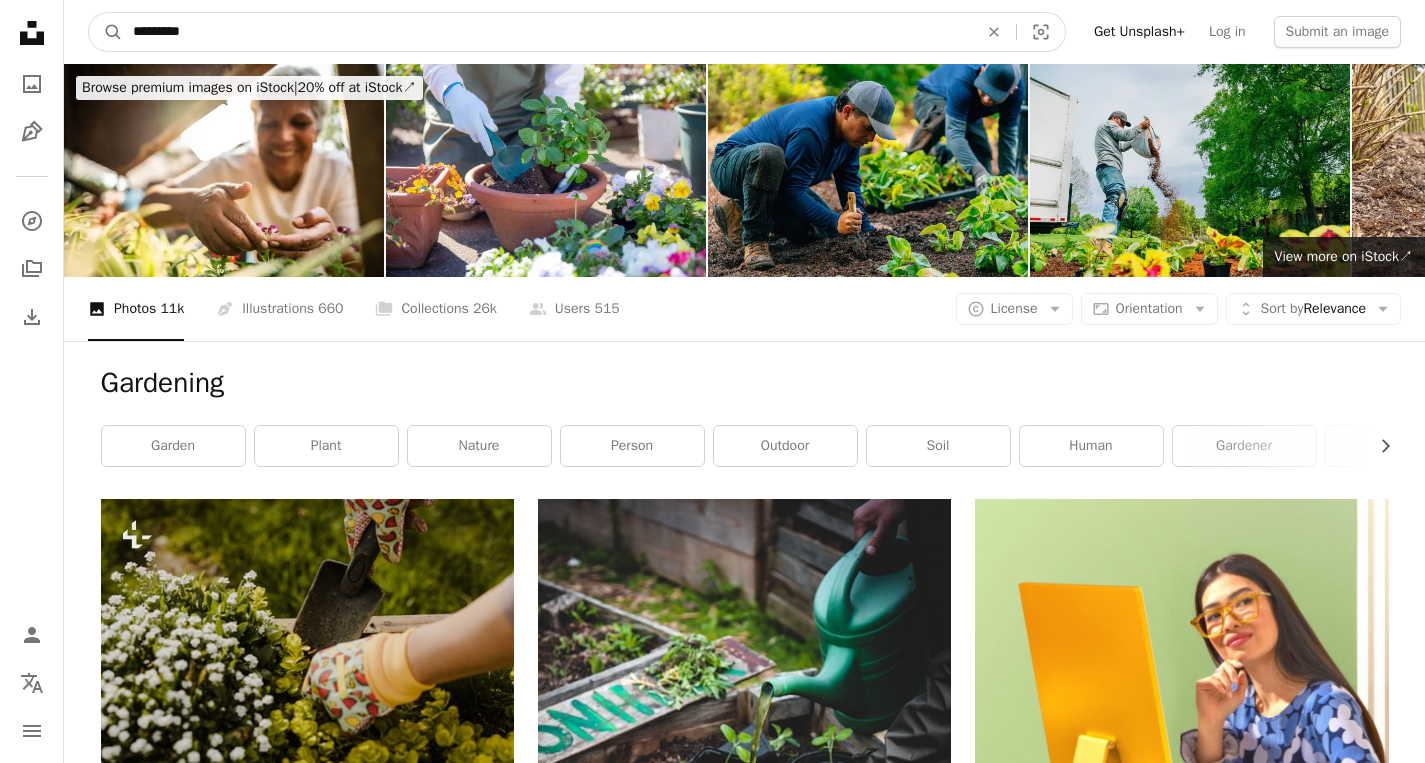 click on "*********" at bounding box center [547, 32] 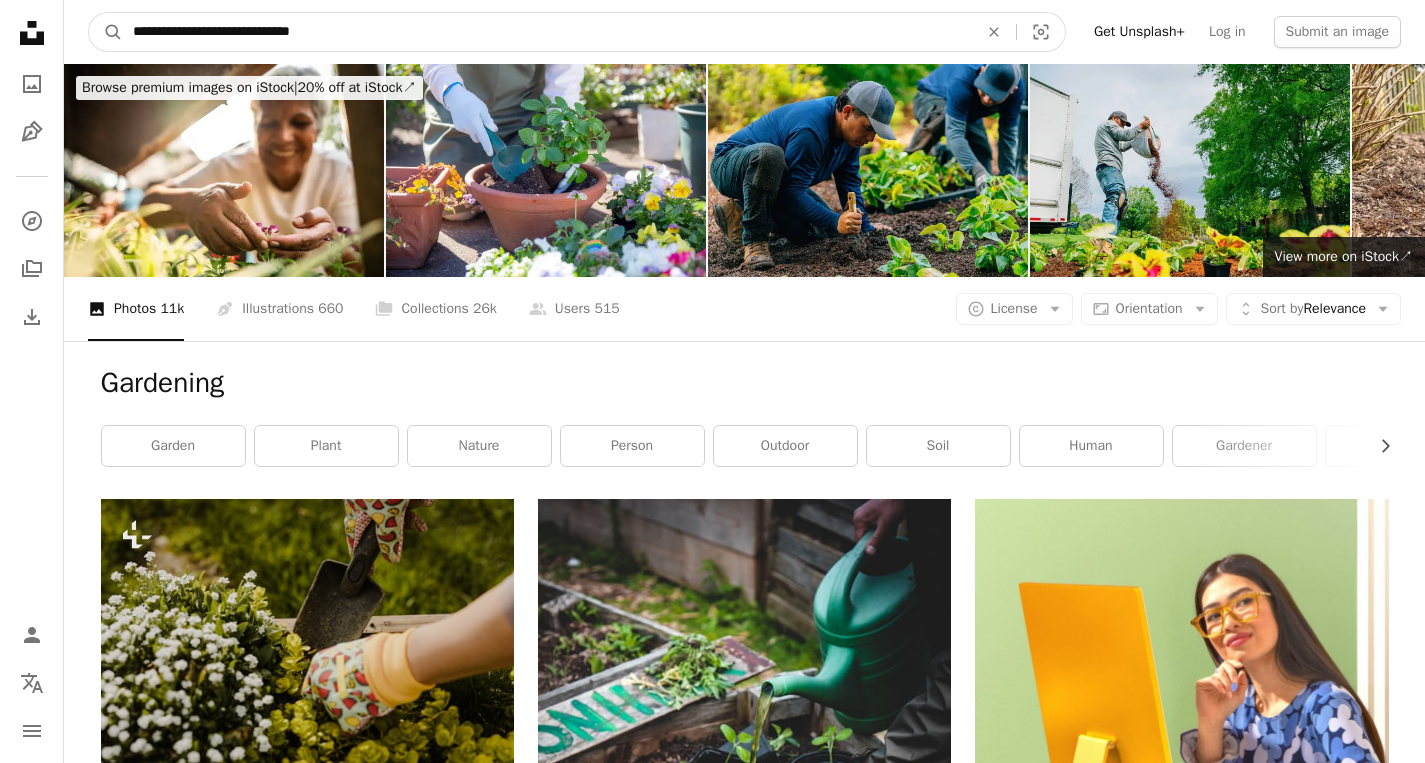type on "**********" 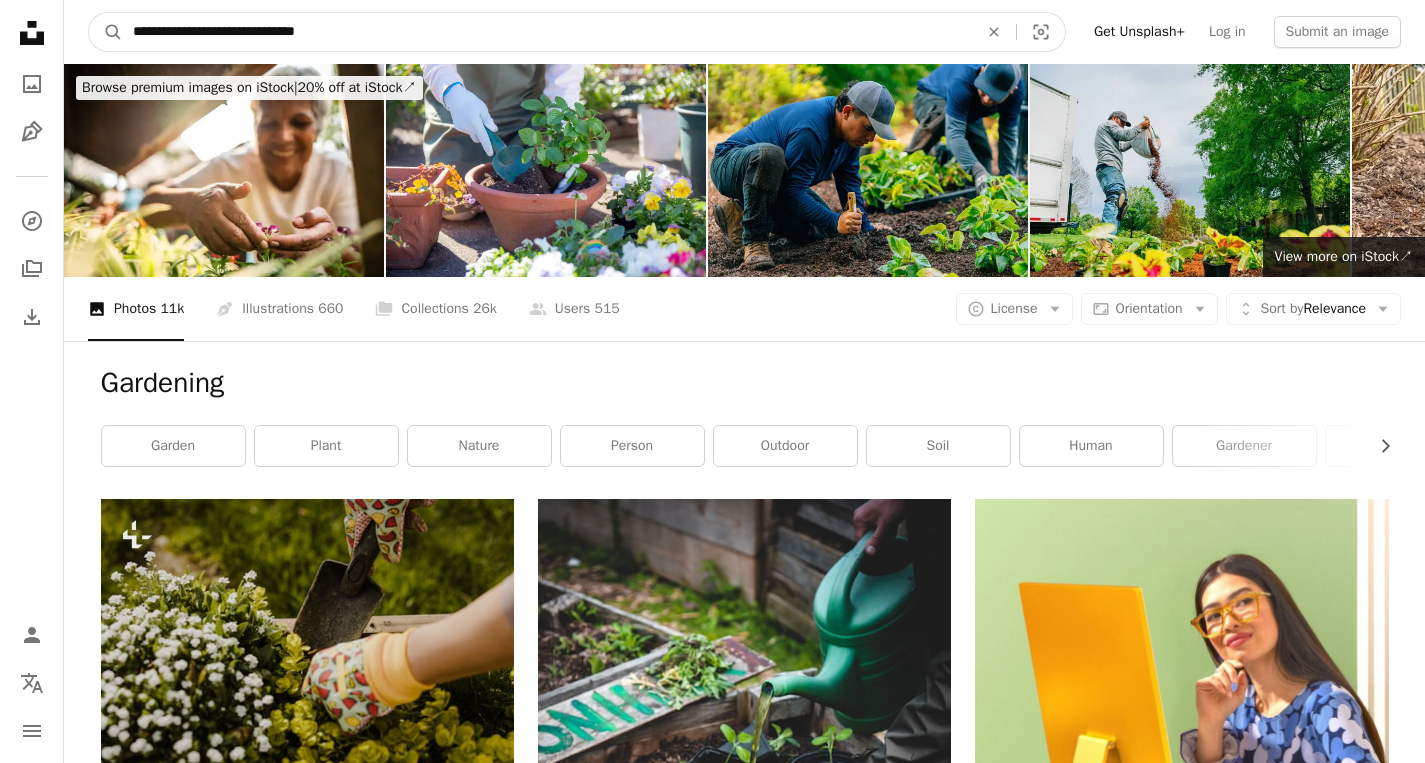 click on "A magnifying glass" at bounding box center [106, 32] 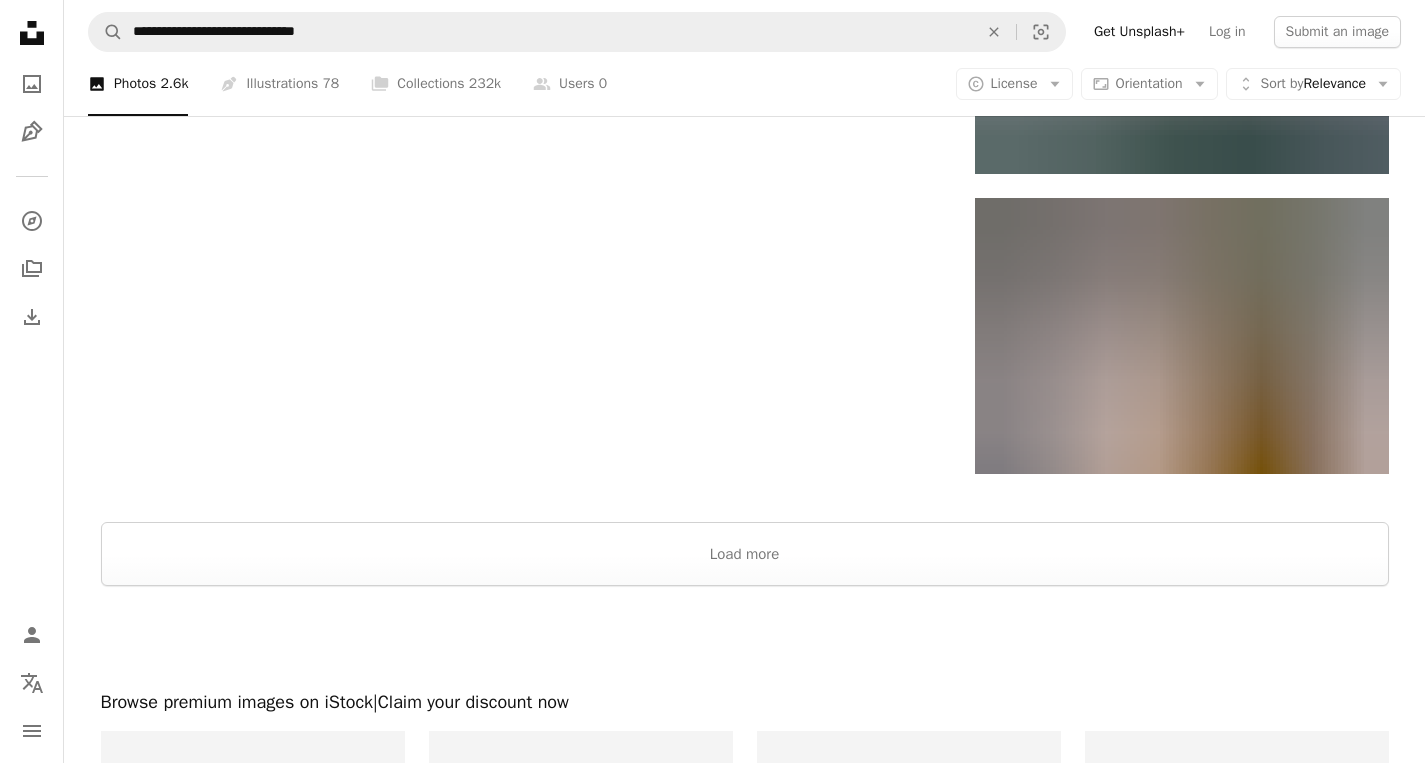 scroll, scrollTop: 3040, scrollLeft: 0, axis: vertical 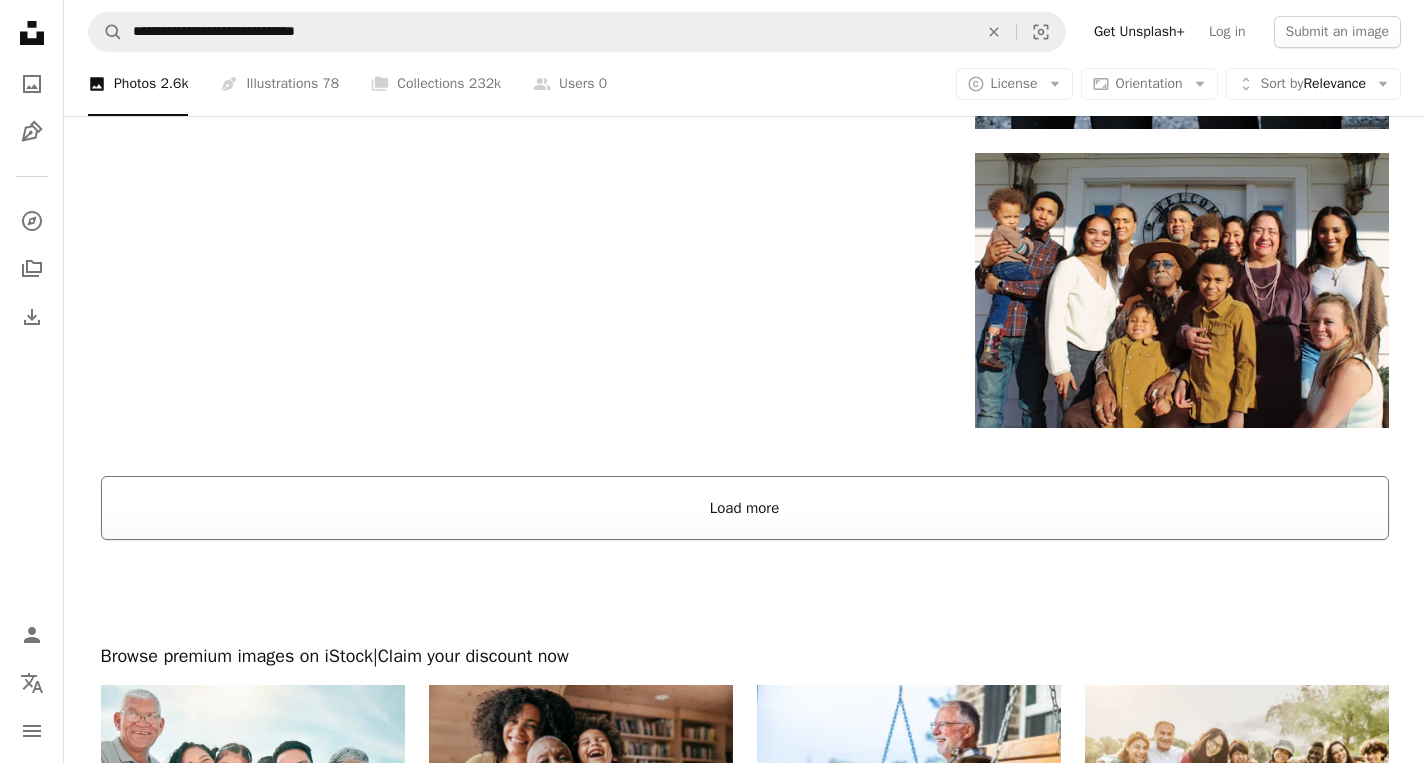 click on "Load more" at bounding box center (745, 508) 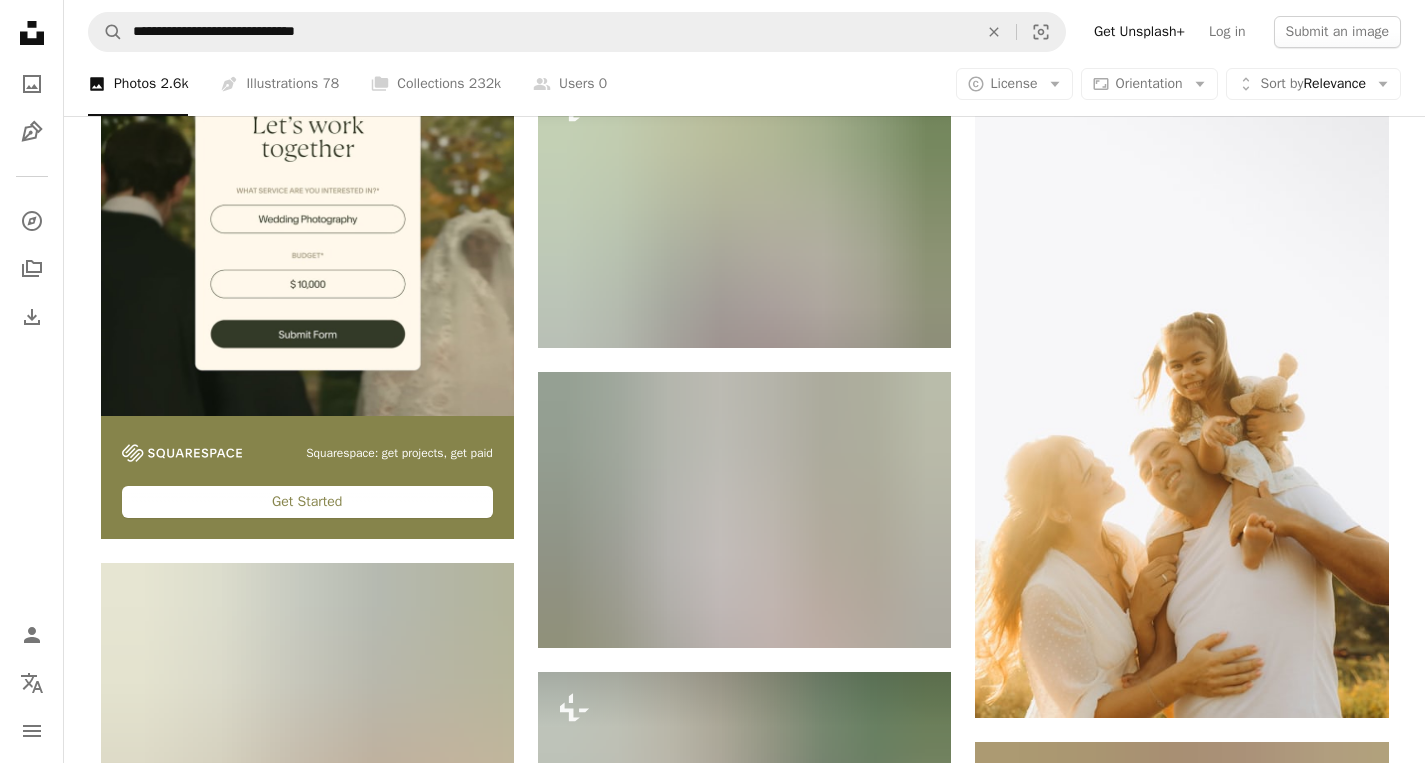 scroll, scrollTop: 4968, scrollLeft: 0, axis: vertical 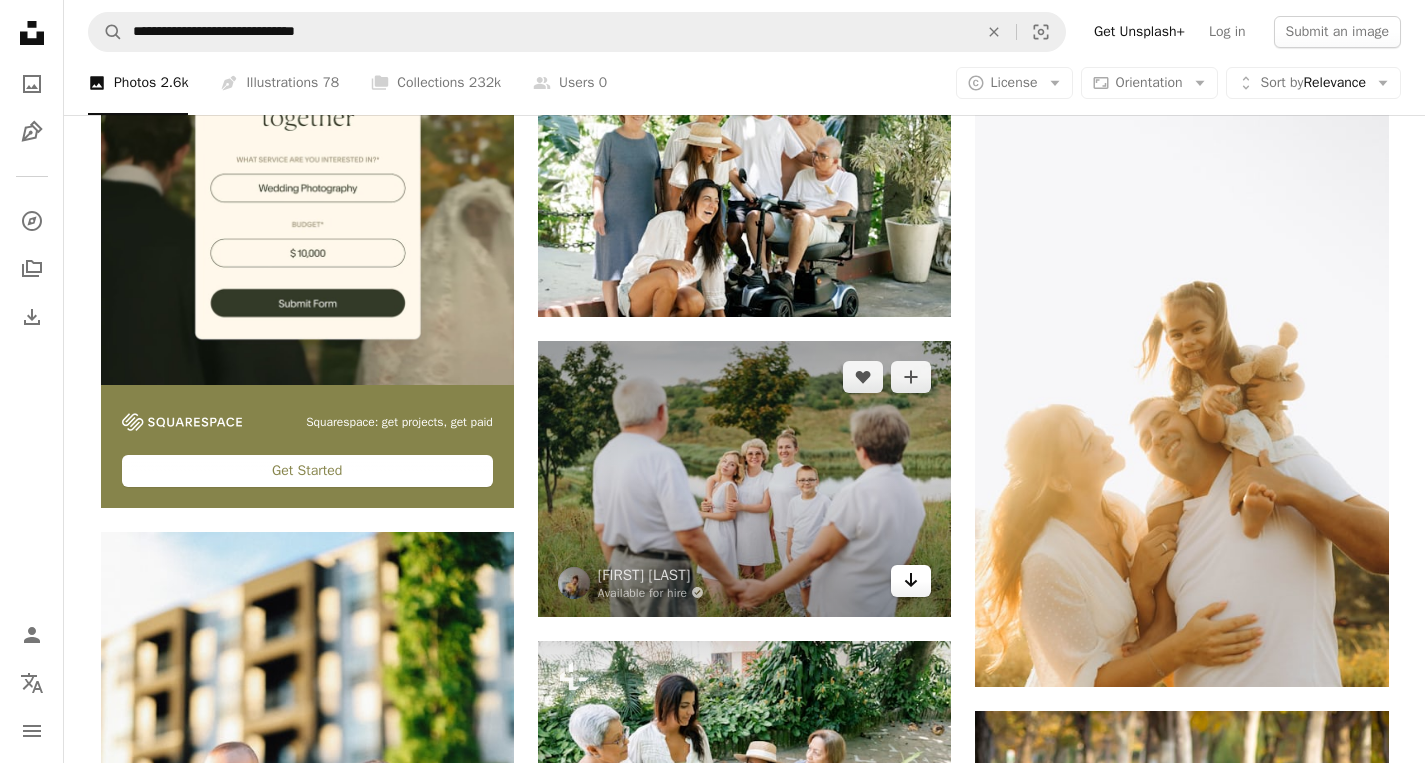 click on "Arrow pointing down" at bounding box center [911, 581] 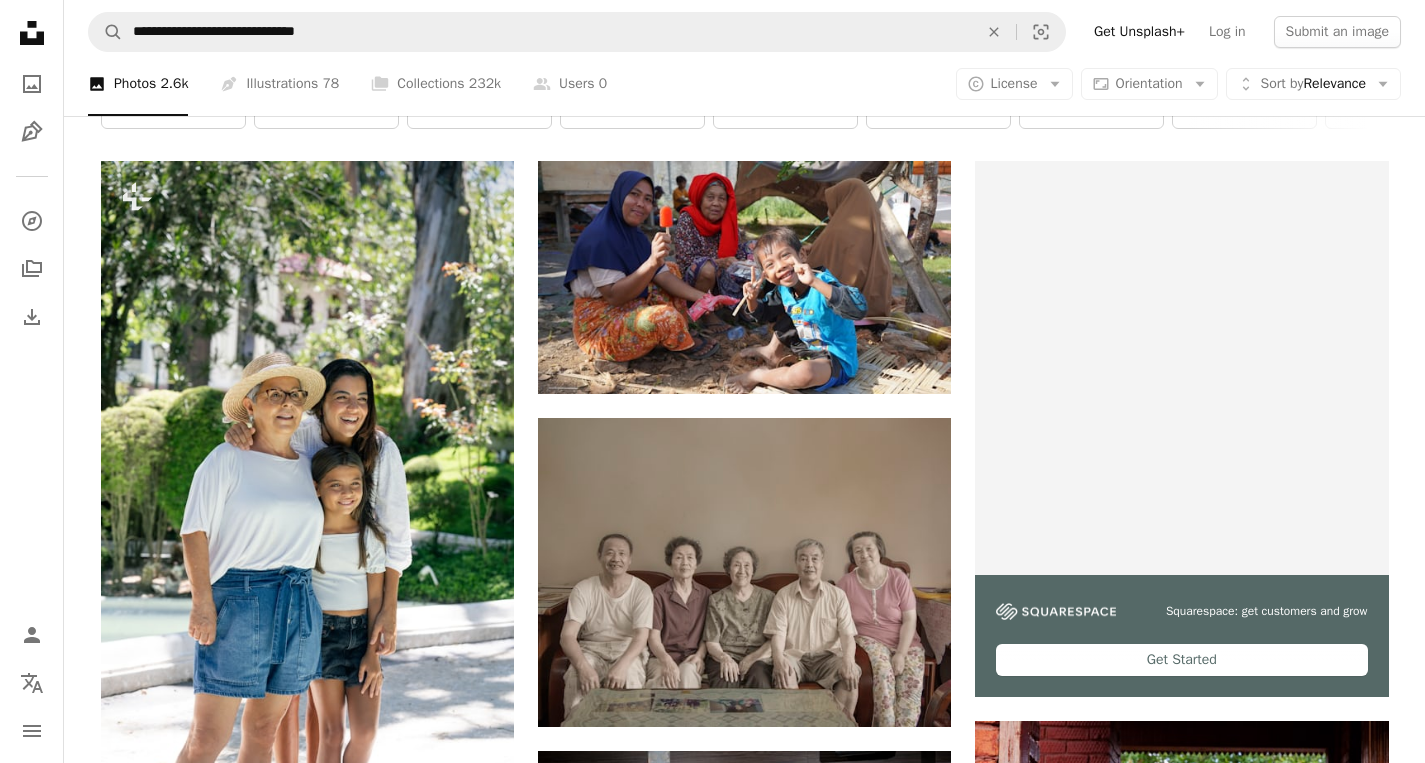 scroll, scrollTop: 0, scrollLeft: 0, axis: both 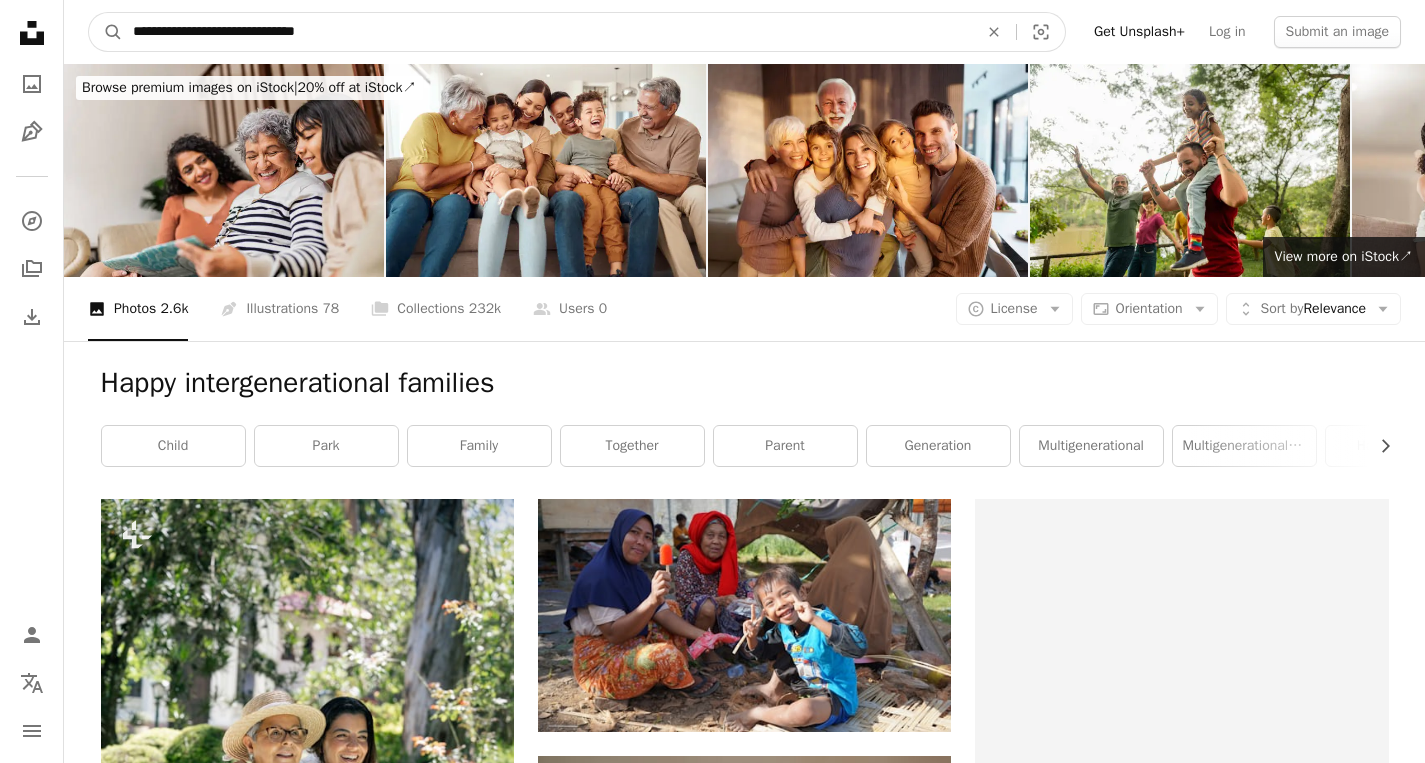 drag, startPoint x: 366, startPoint y: 30, endPoint x: 173, endPoint y: 29, distance: 193.0026 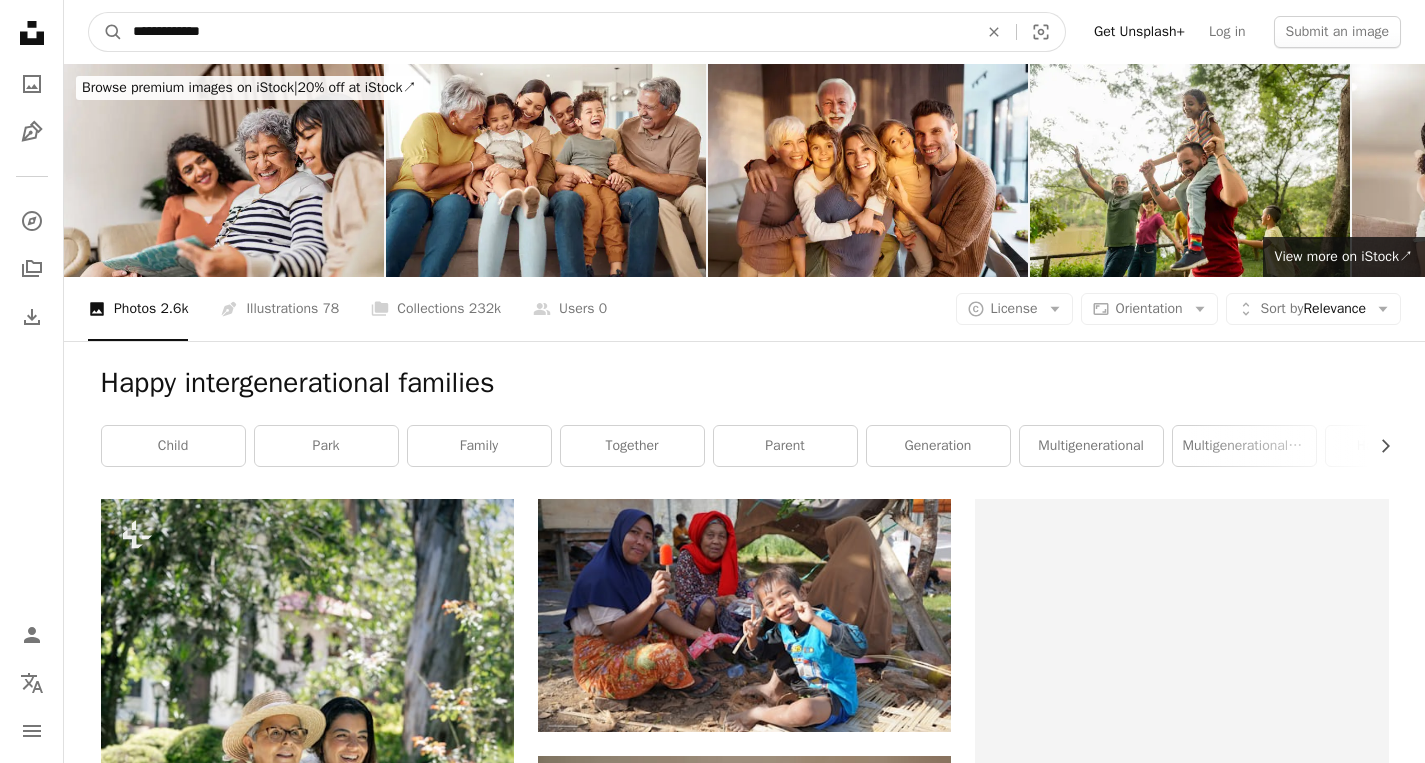 type on "**********" 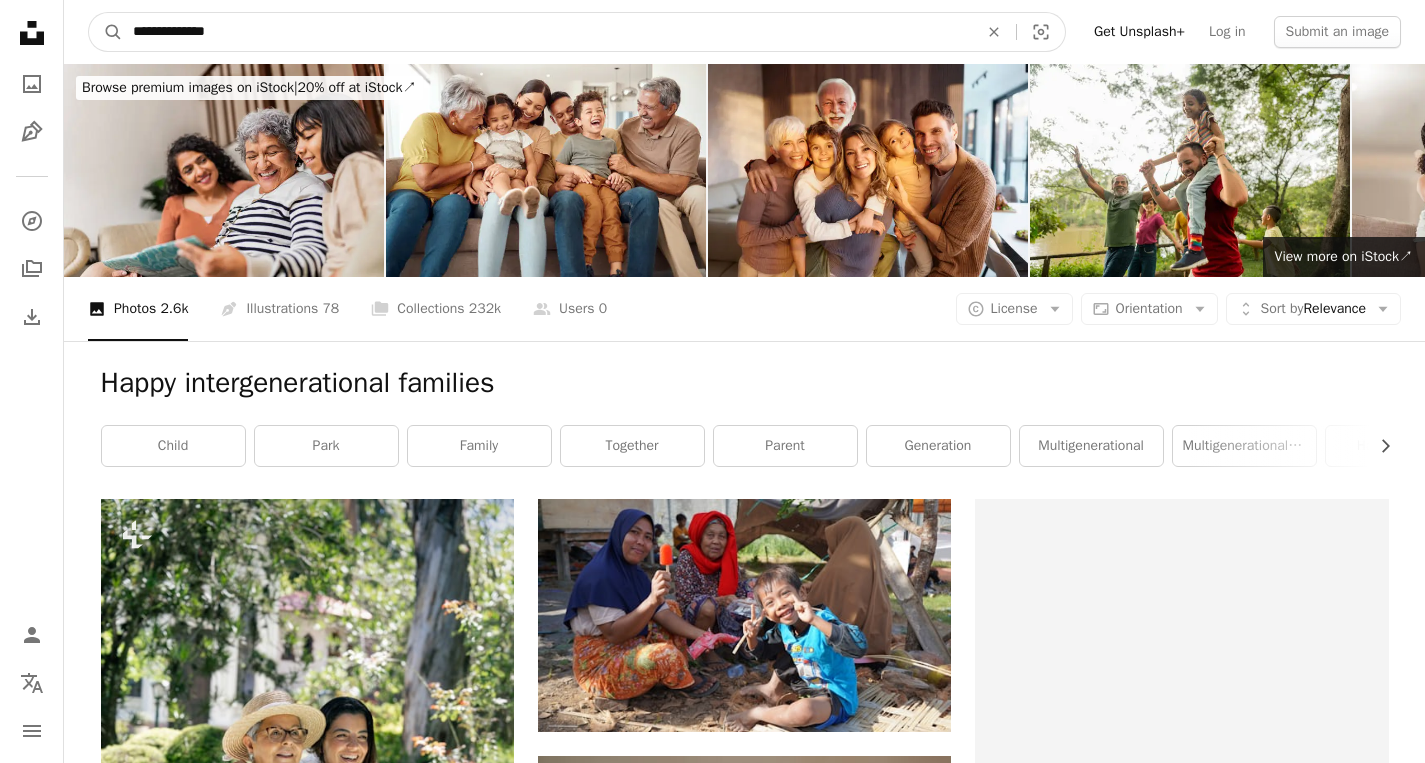click on "A magnifying glass" at bounding box center (106, 32) 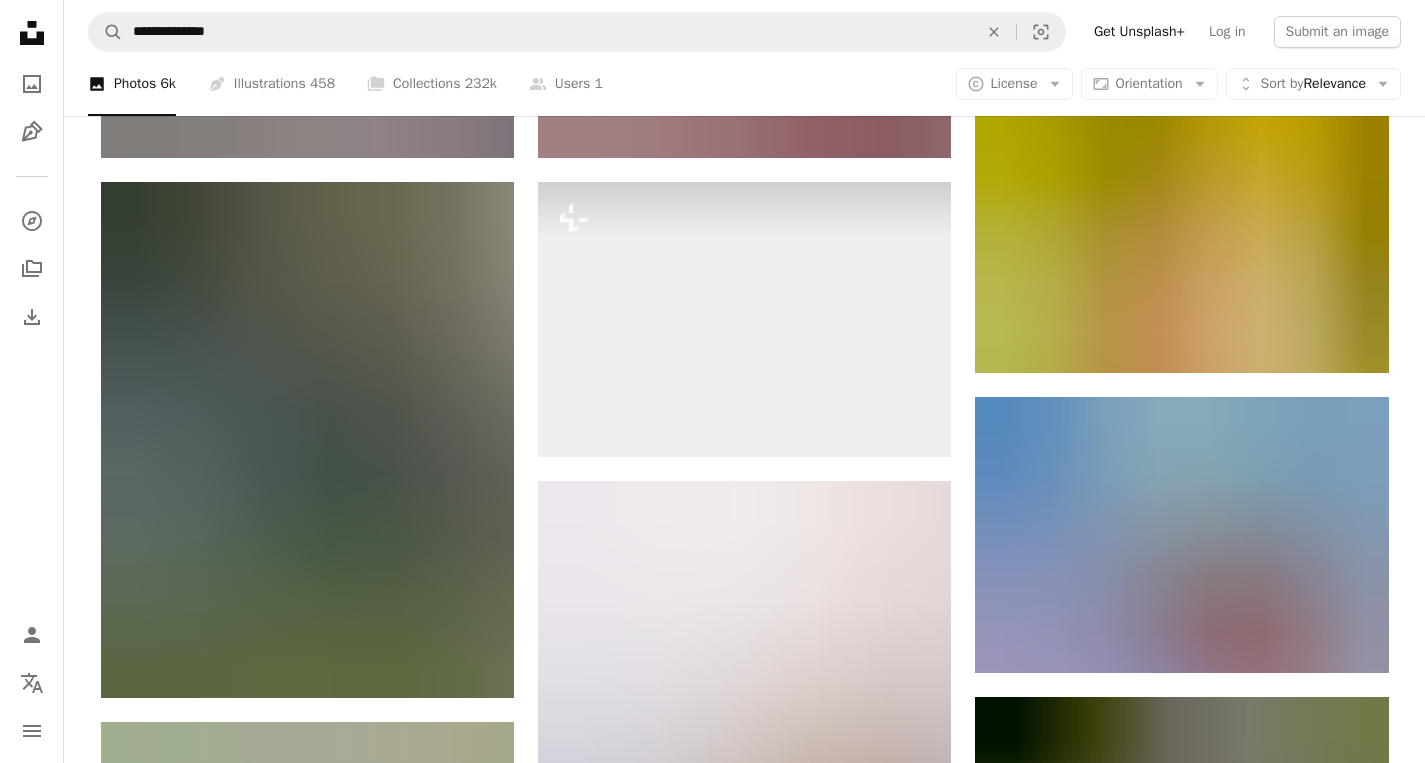 scroll, scrollTop: 79, scrollLeft: 0, axis: vertical 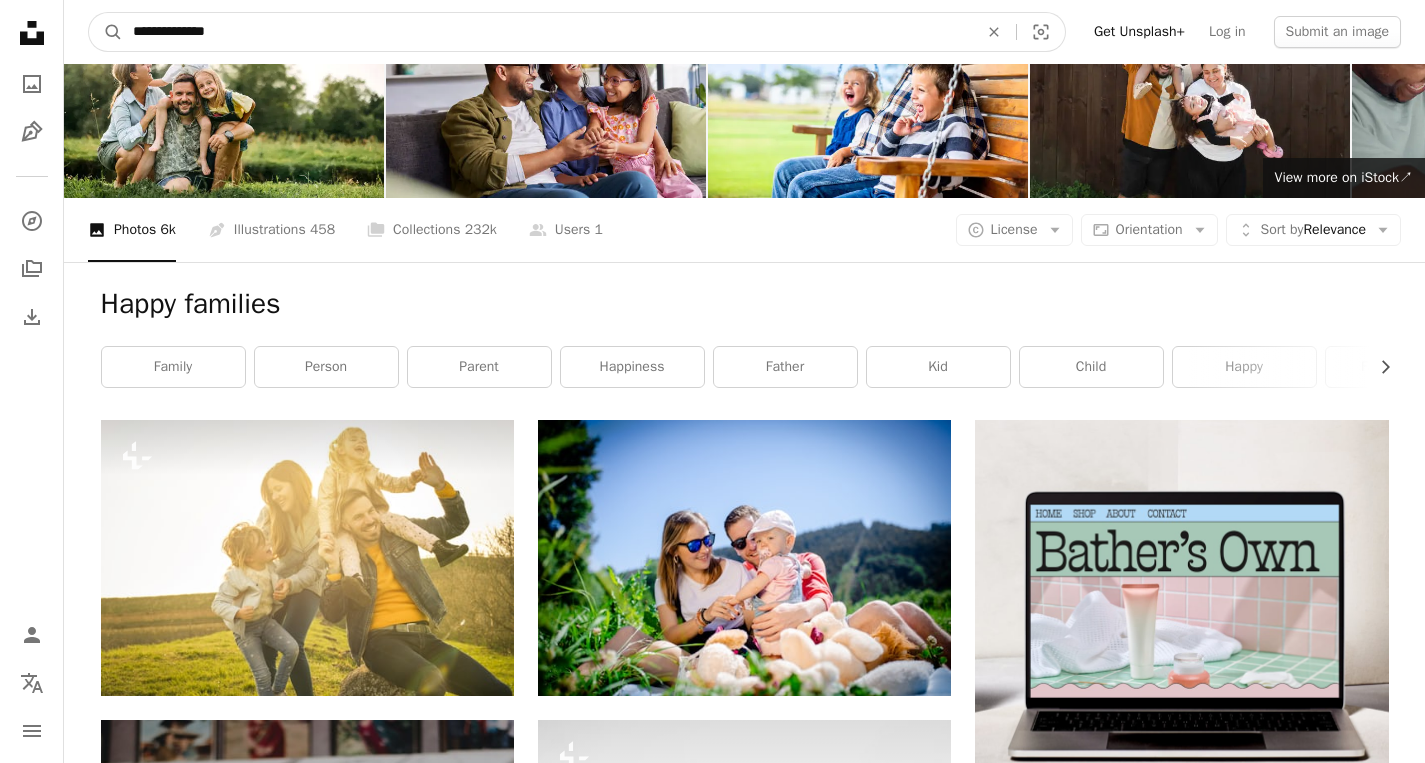click on "**********" at bounding box center [547, 32] 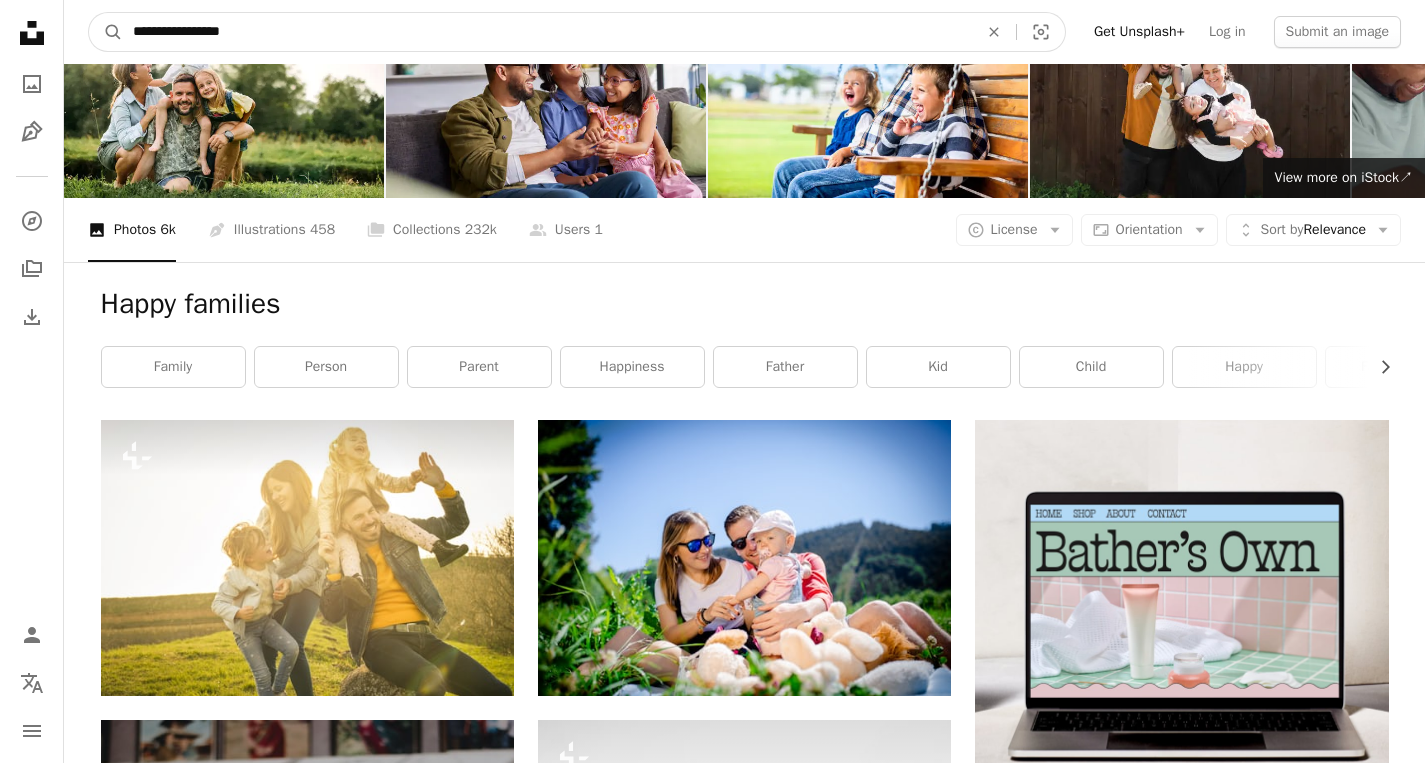 type on "**********" 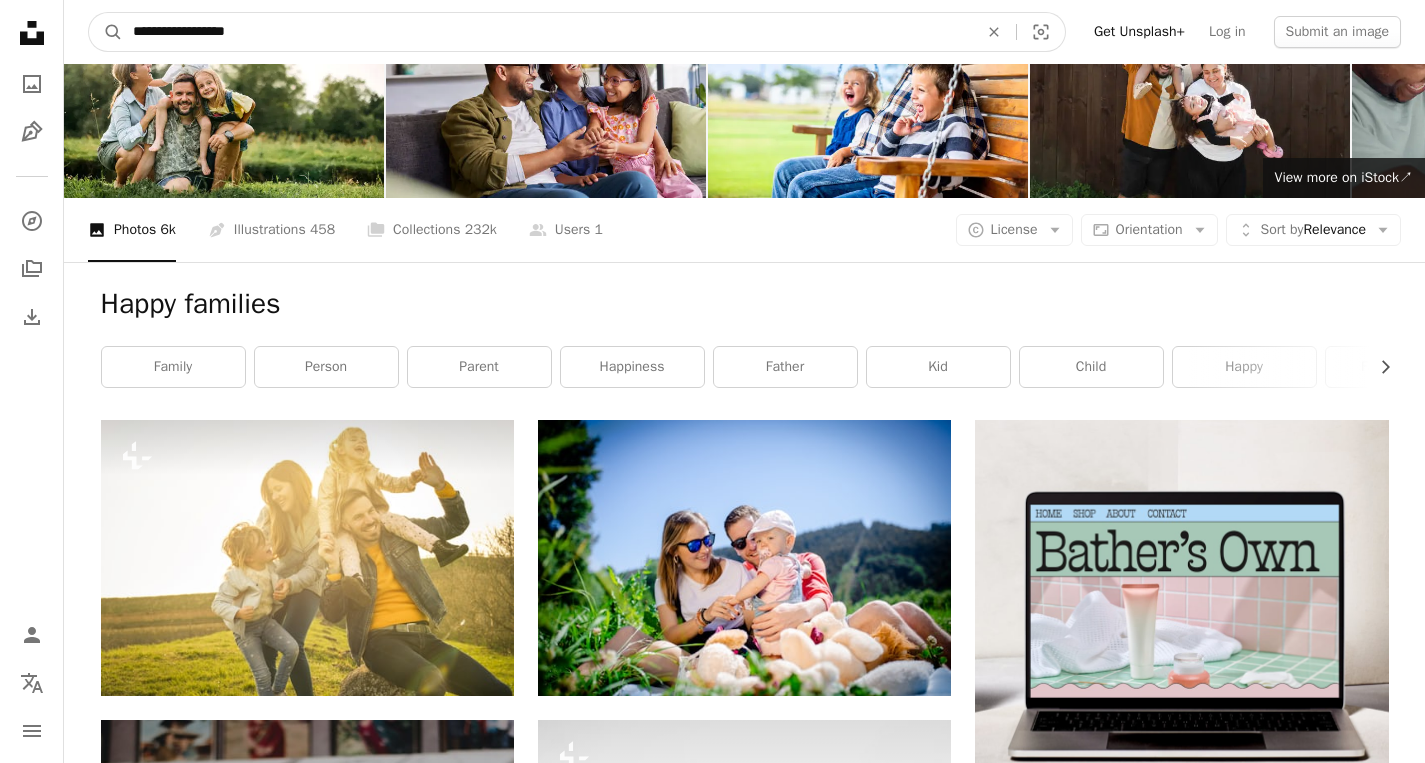 click on "A magnifying glass" at bounding box center (106, 32) 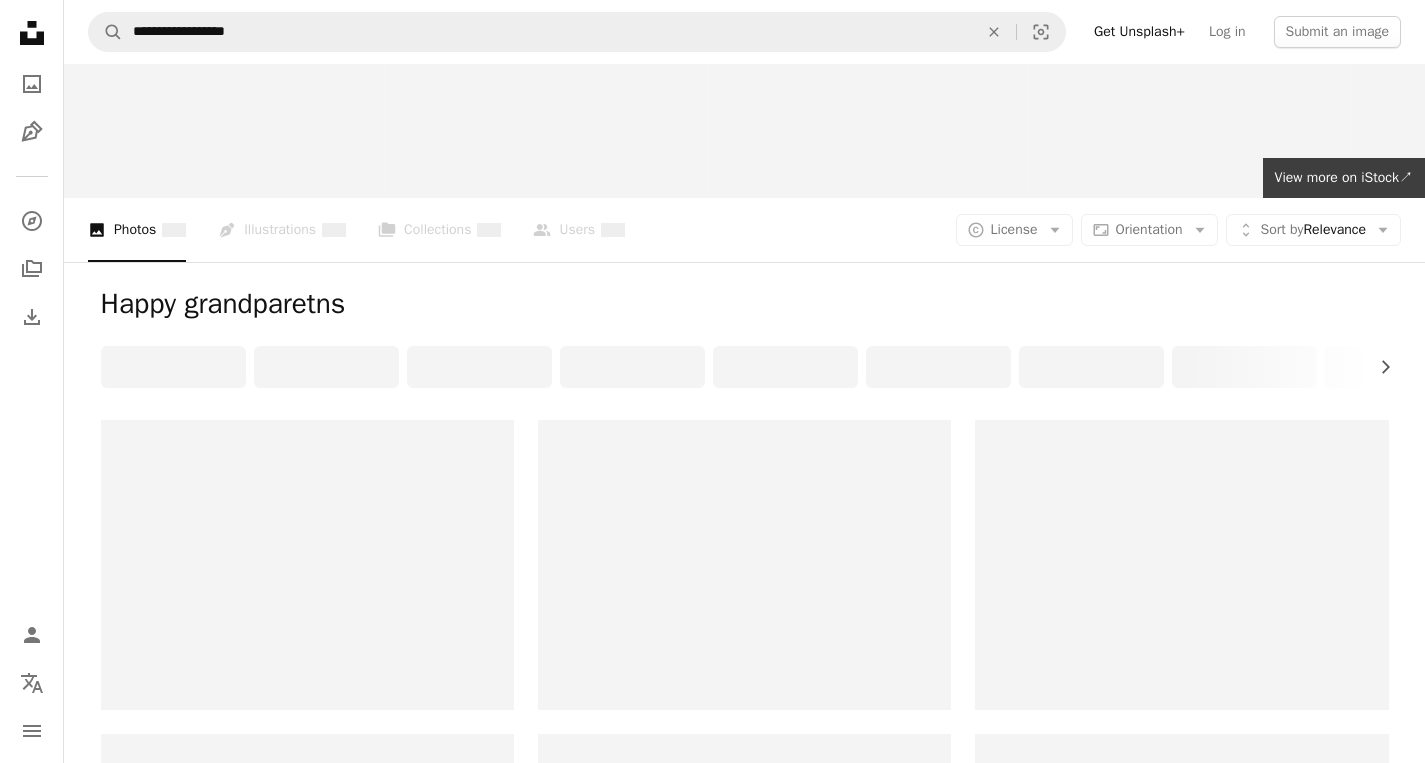 scroll, scrollTop: 0, scrollLeft: 0, axis: both 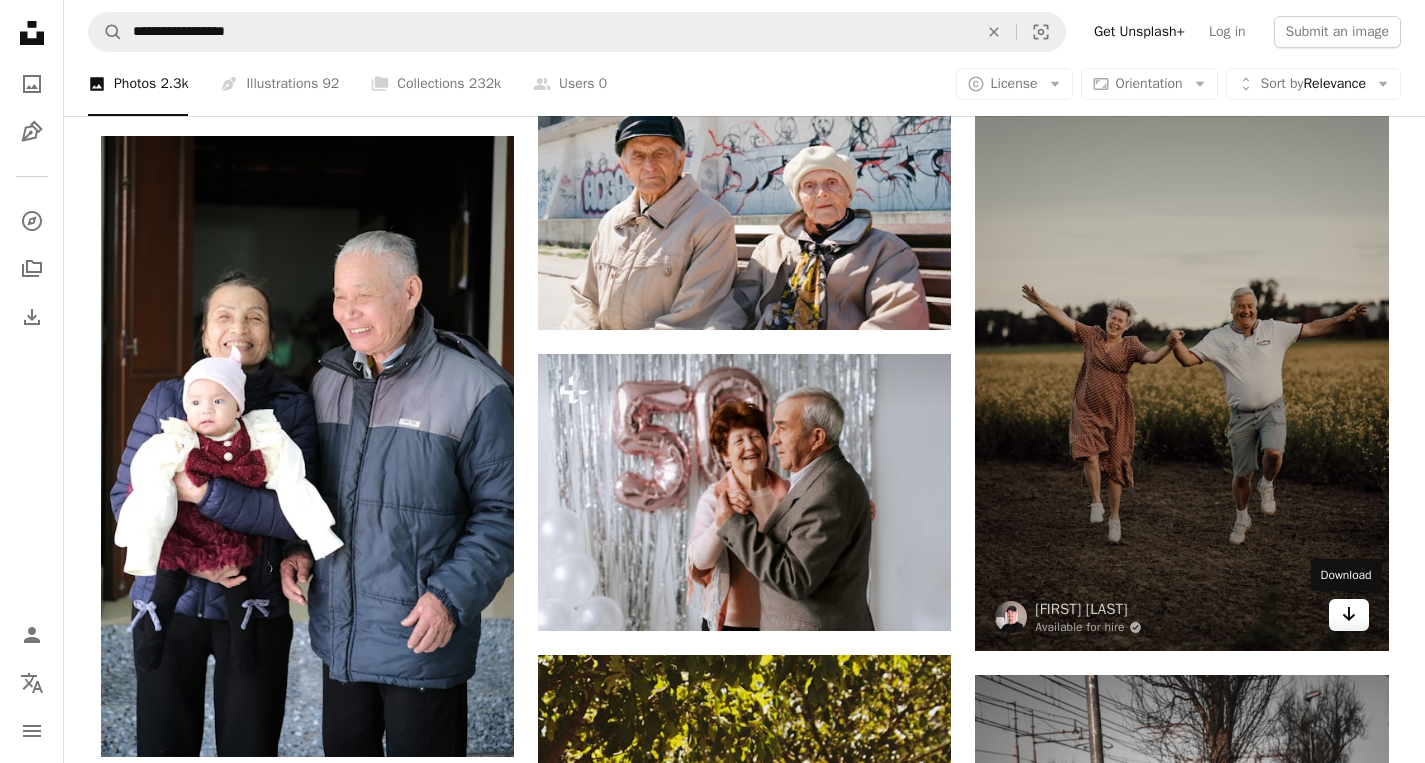 click on "Arrow pointing down" 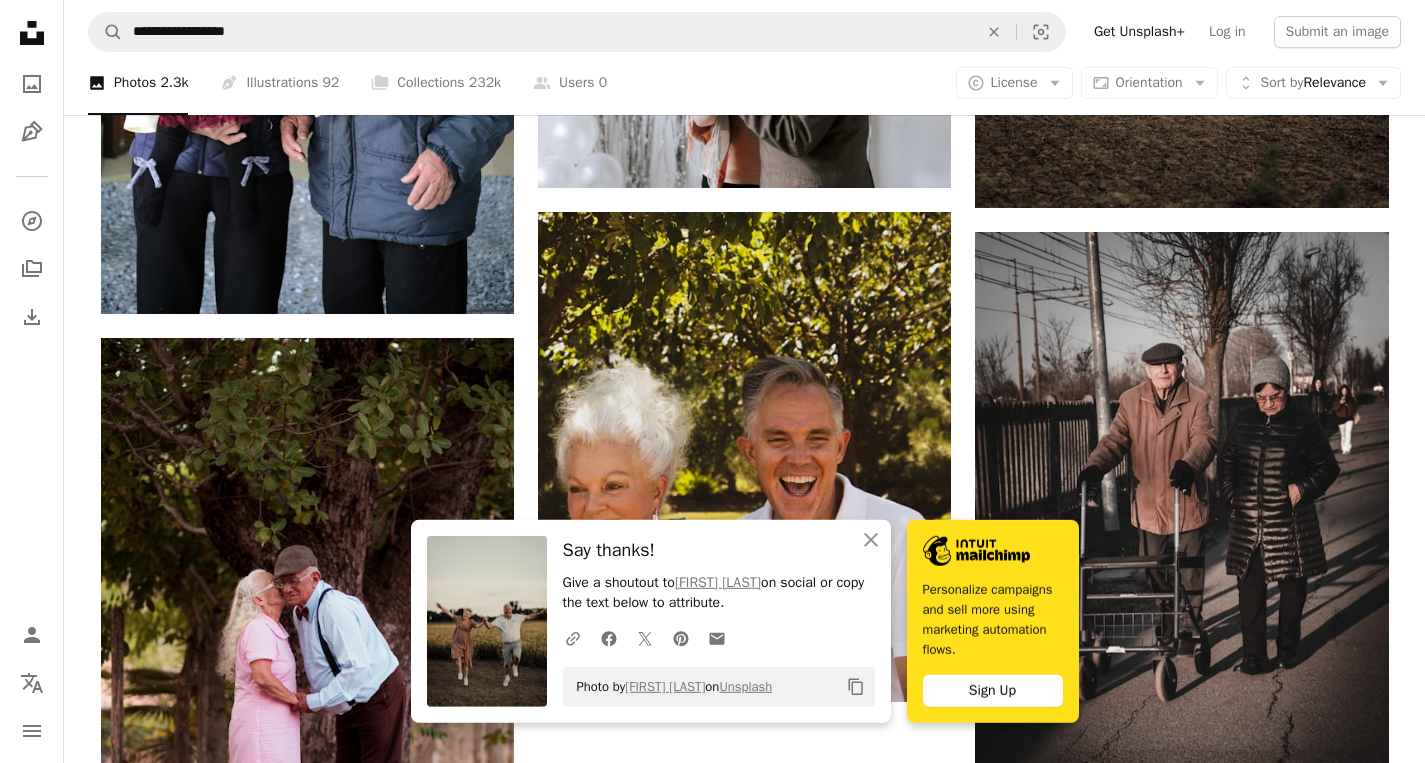 scroll, scrollTop: 2965, scrollLeft: 0, axis: vertical 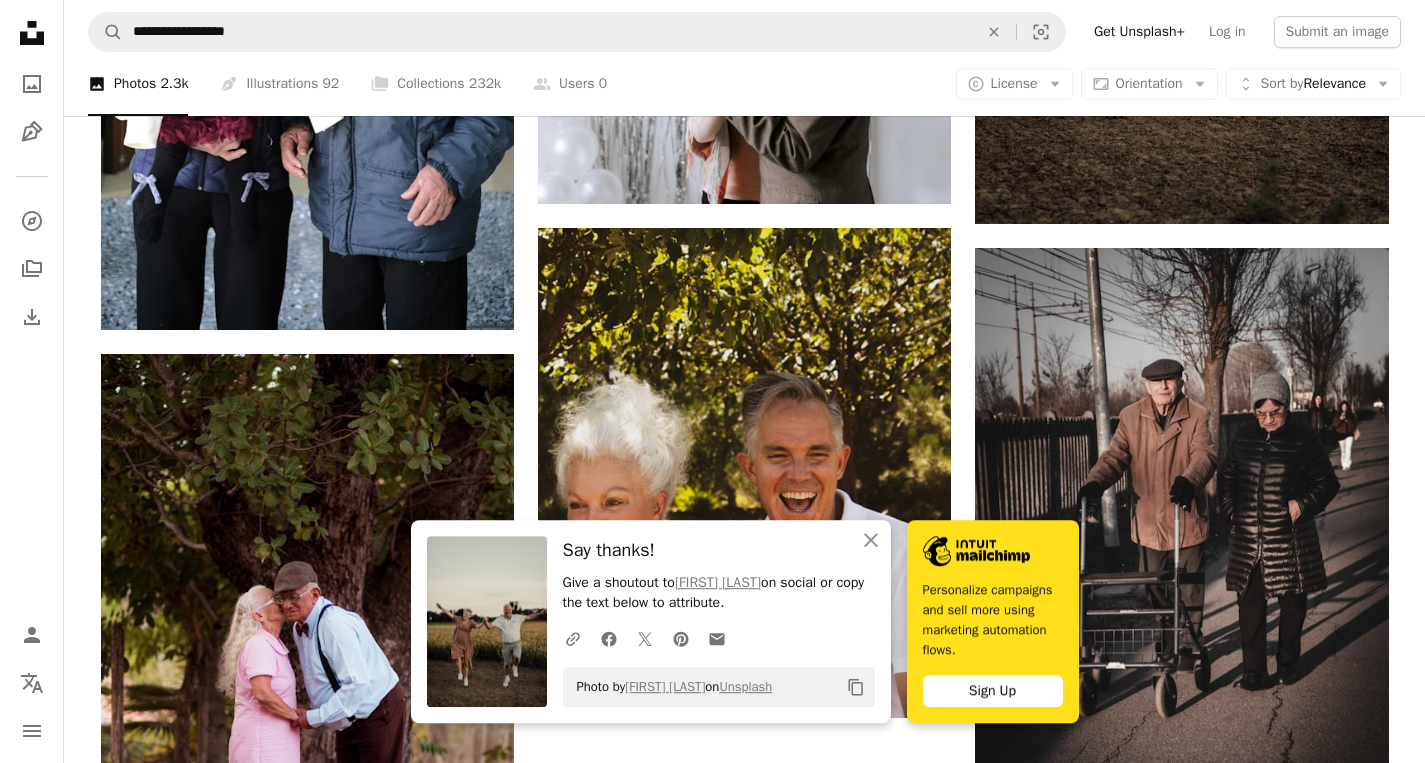 drag, startPoint x: 1436, startPoint y: 407, endPoint x: 1440, endPoint y: 472, distance: 65.12296 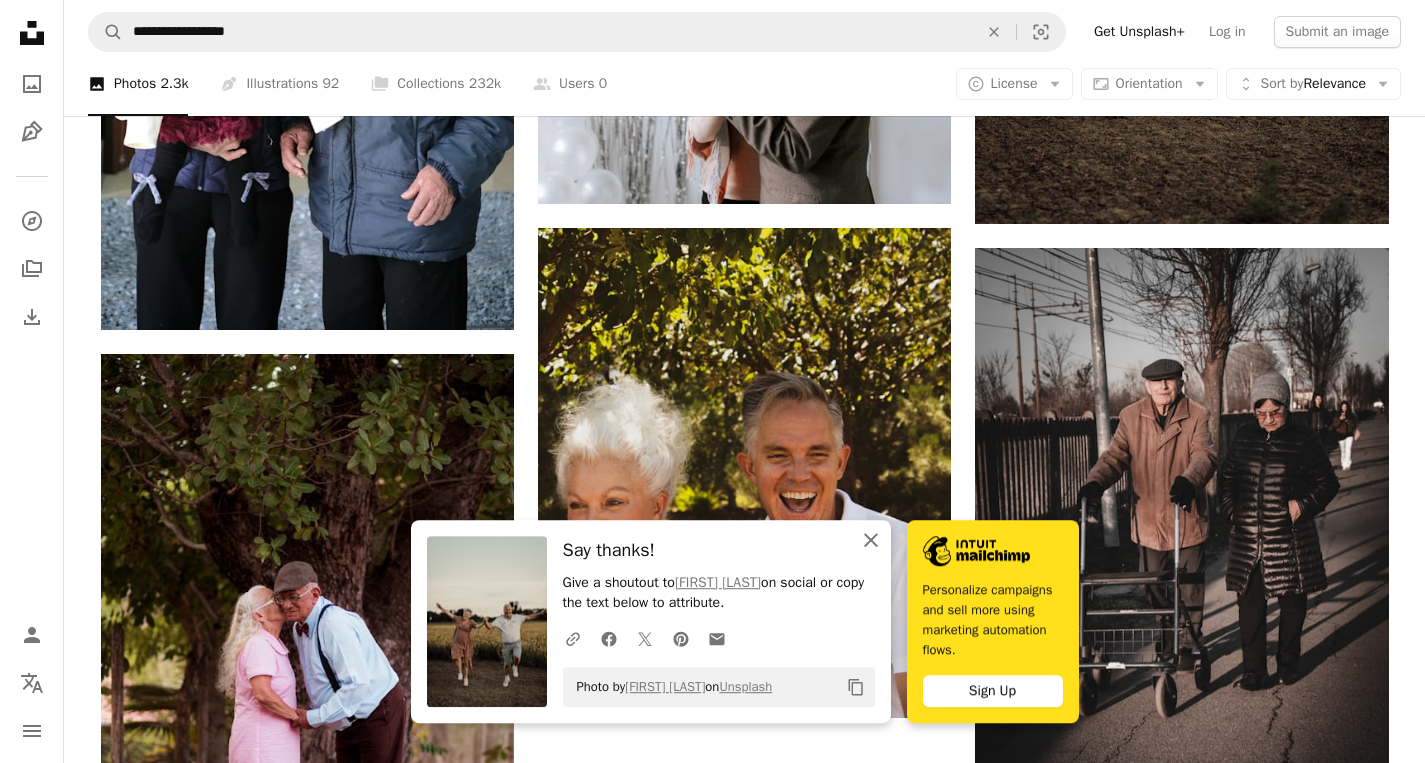 click on "An X shape" 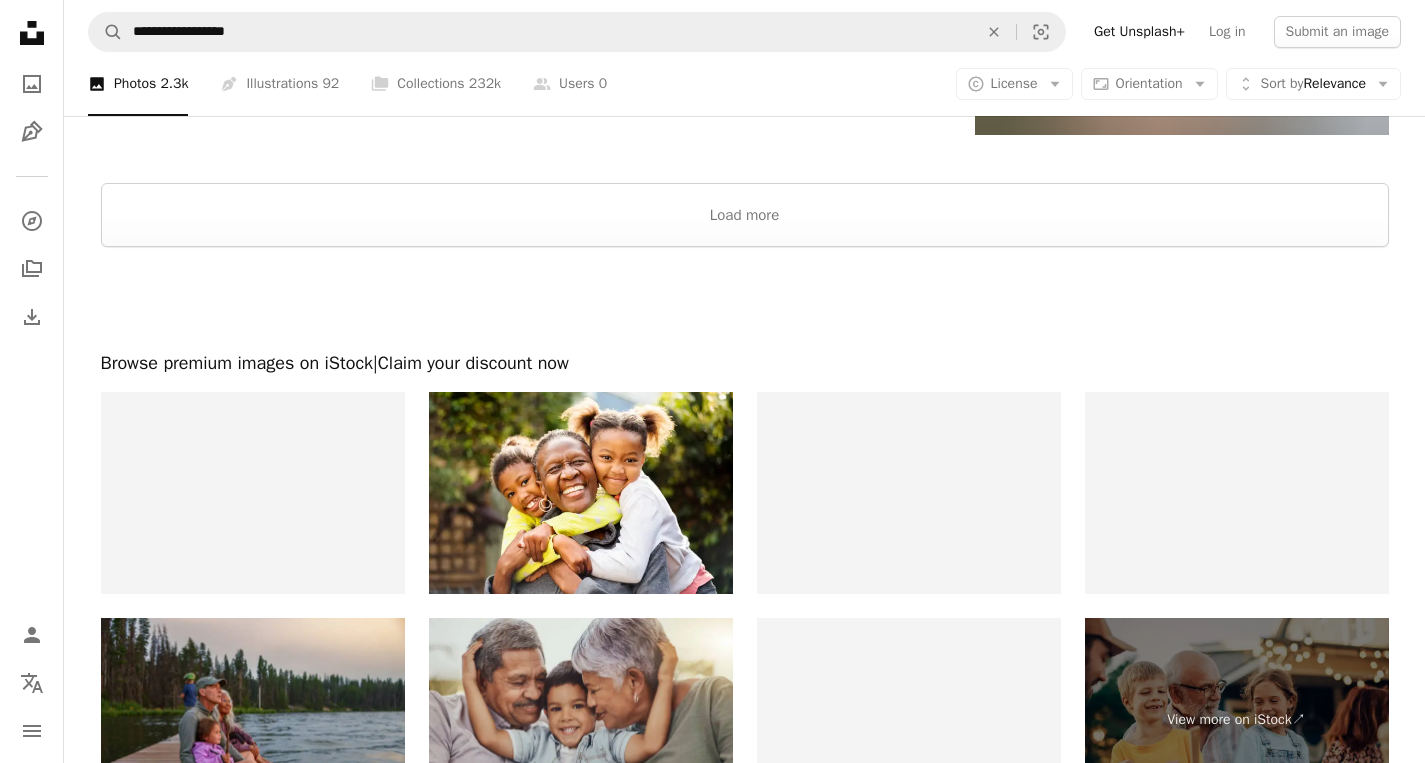 scroll, scrollTop: 4080, scrollLeft: 0, axis: vertical 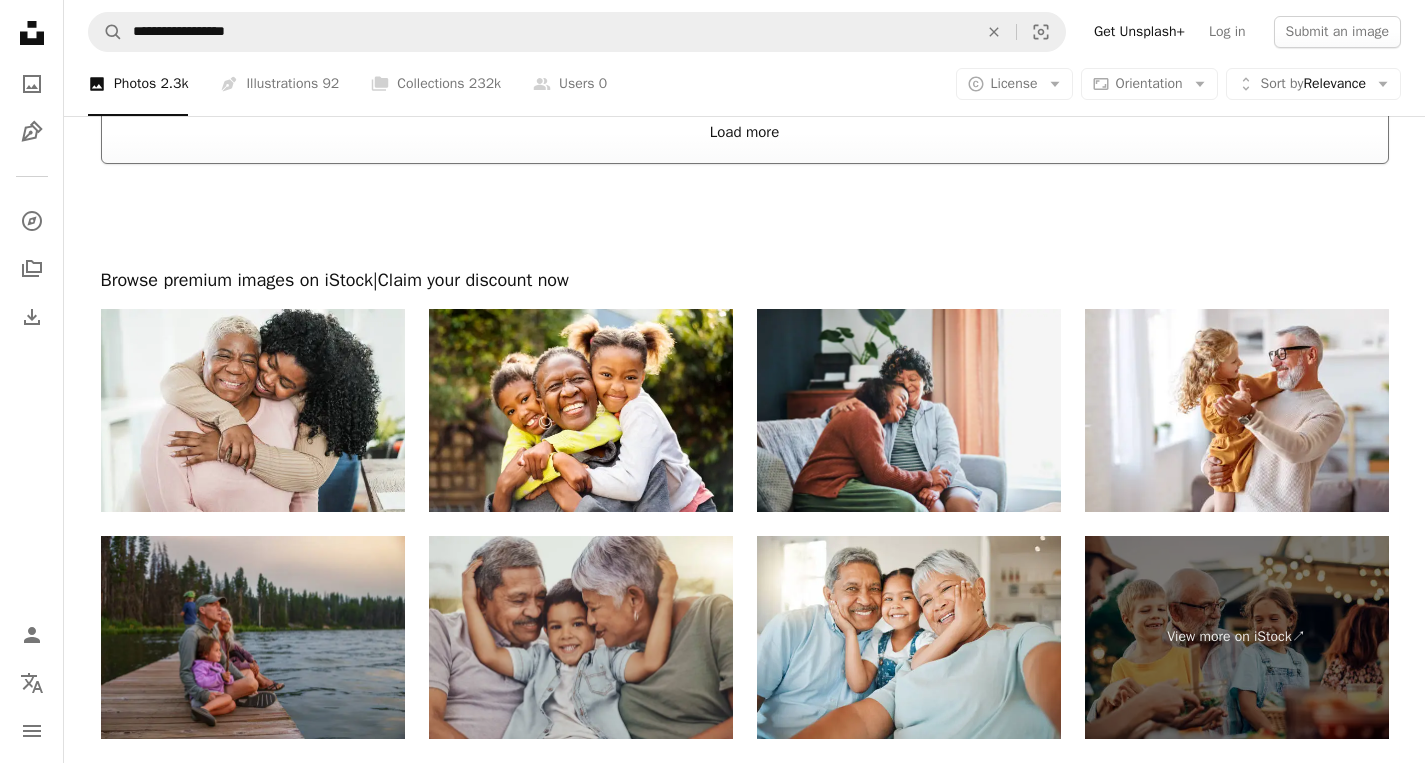 click on "Load more" at bounding box center (745, 132) 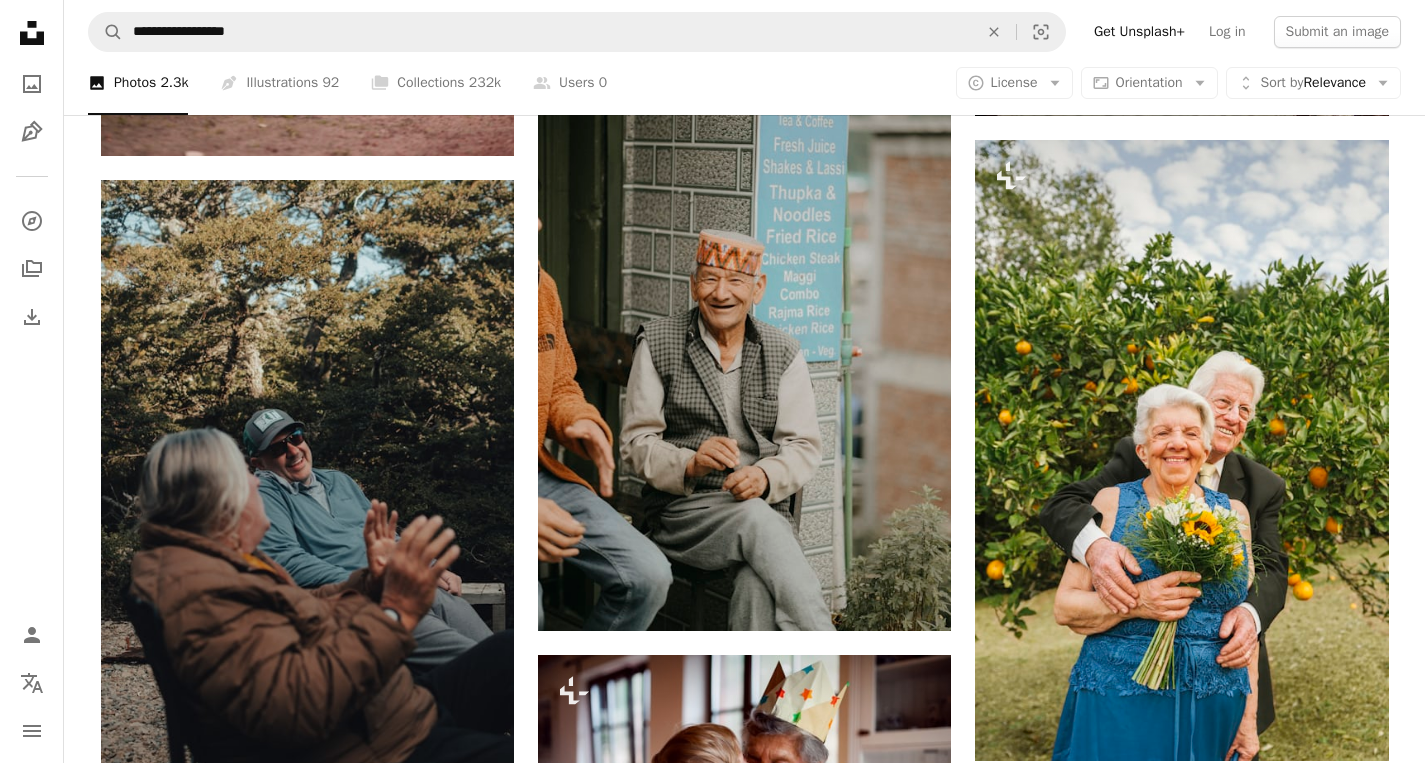 scroll, scrollTop: 6566, scrollLeft: 0, axis: vertical 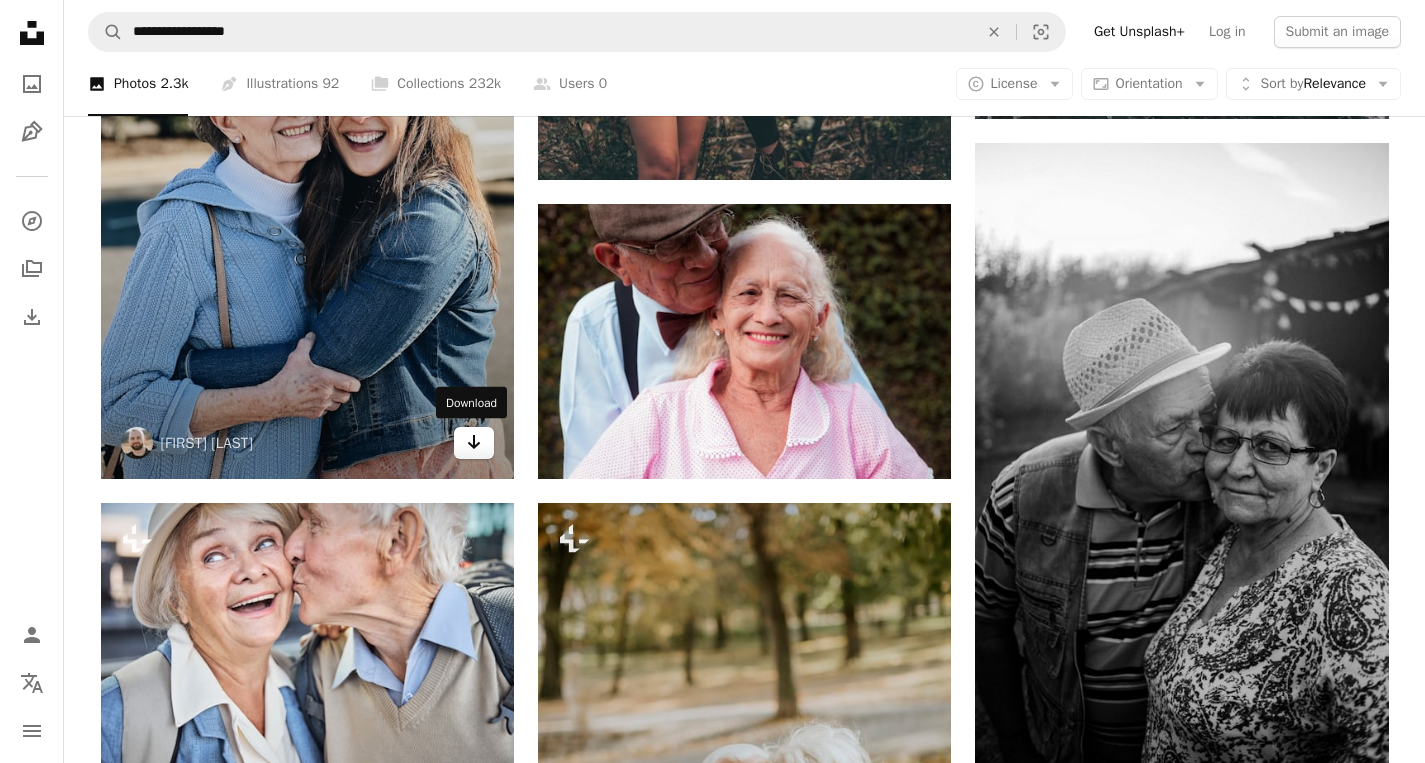 click on "Arrow pointing down" at bounding box center [474, 443] 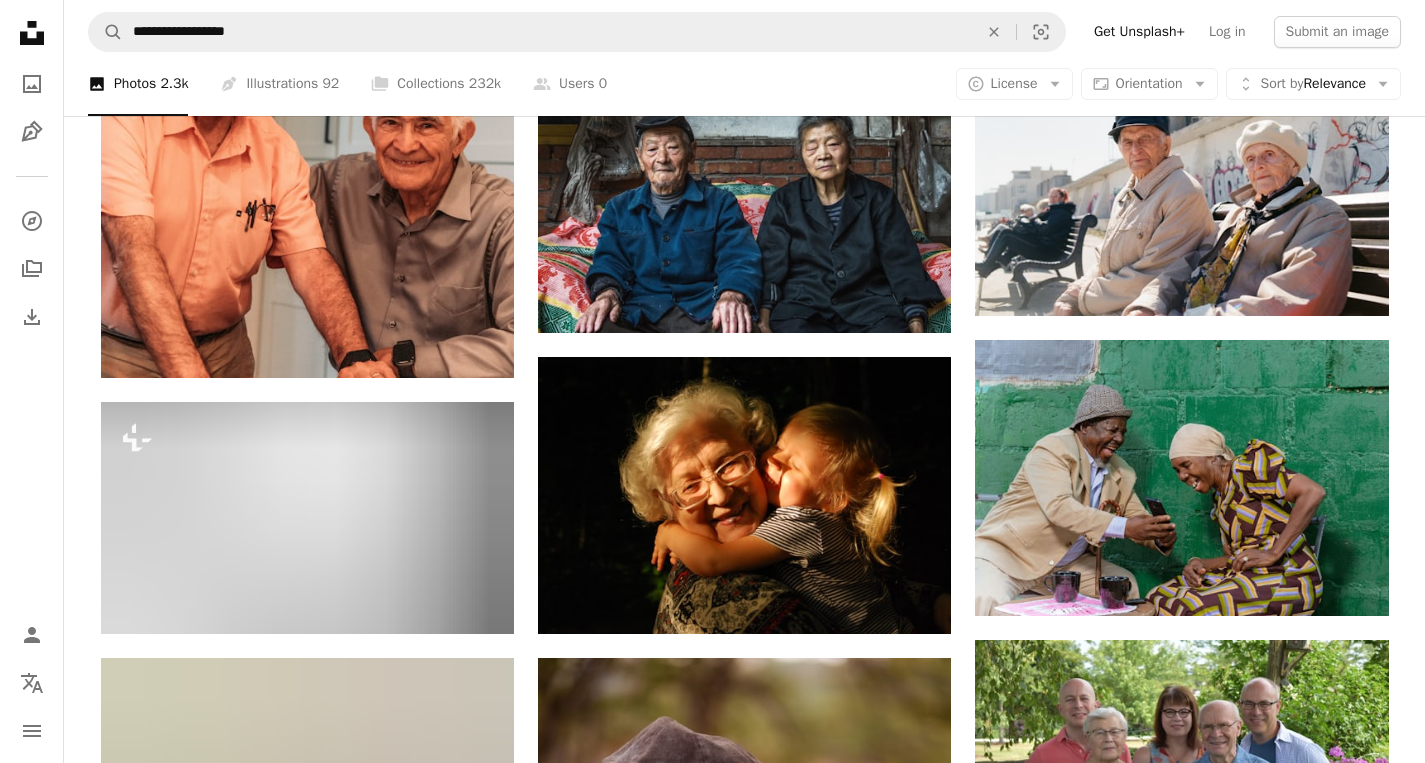 scroll, scrollTop: 12259, scrollLeft: 0, axis: vertical 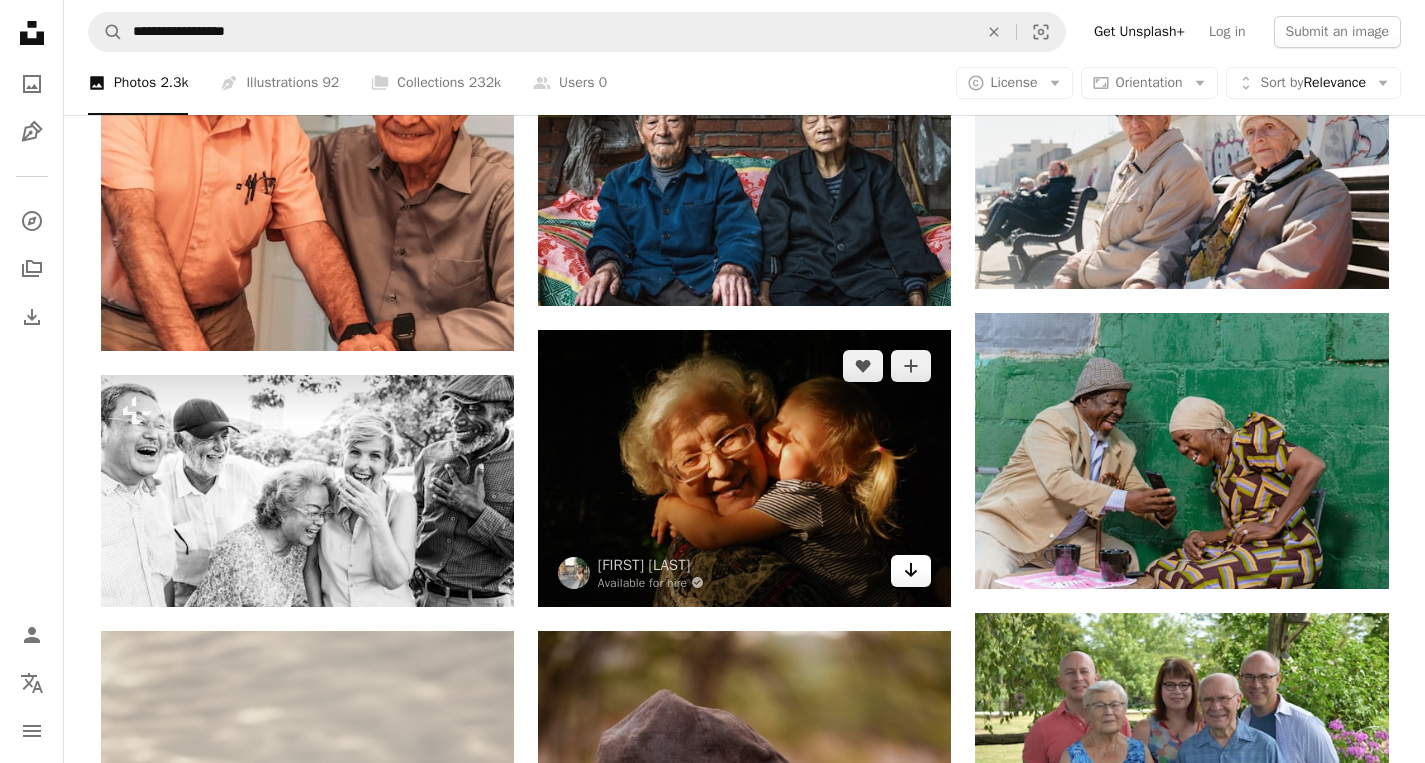 click on "Arrow pointing down" 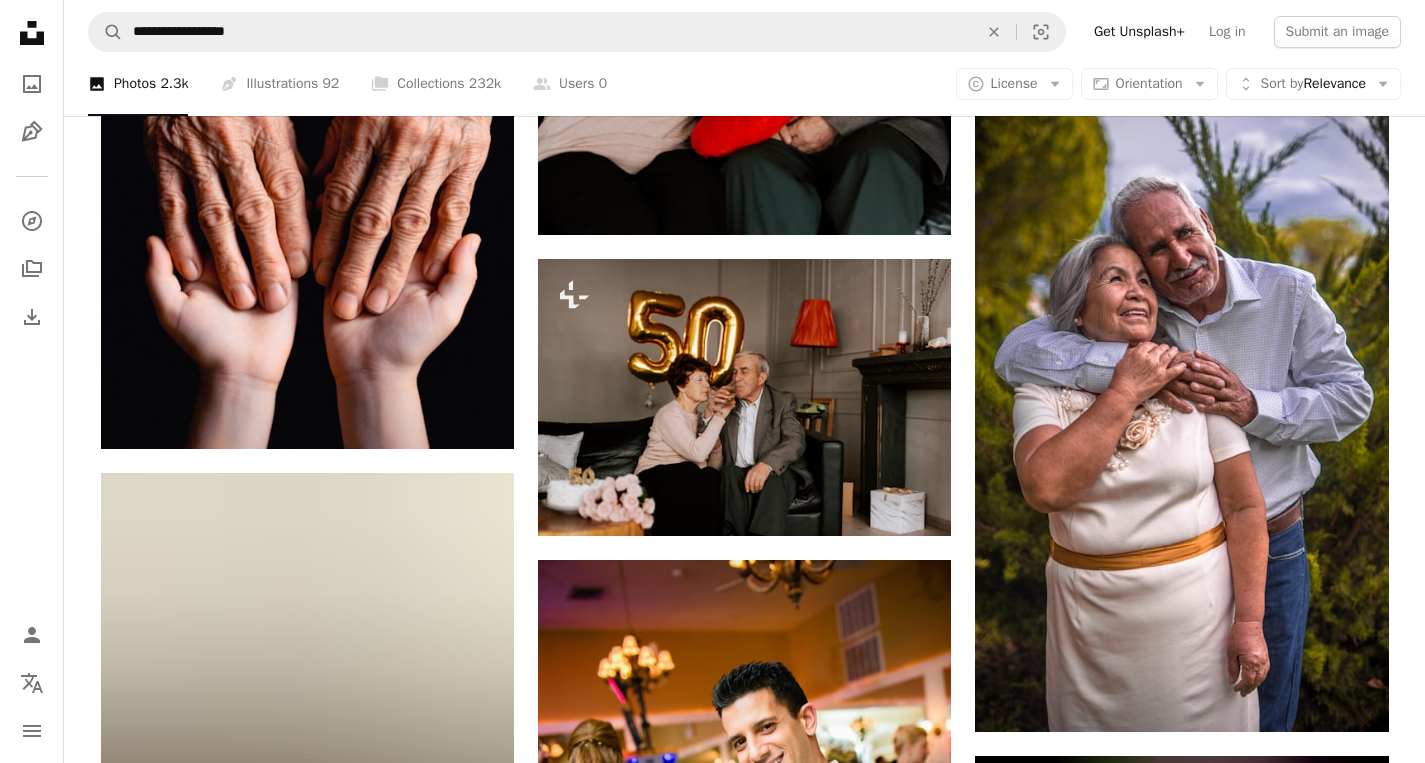 scroll, scrollTop: 16415, scrollLeft: 0, axis: vertical 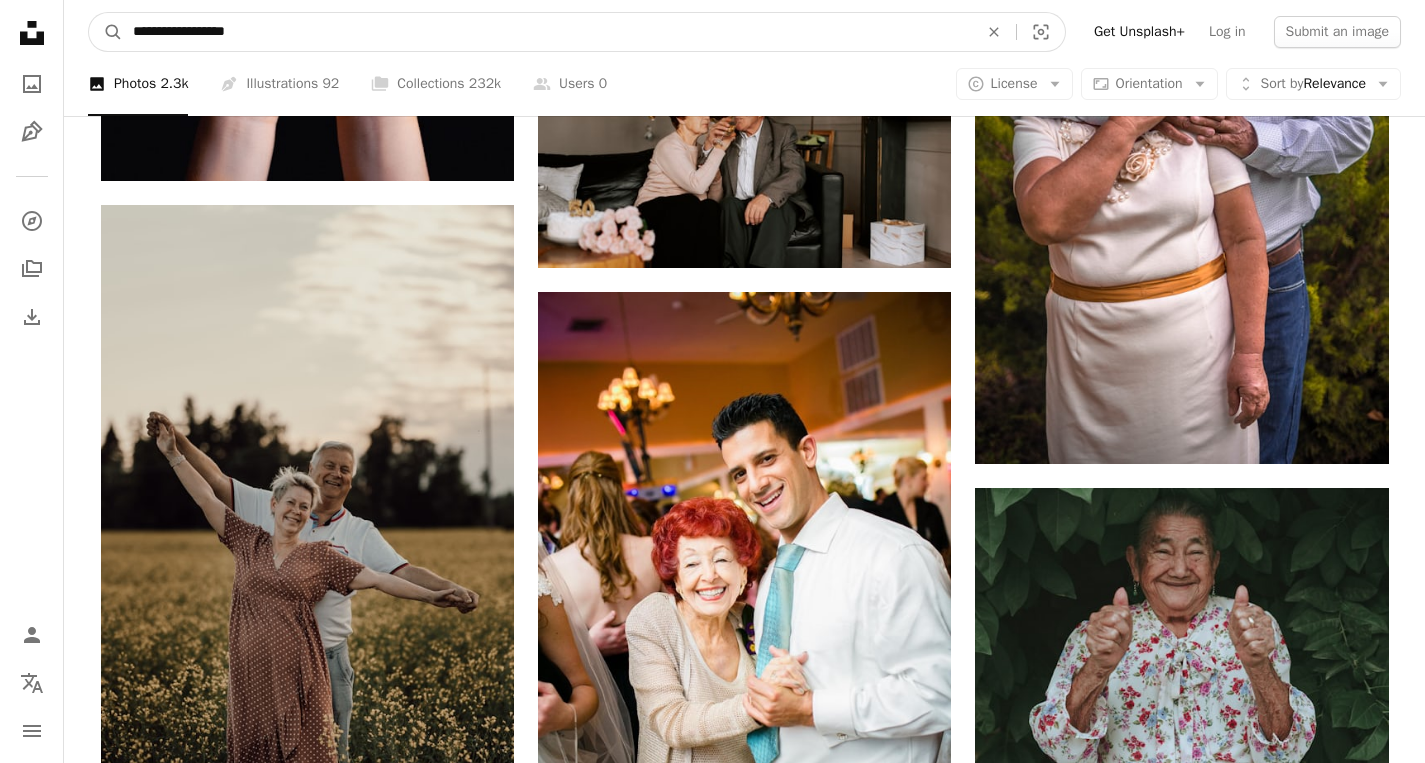 drag, startPoint x: 360, startPoint y: 32, endPoint x: 127, endPoint y: 35, distance: 233.01932 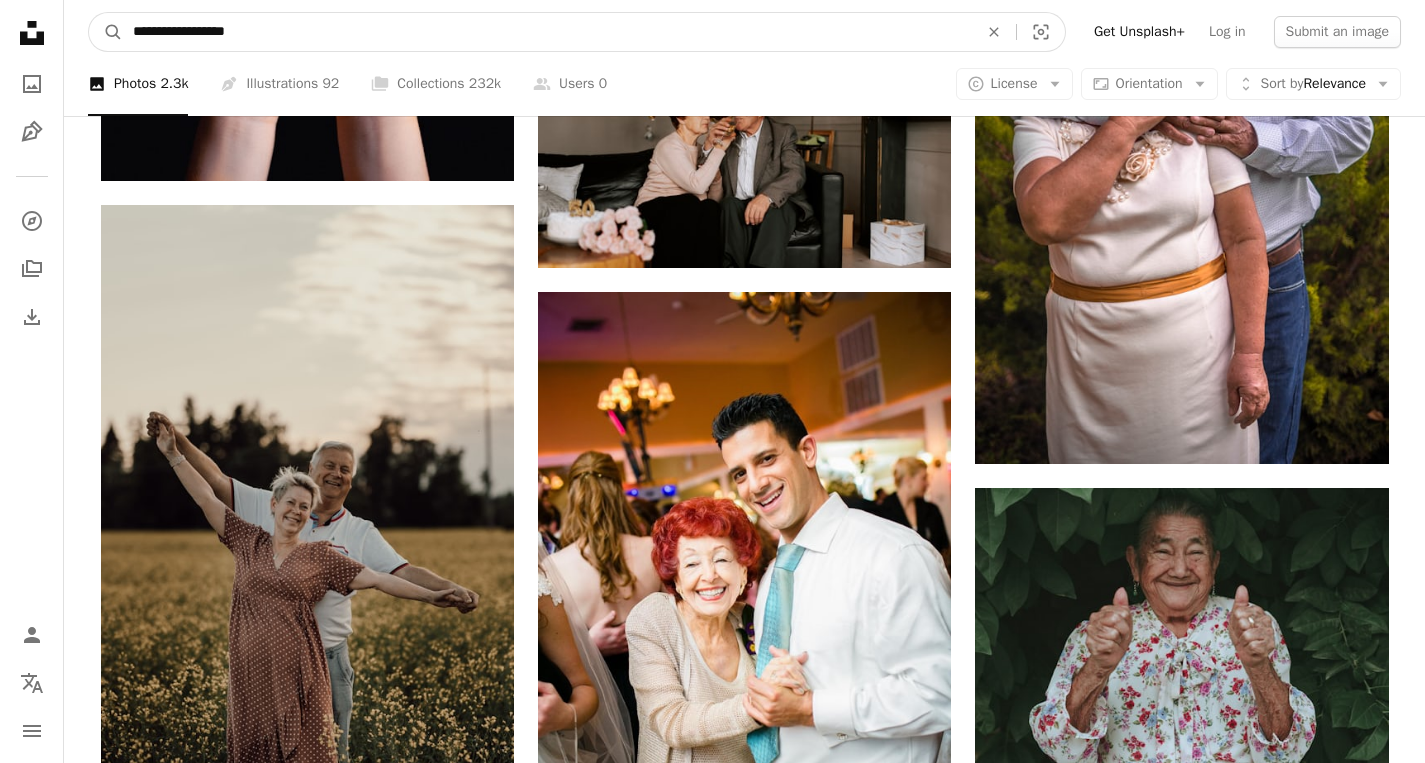 click on "**********" at bounding box center (547, 32) 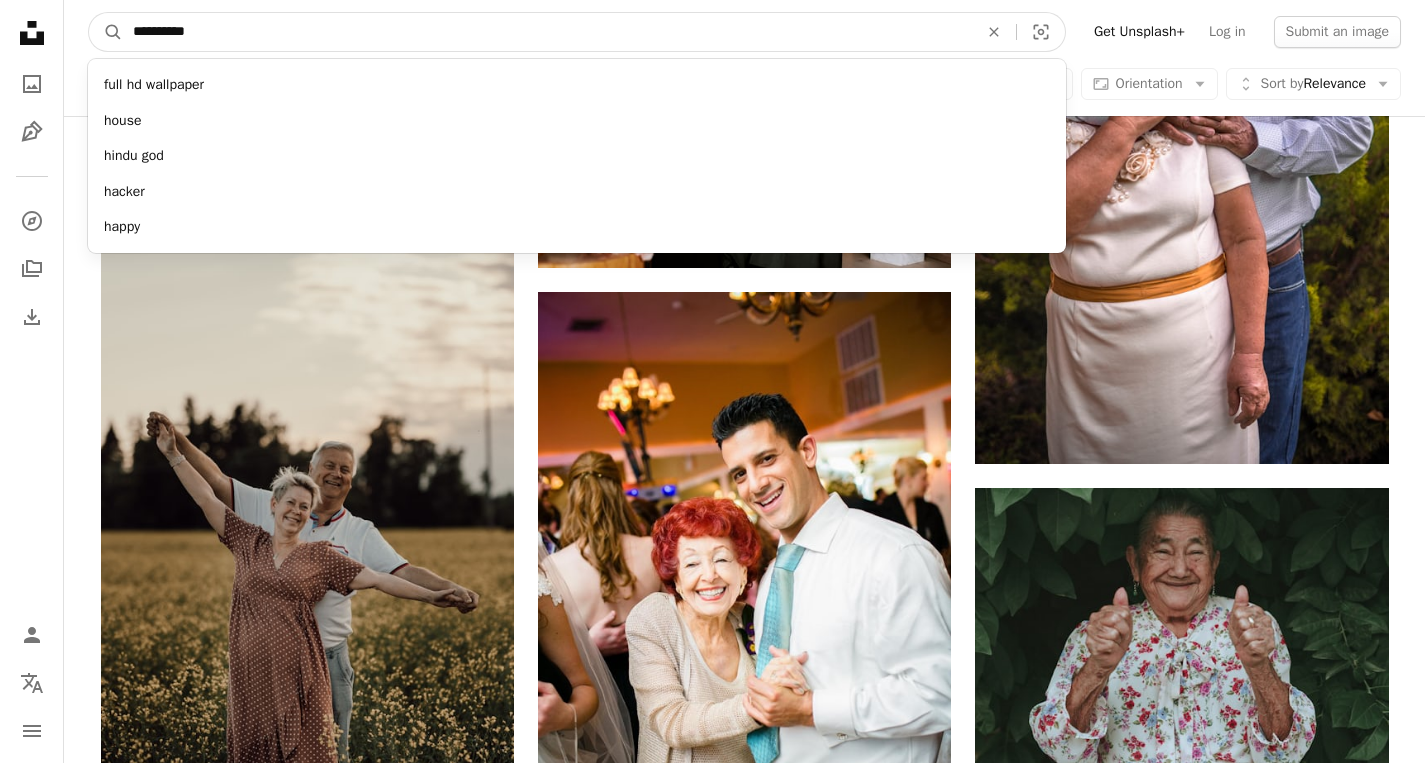 type on "**********" 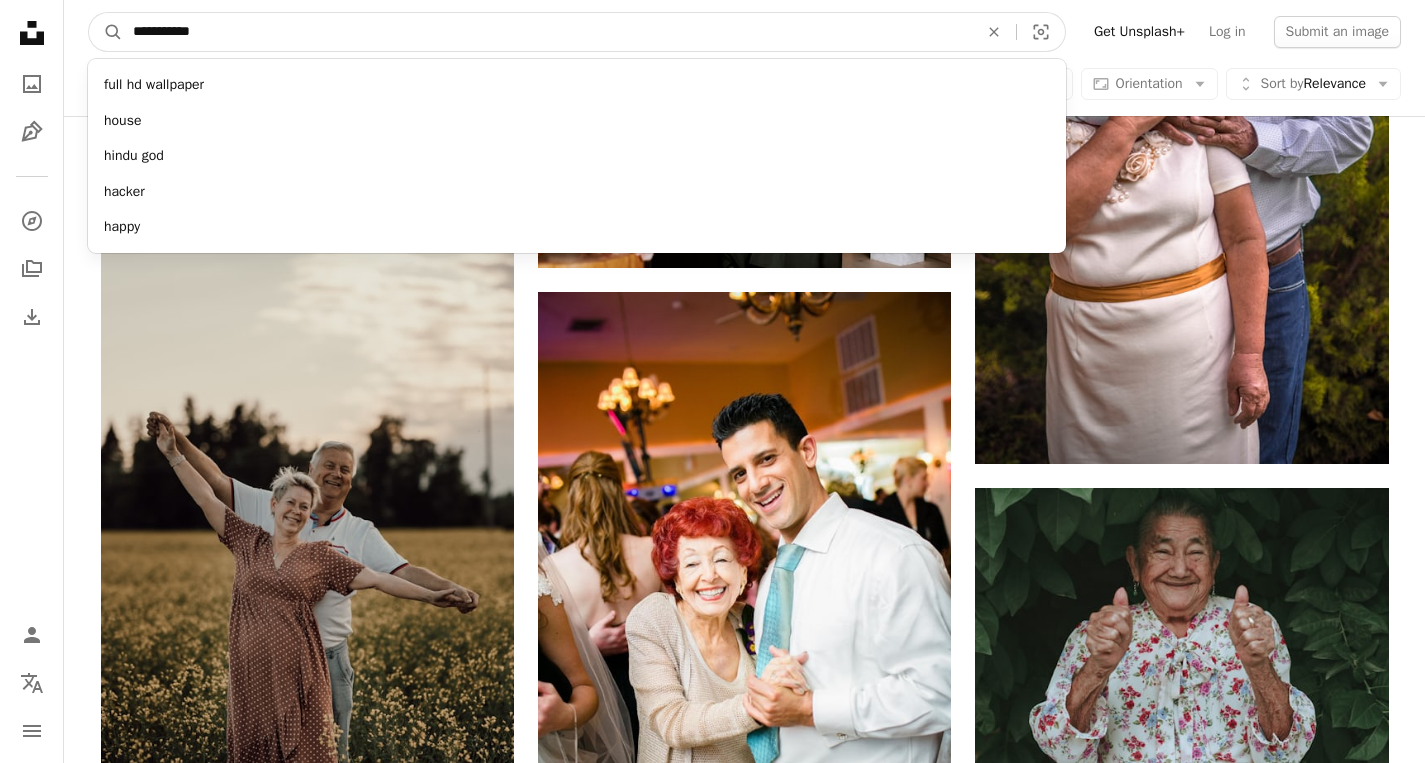 click on "A magnifying glass" at bounding box center [106, 32] 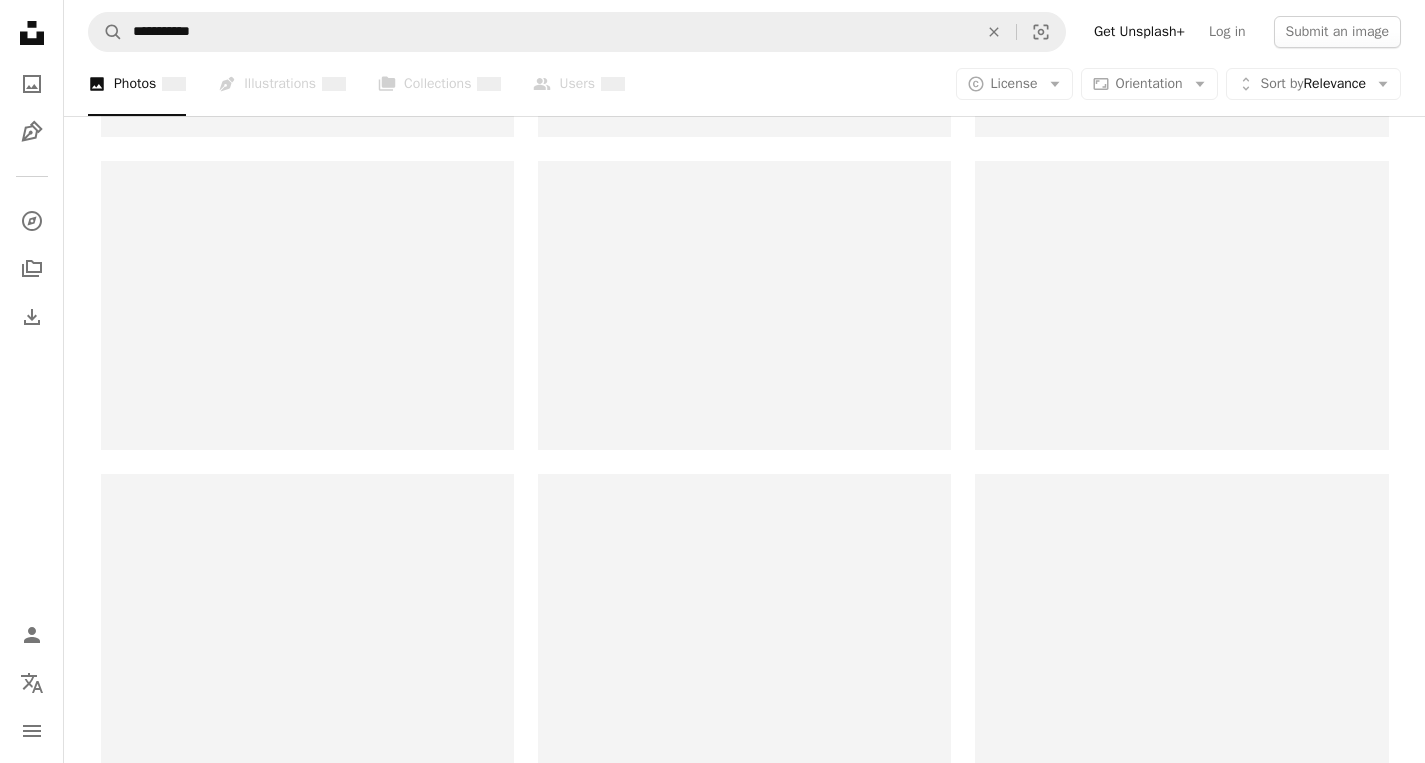 scroll, scrollTop: 0, scrollLeft: 0, axis: both 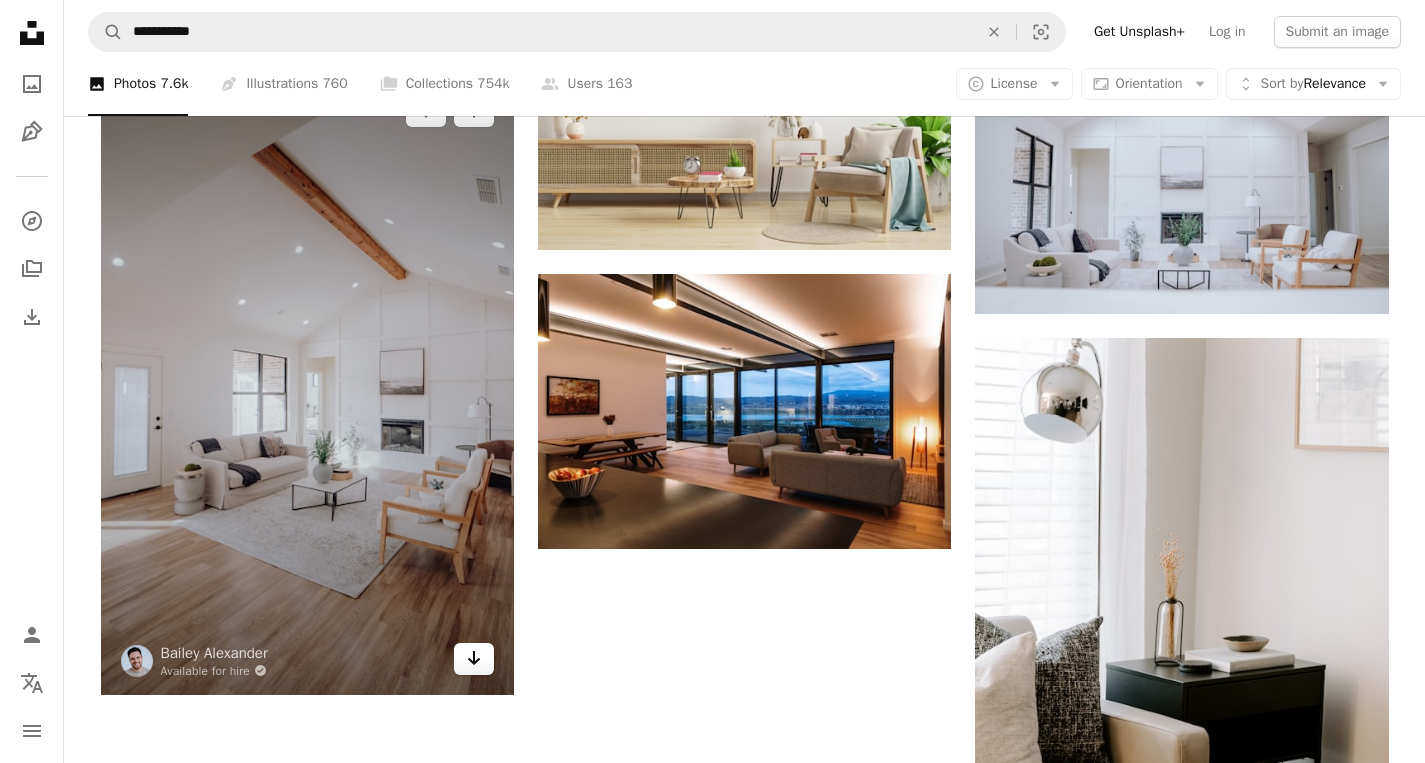 click on "Arrow pointing down" 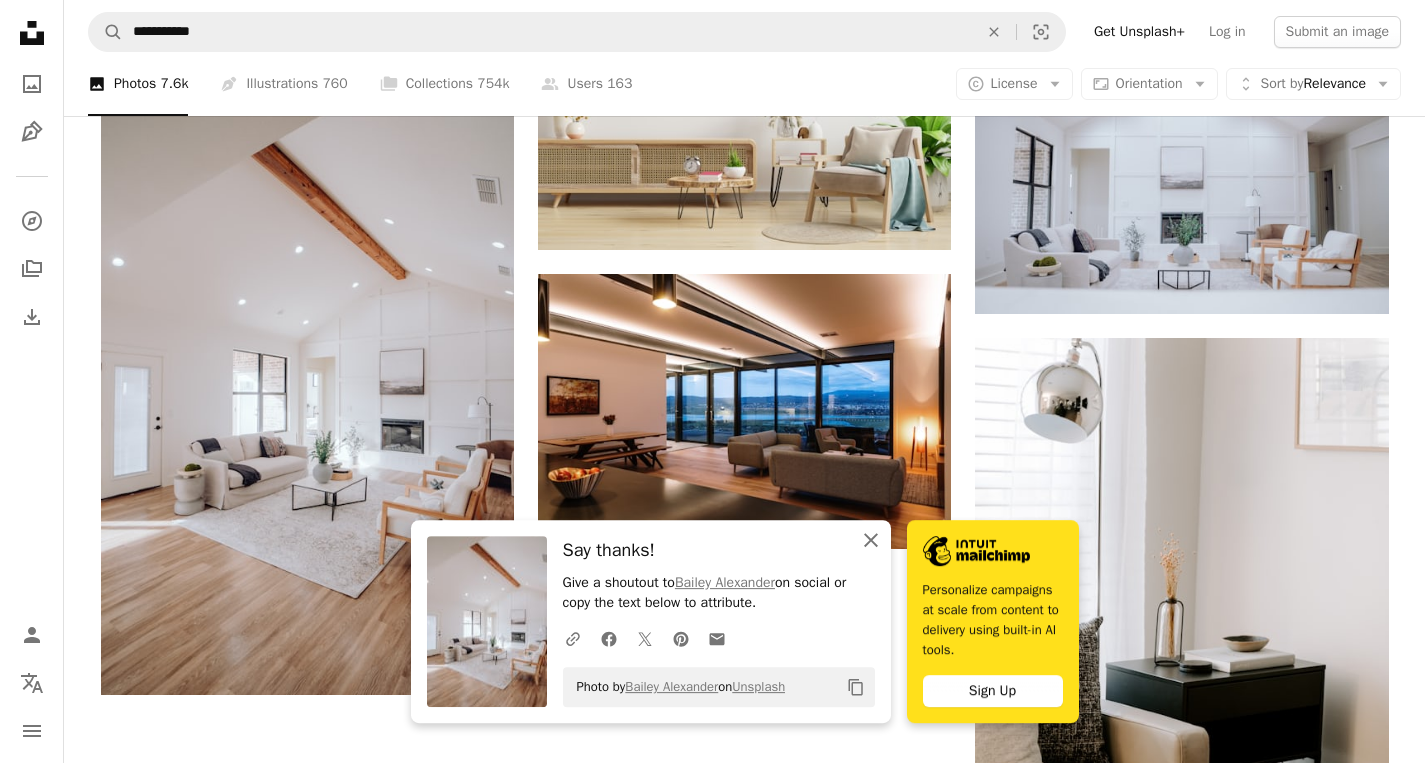 click on "An X shape" 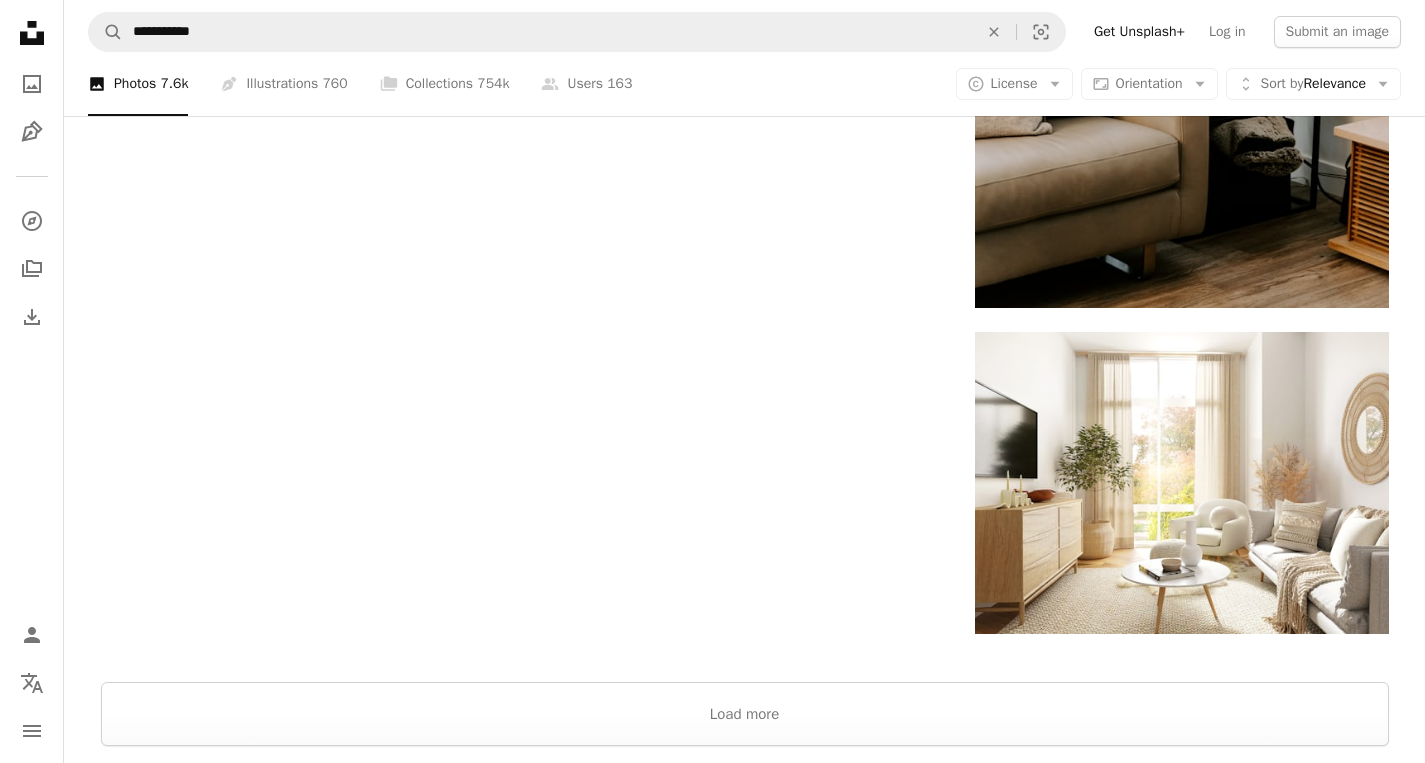 scroll, scrollTop: 3209, scrollLeft: 0, axis: vertical 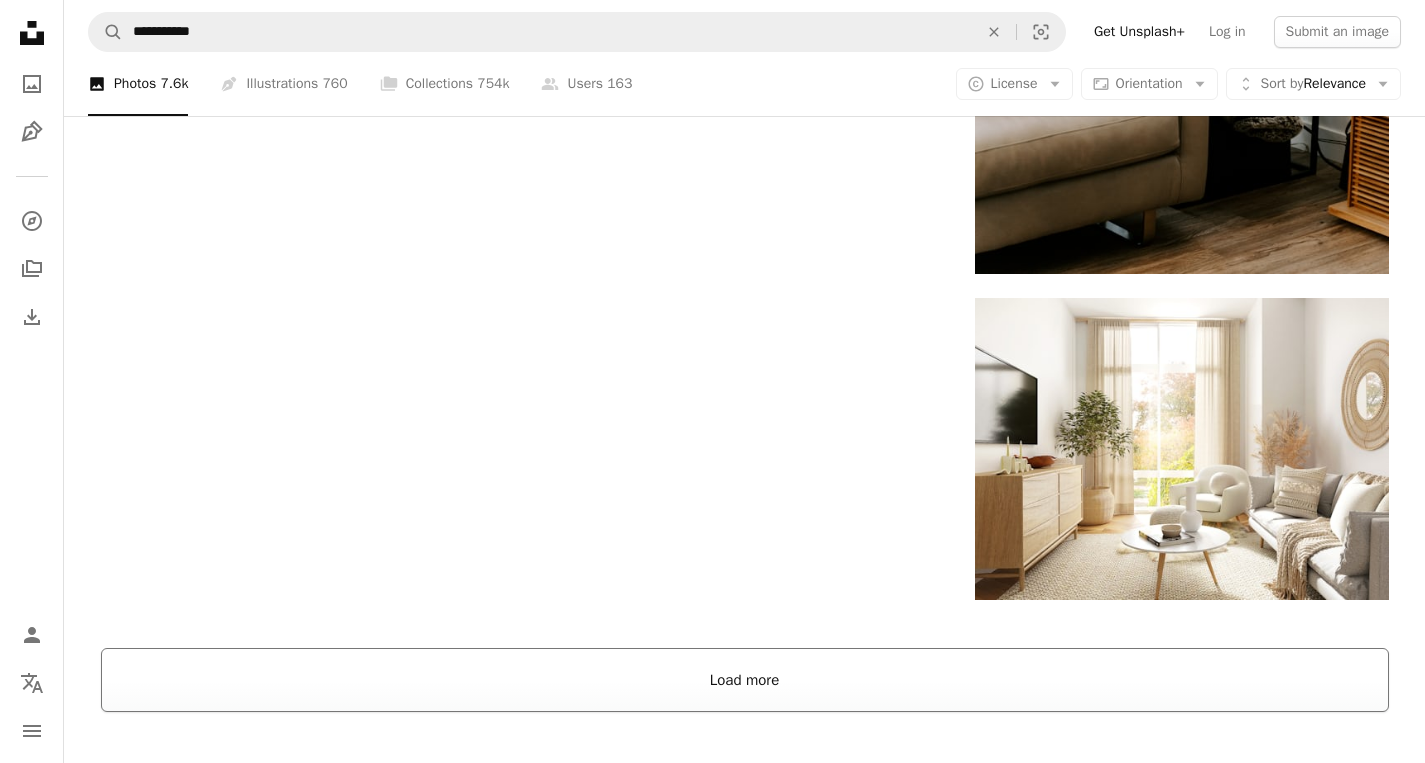 click on "Load more" at bounding box center [745, 680] 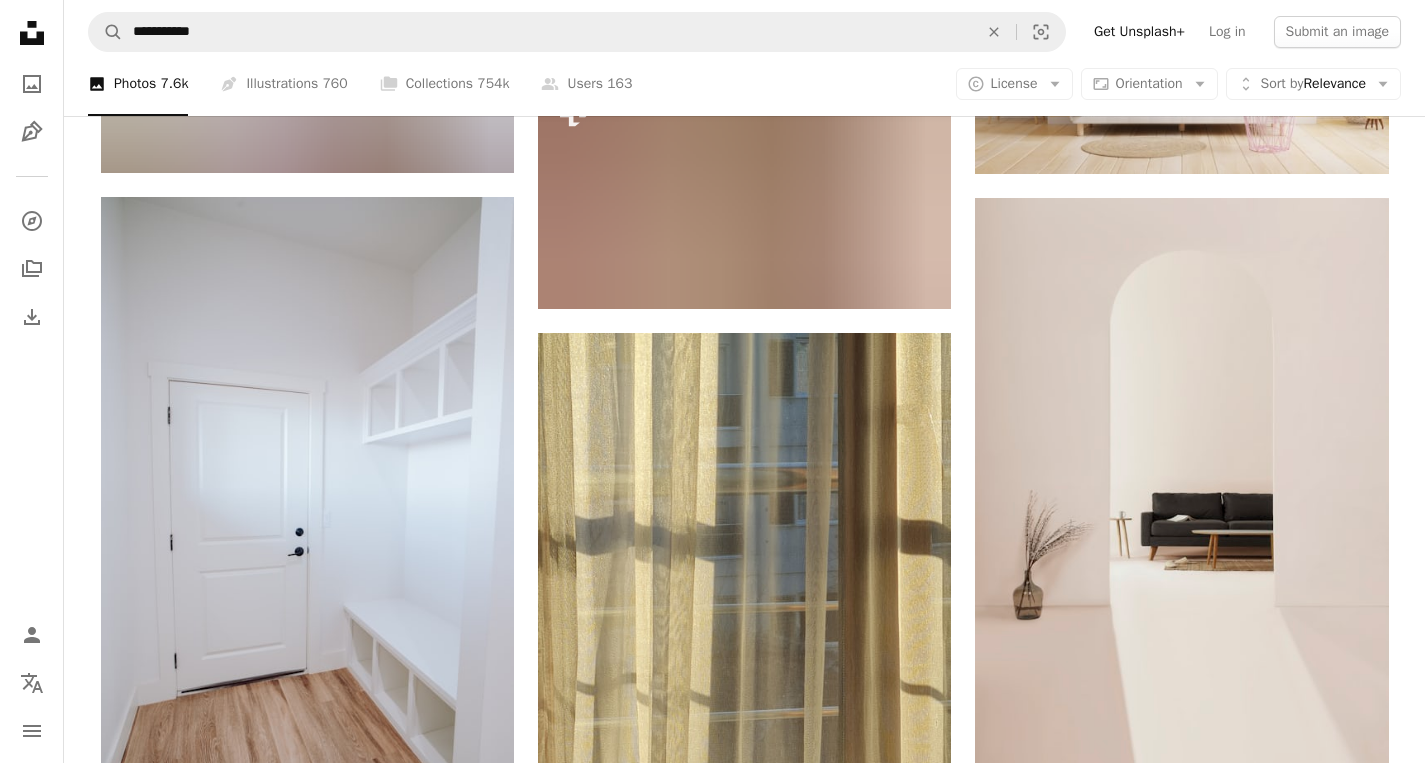 scroll, scrollTop: 6072, scrollLeft: 0, axis: vertical 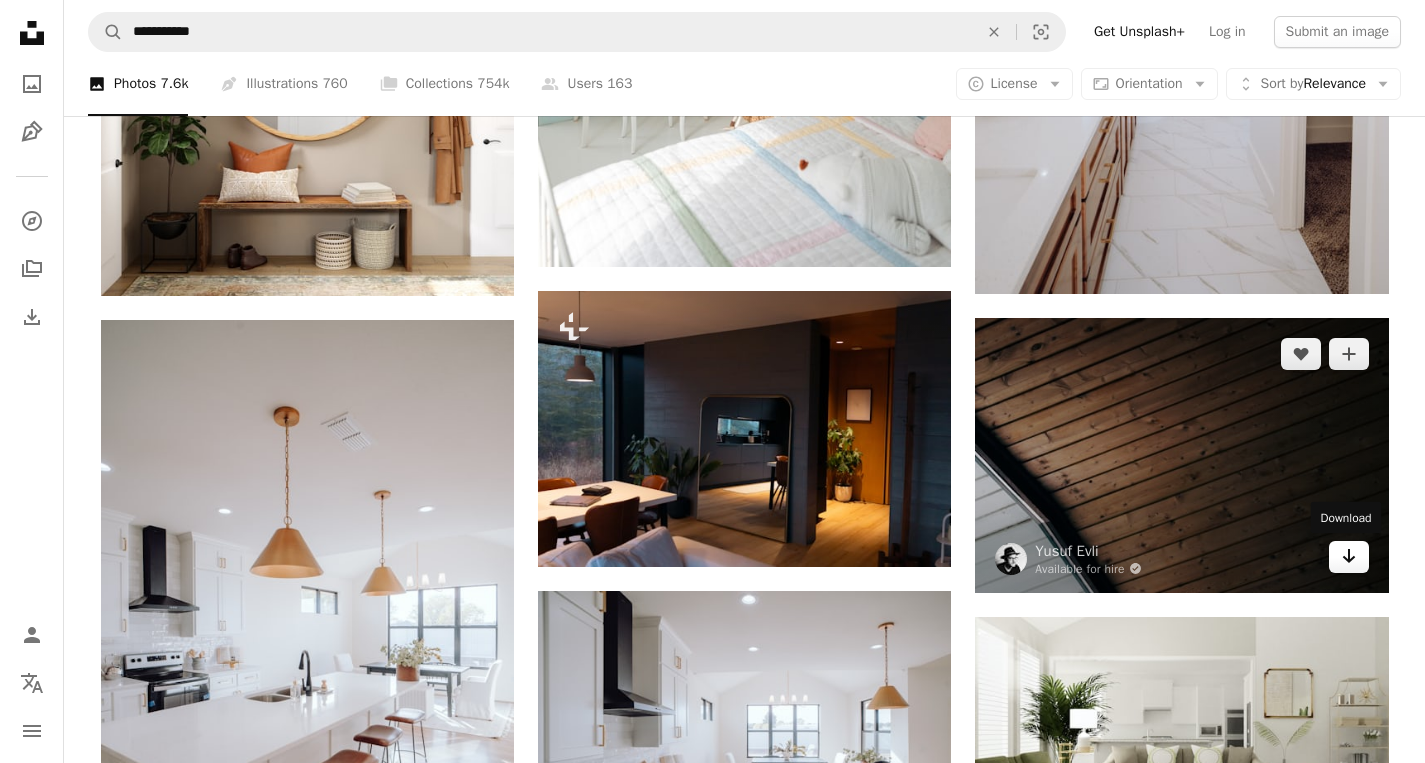 click on "Arrow pointing down" 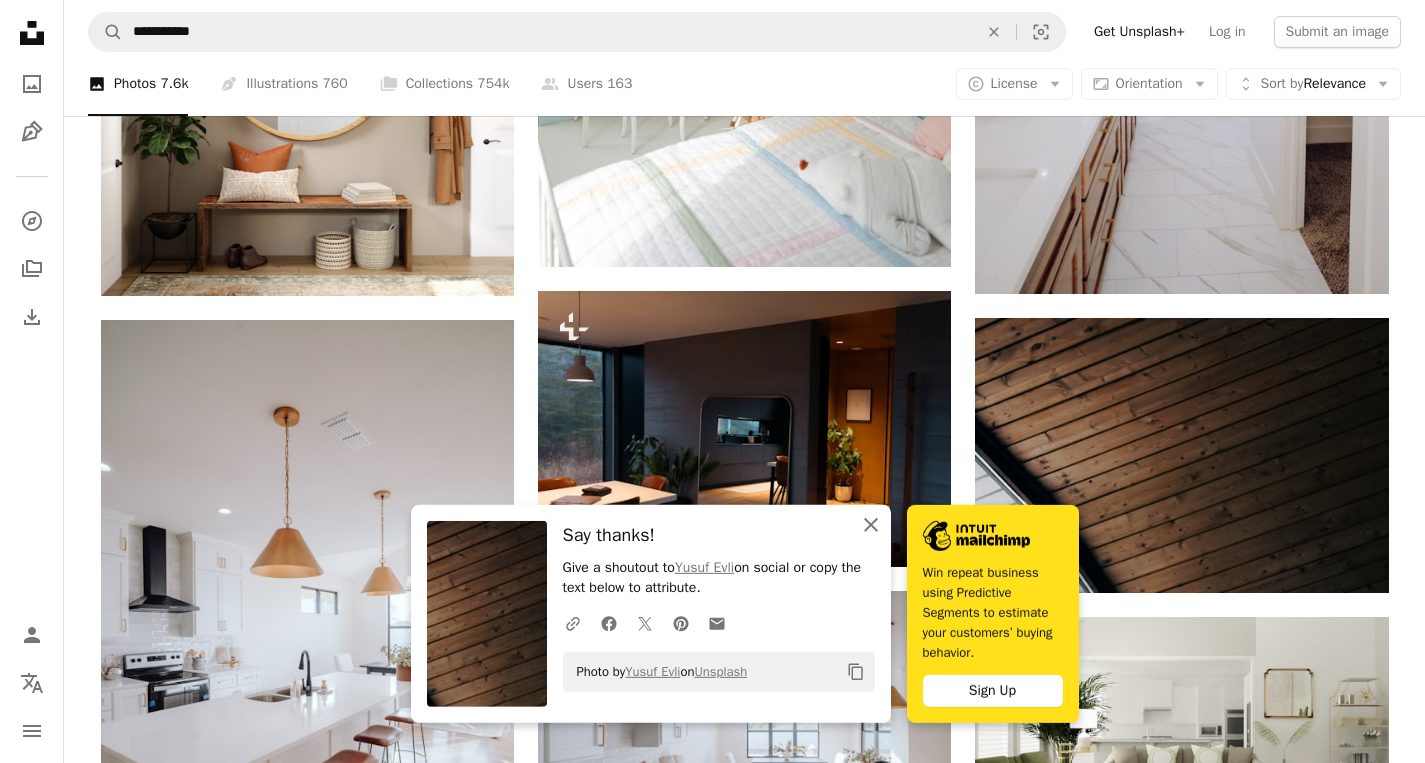click on "An X shape" 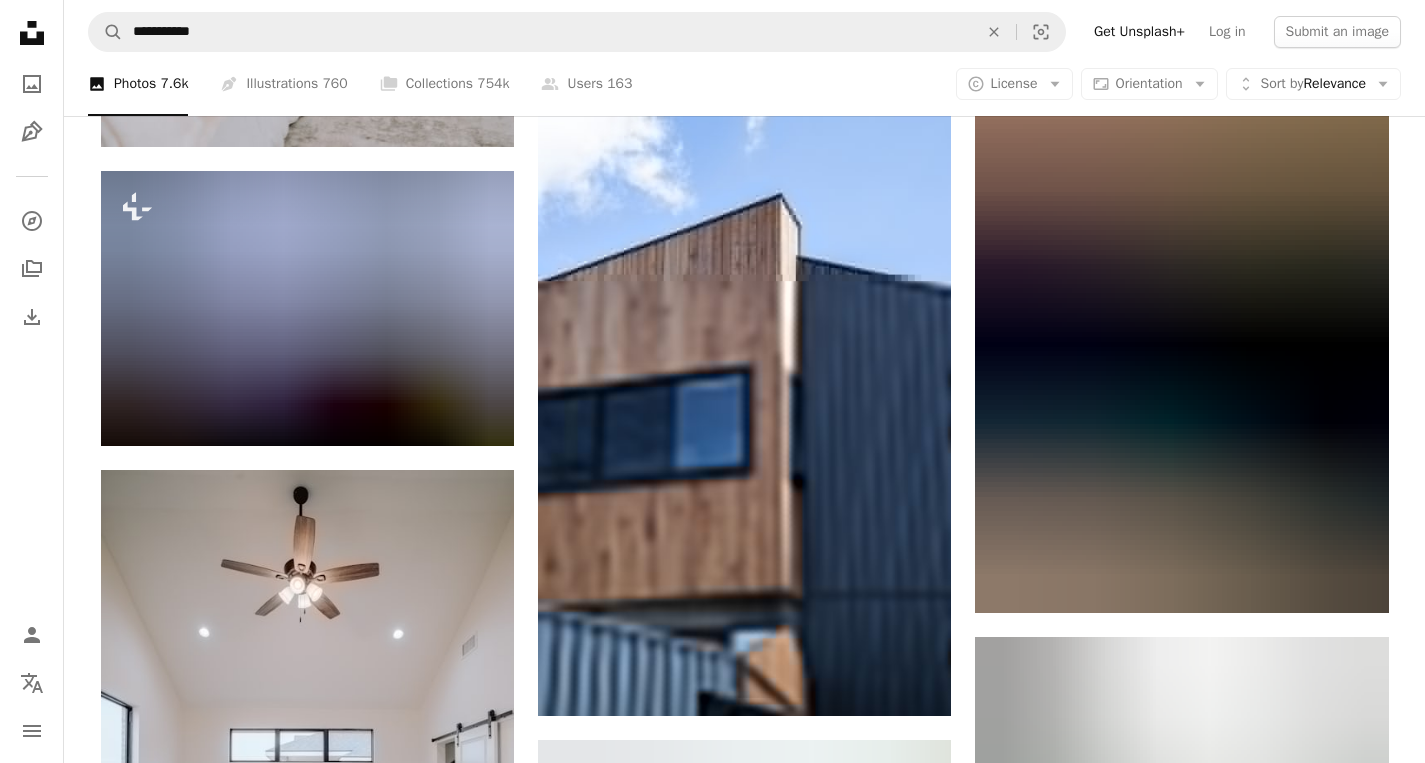 scroll, scrollTop: 10272, scrollLeft: 0, axis: vertical 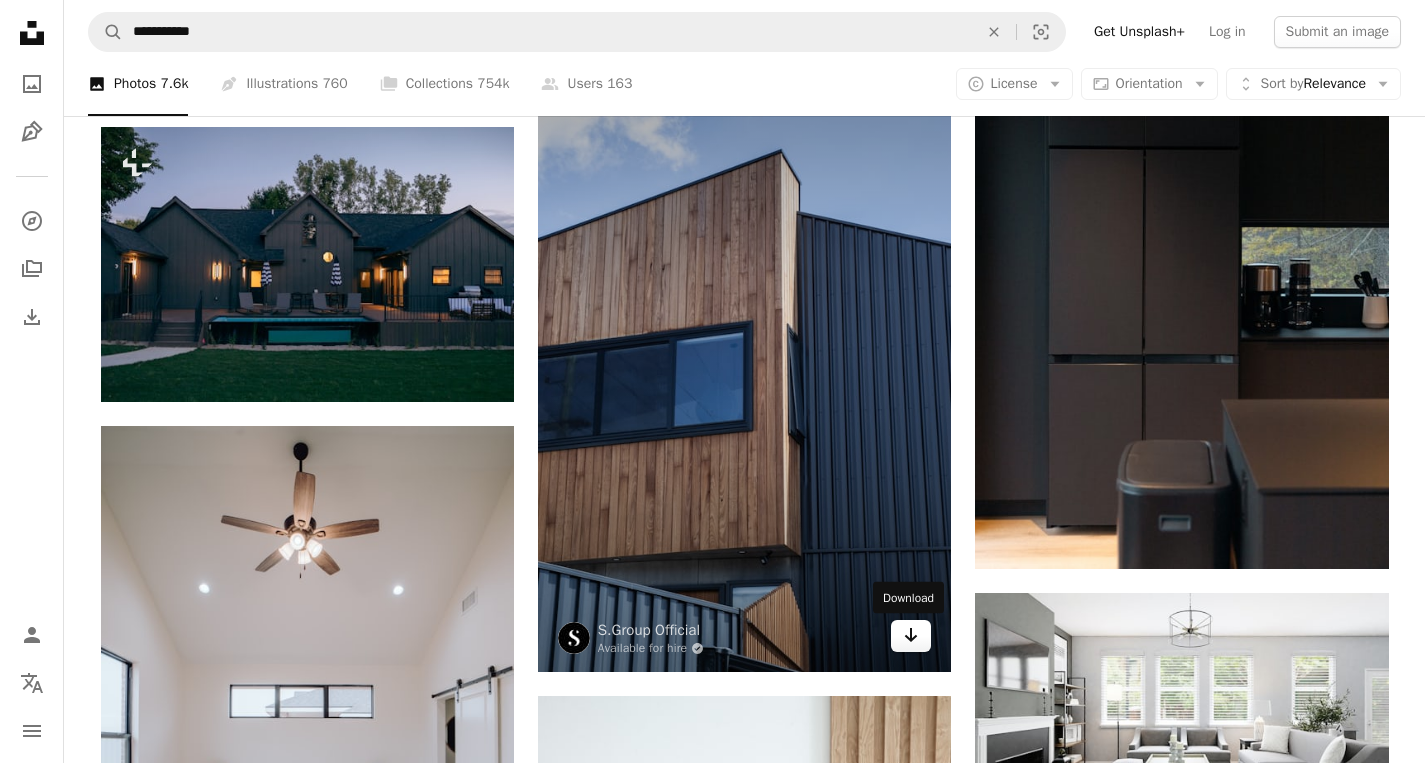 click on "Arrow pointing down" at bounding box center [911, 636] 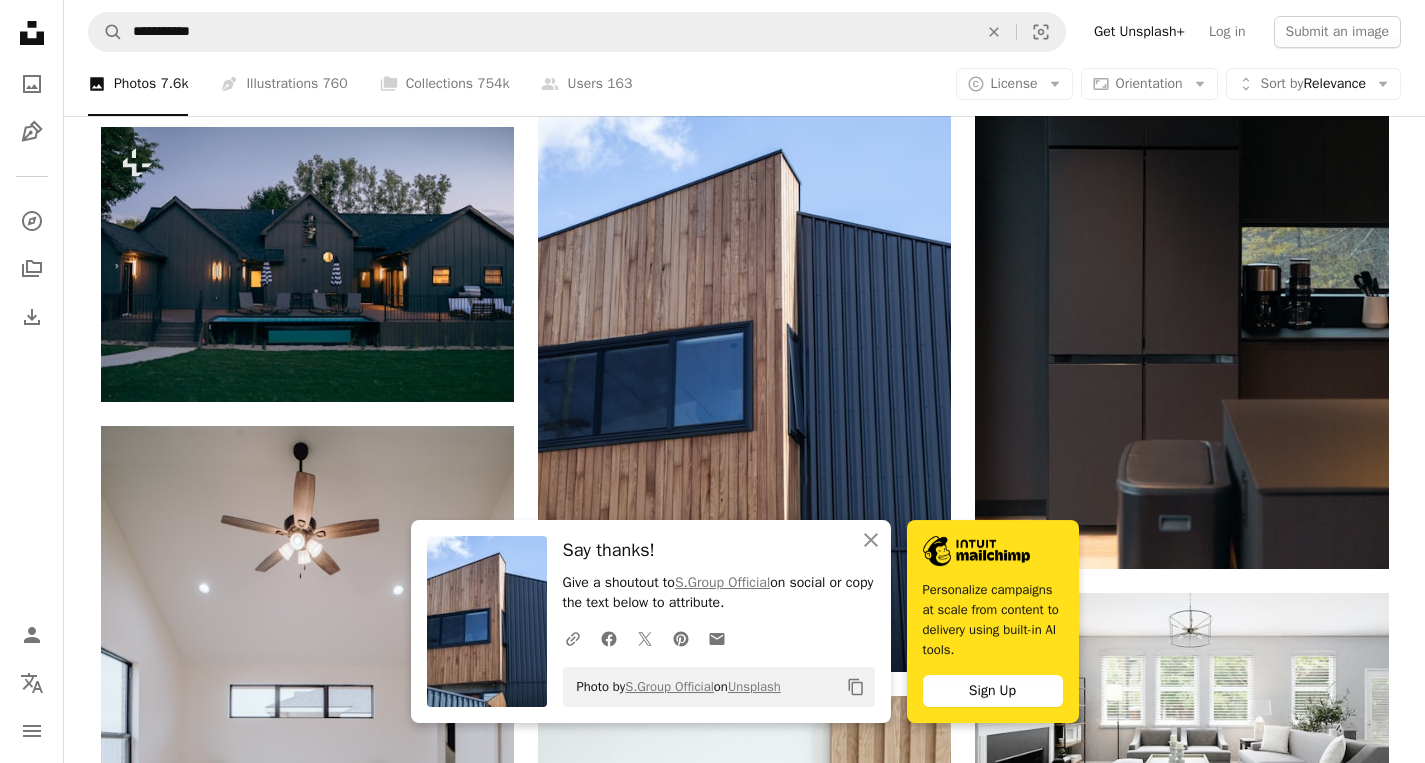 scroll, scrollTop: 10571, scrollLeft: 0, axis: vertical 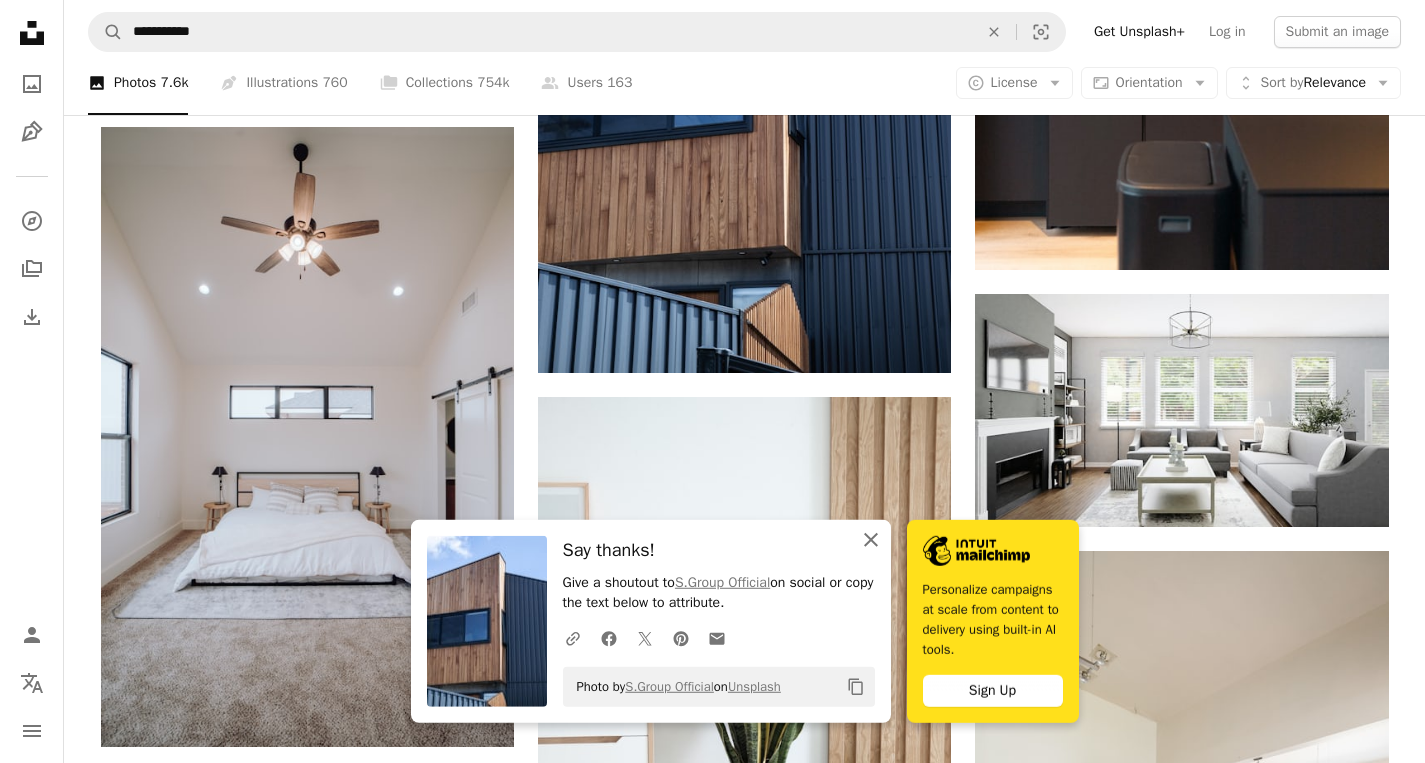 click on "An X shape" 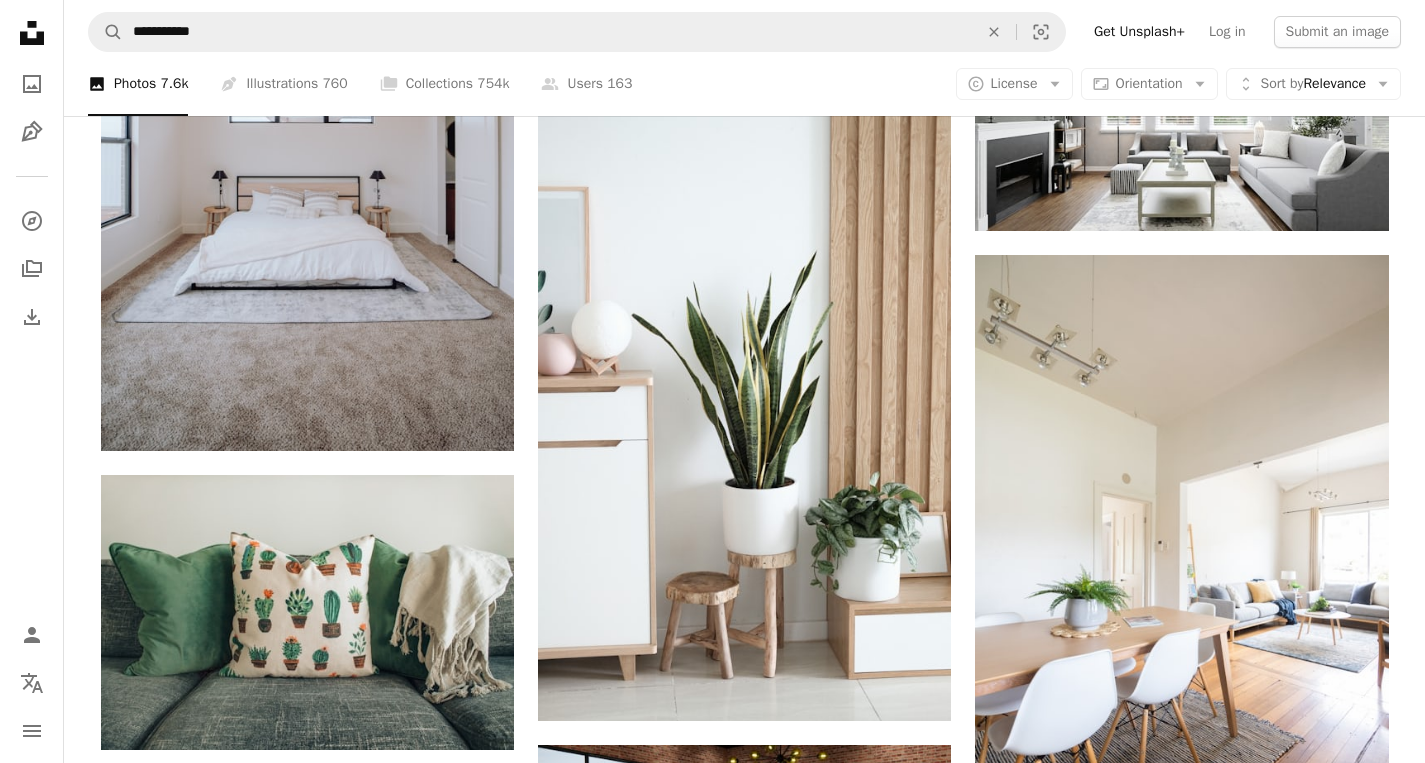 scroll, scrollTop: 10920, scrollLeft: 0, axis: vertical 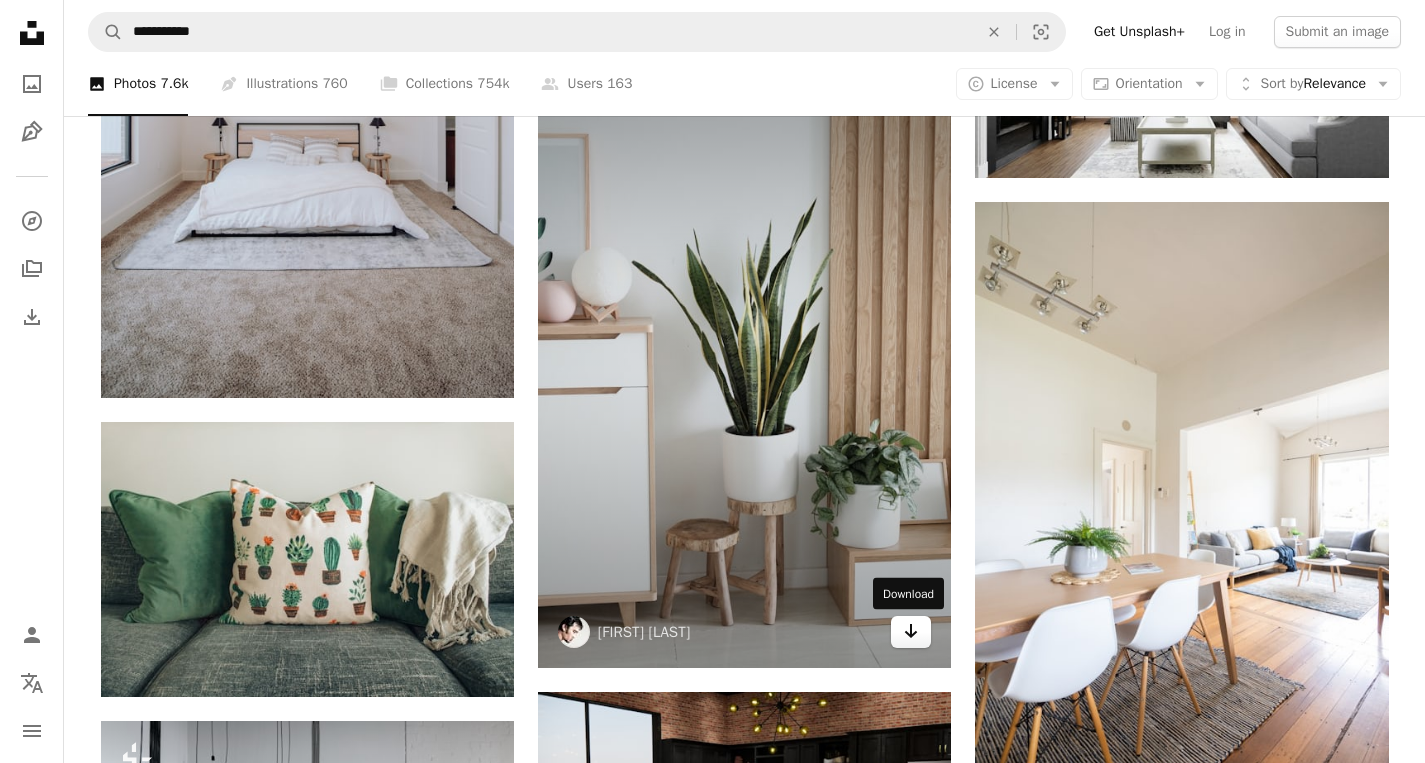 click on "Arrow pointing down" at bounding box center [911, 632] 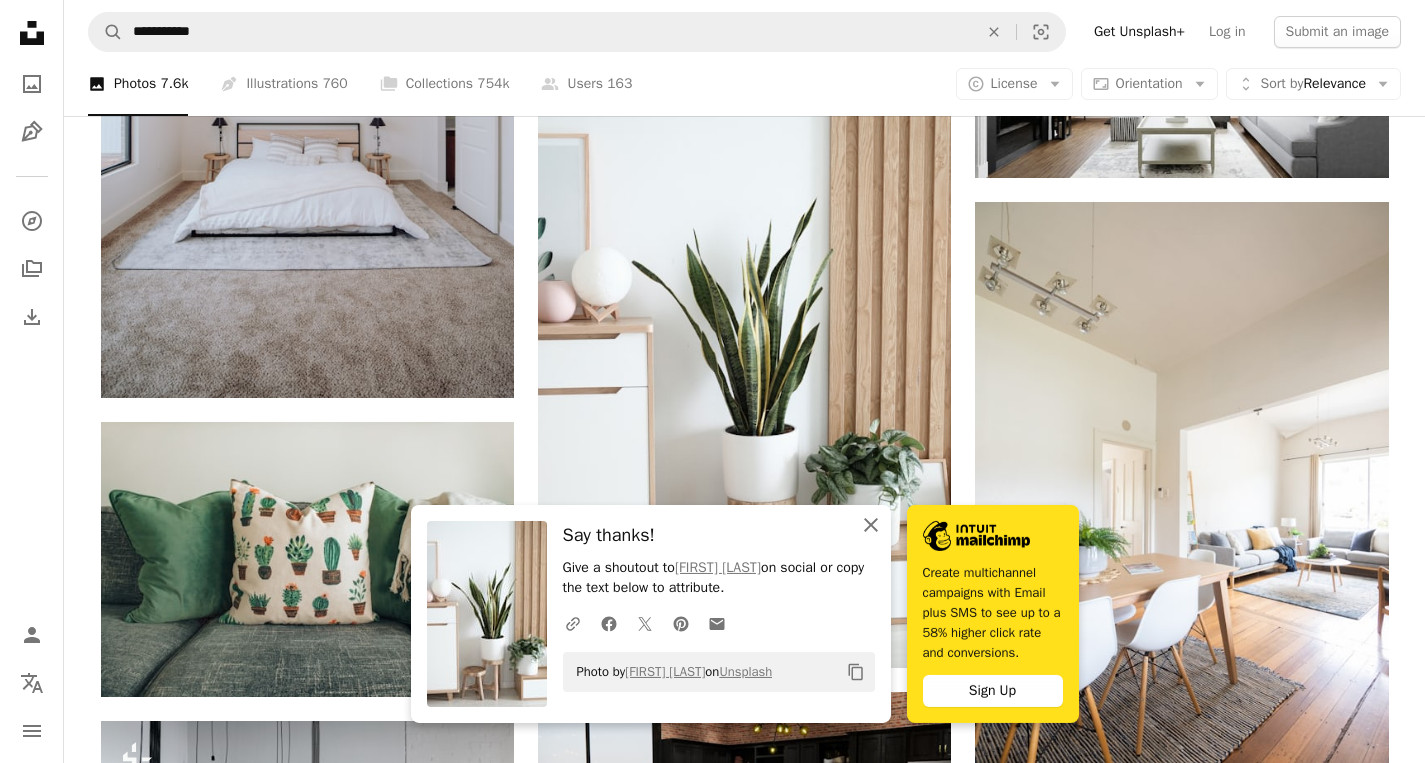 click 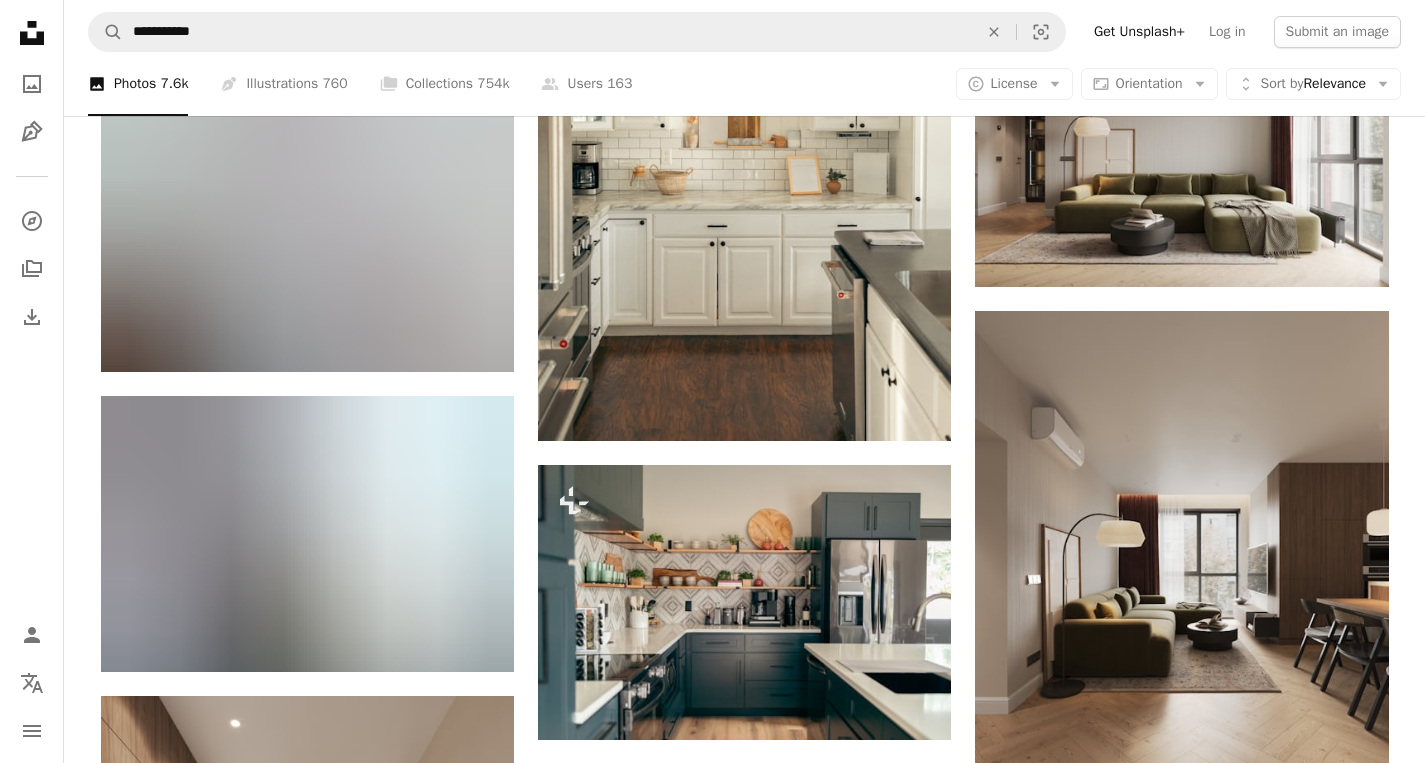 scroll, scrollTop: 15879, scrollLeft: 0, axis: vertical 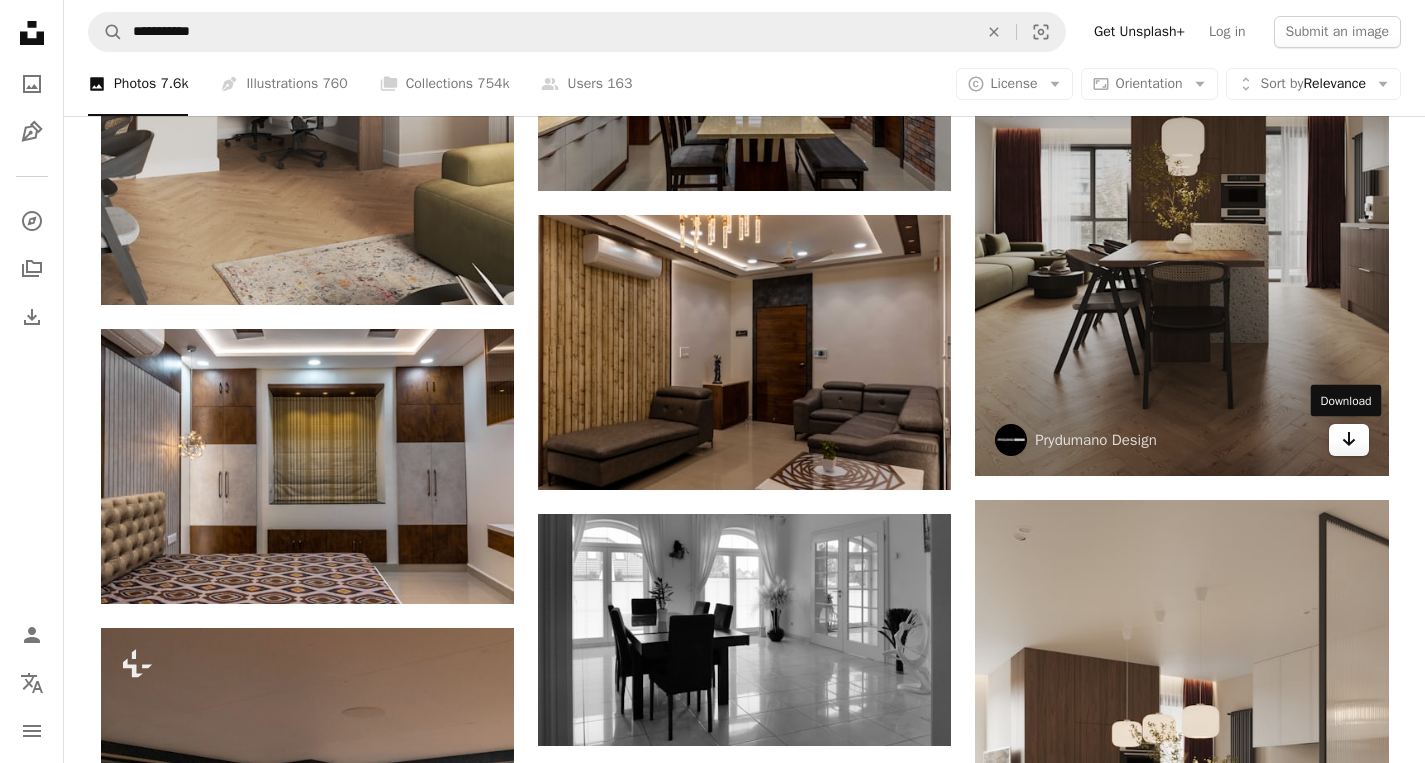 click on "Arrow pointing down" 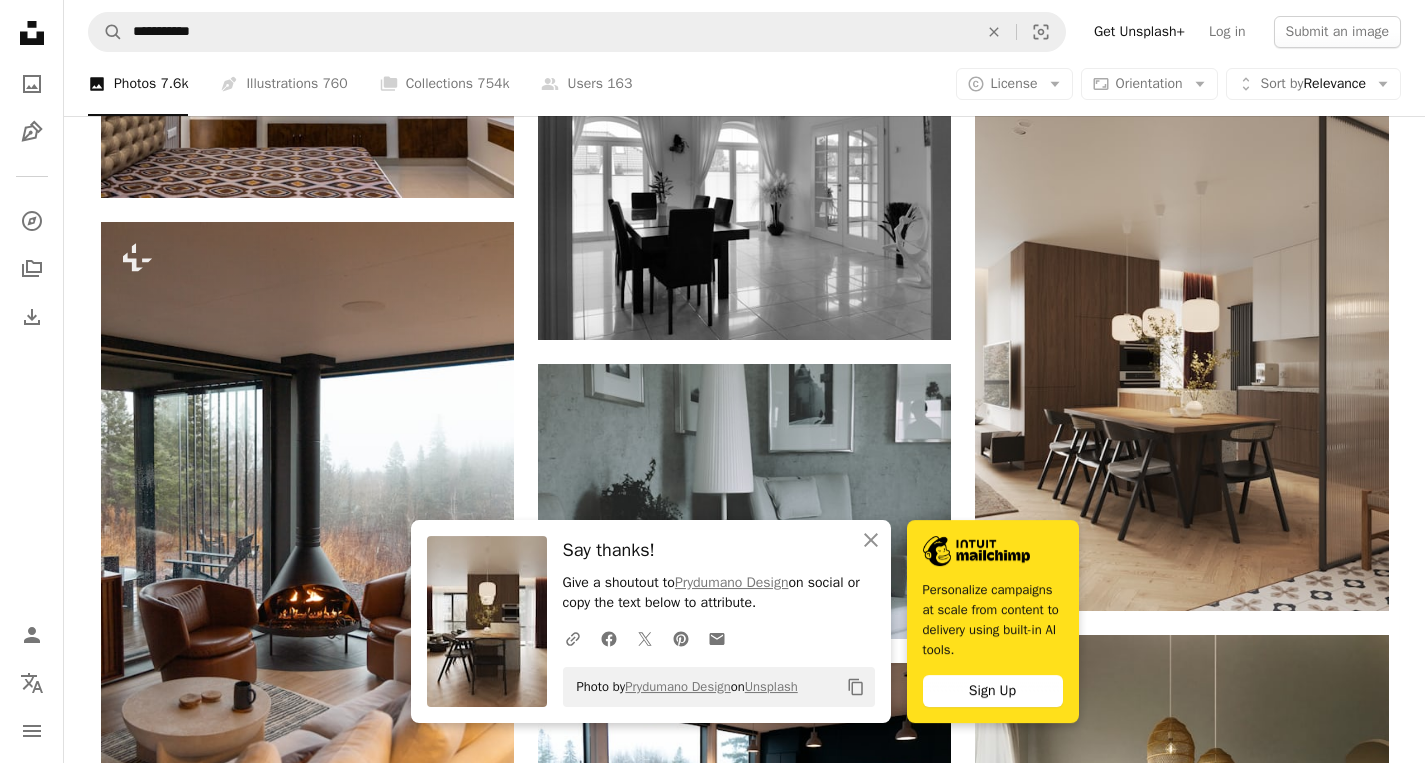 scroll, scrollTop: 17696, scrollLeft: 0, axis: vertical 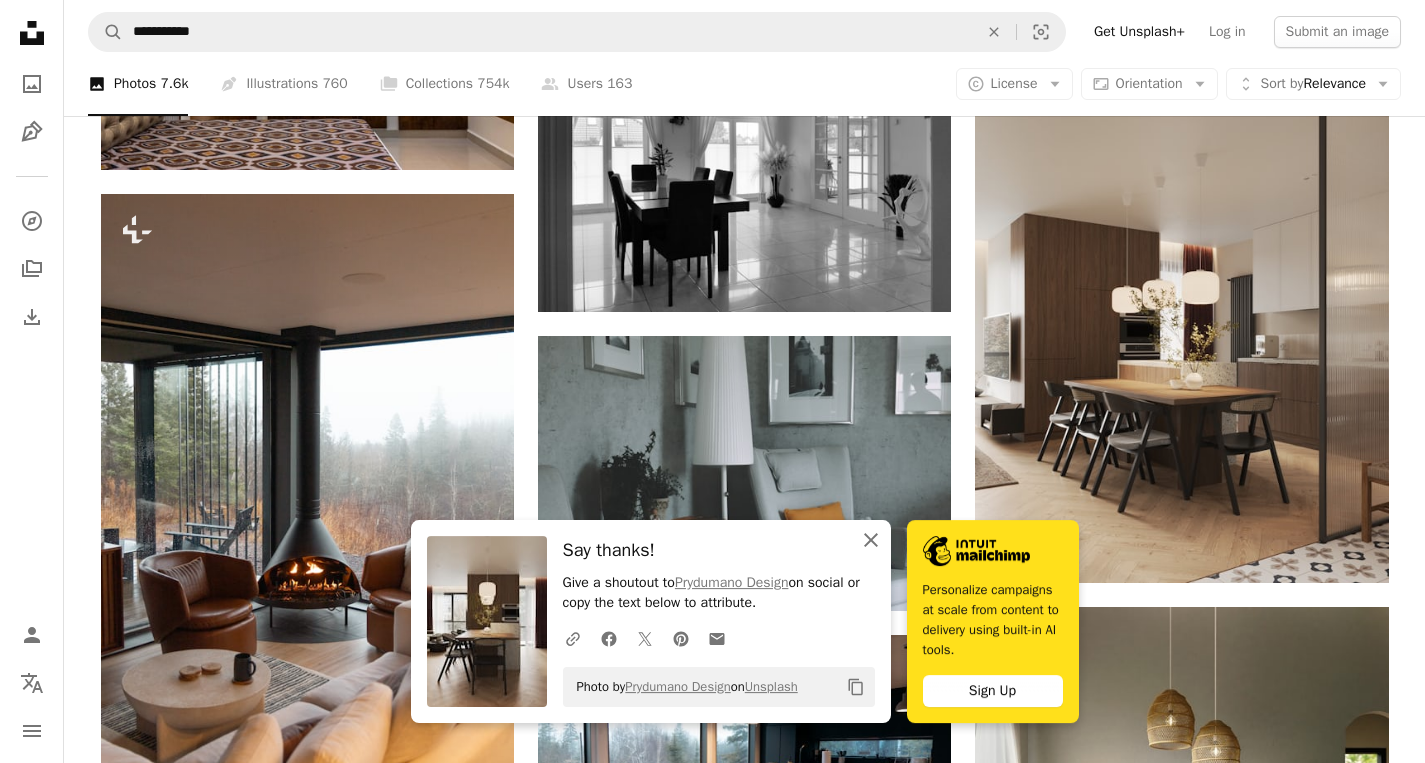click on "An X shape" 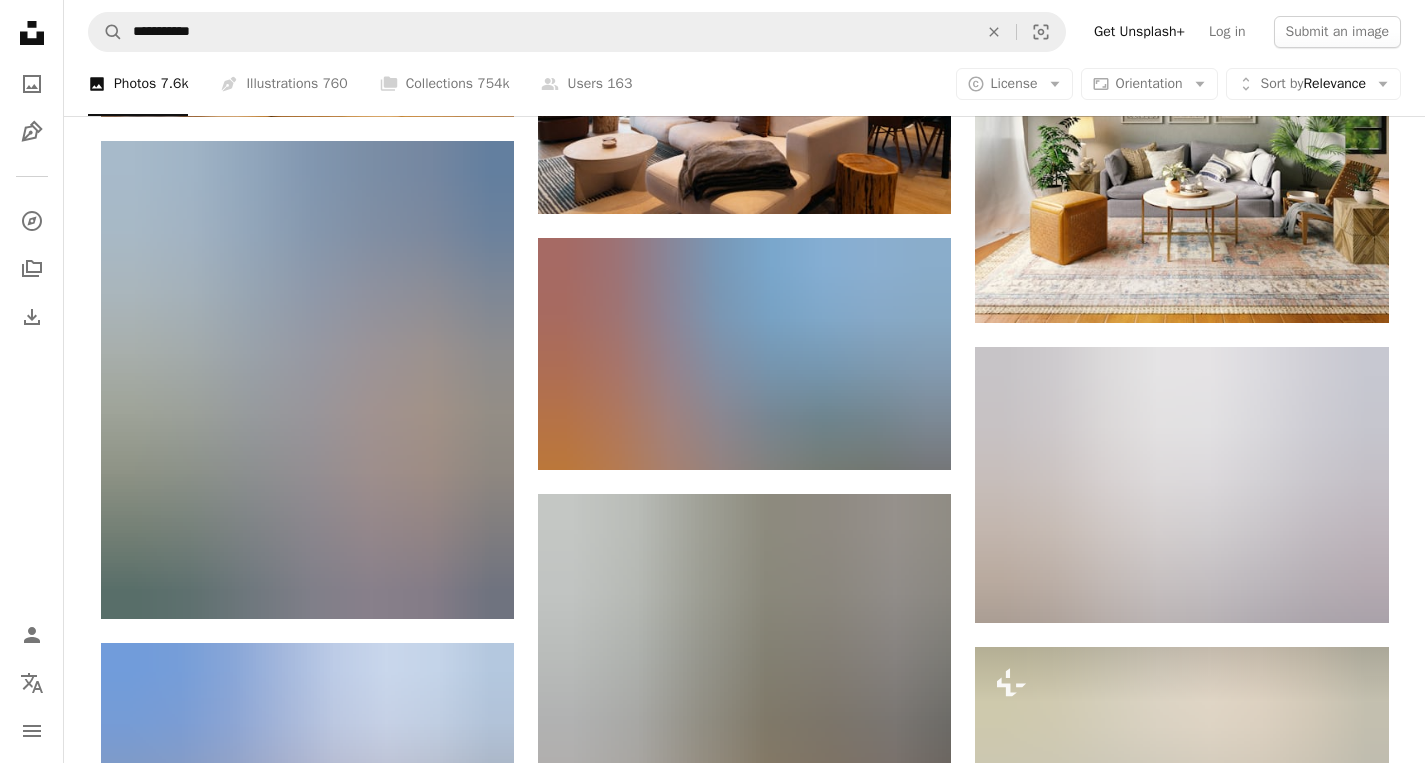 scroll, scrollTop: 18407, scrollLeft: 0, axis: vertical 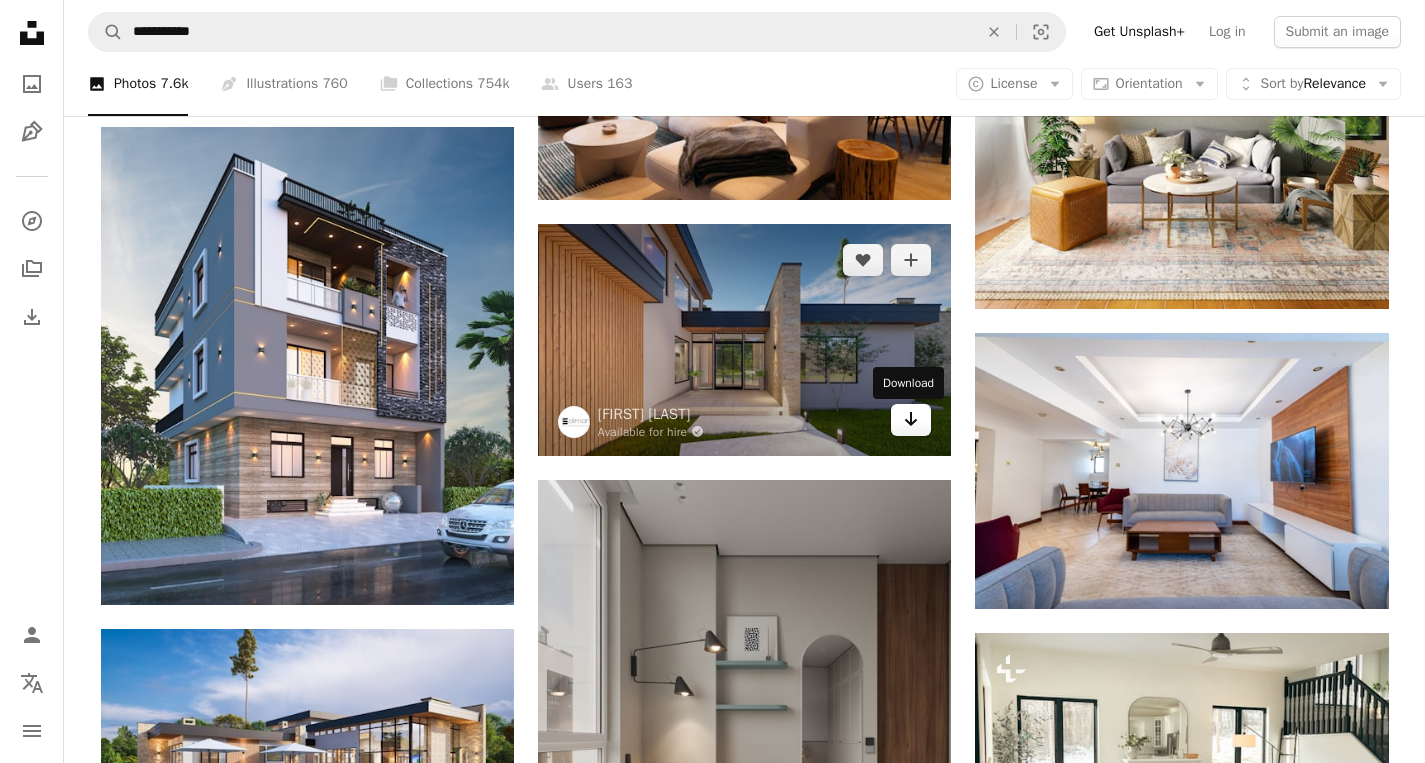 click on "Arrow pointing down" 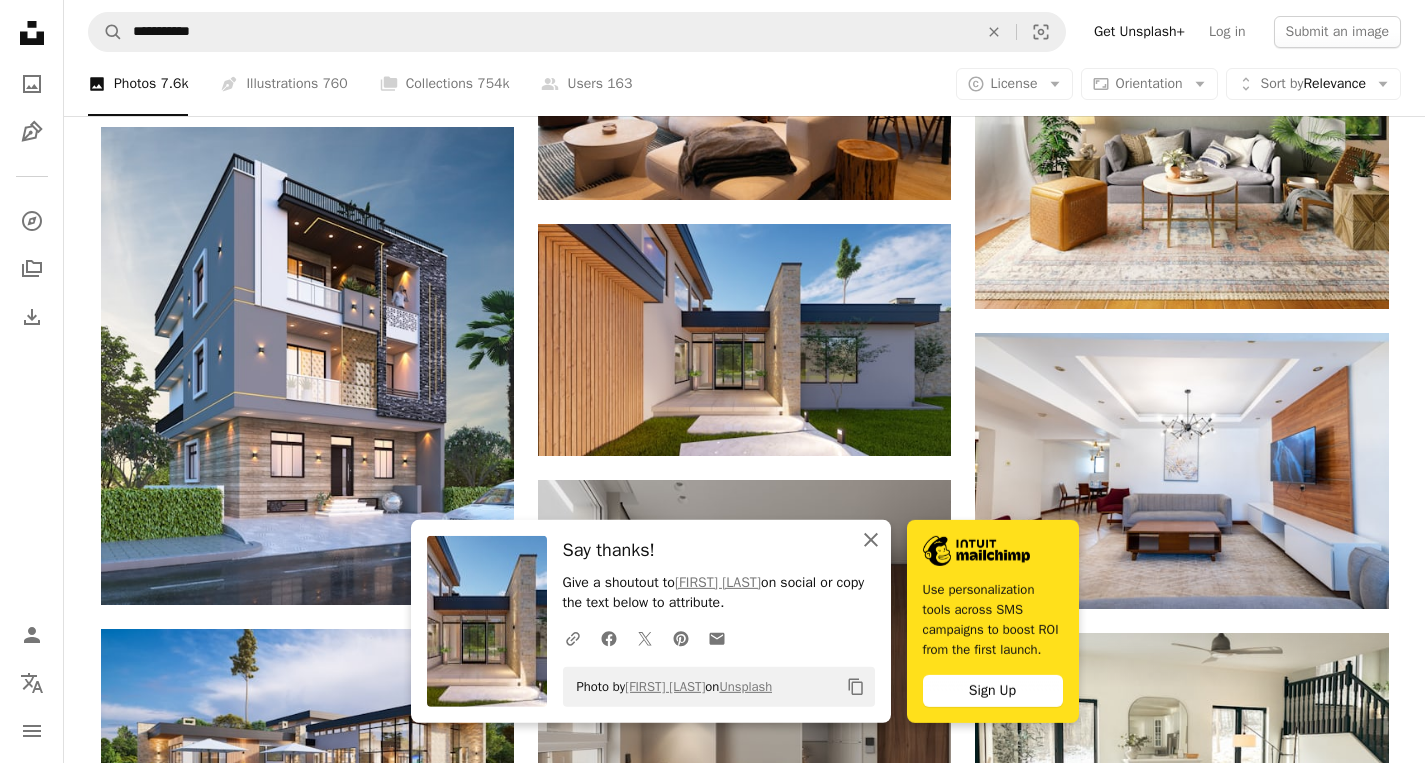 click 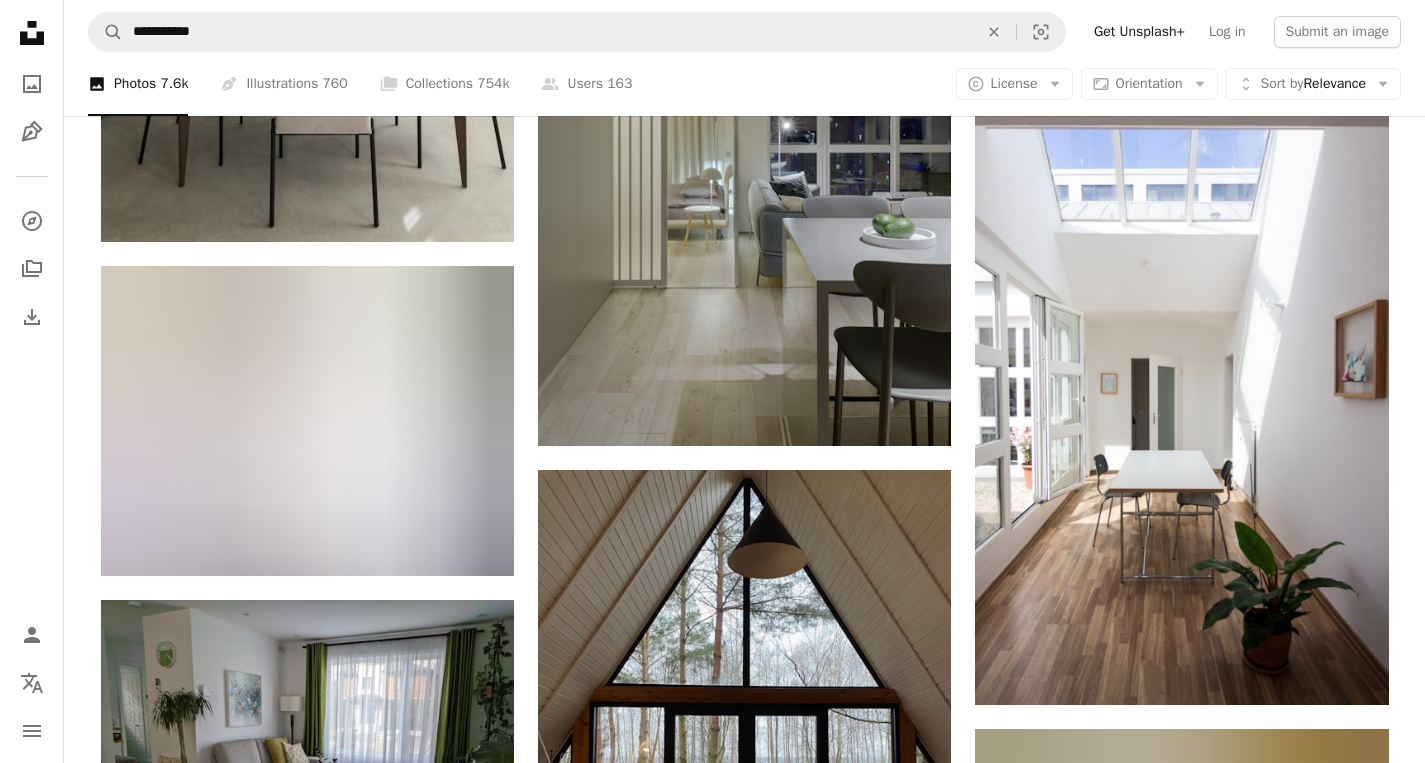 scroll, scrollTop: 20939, scrollLeft: 0, axis: vertical 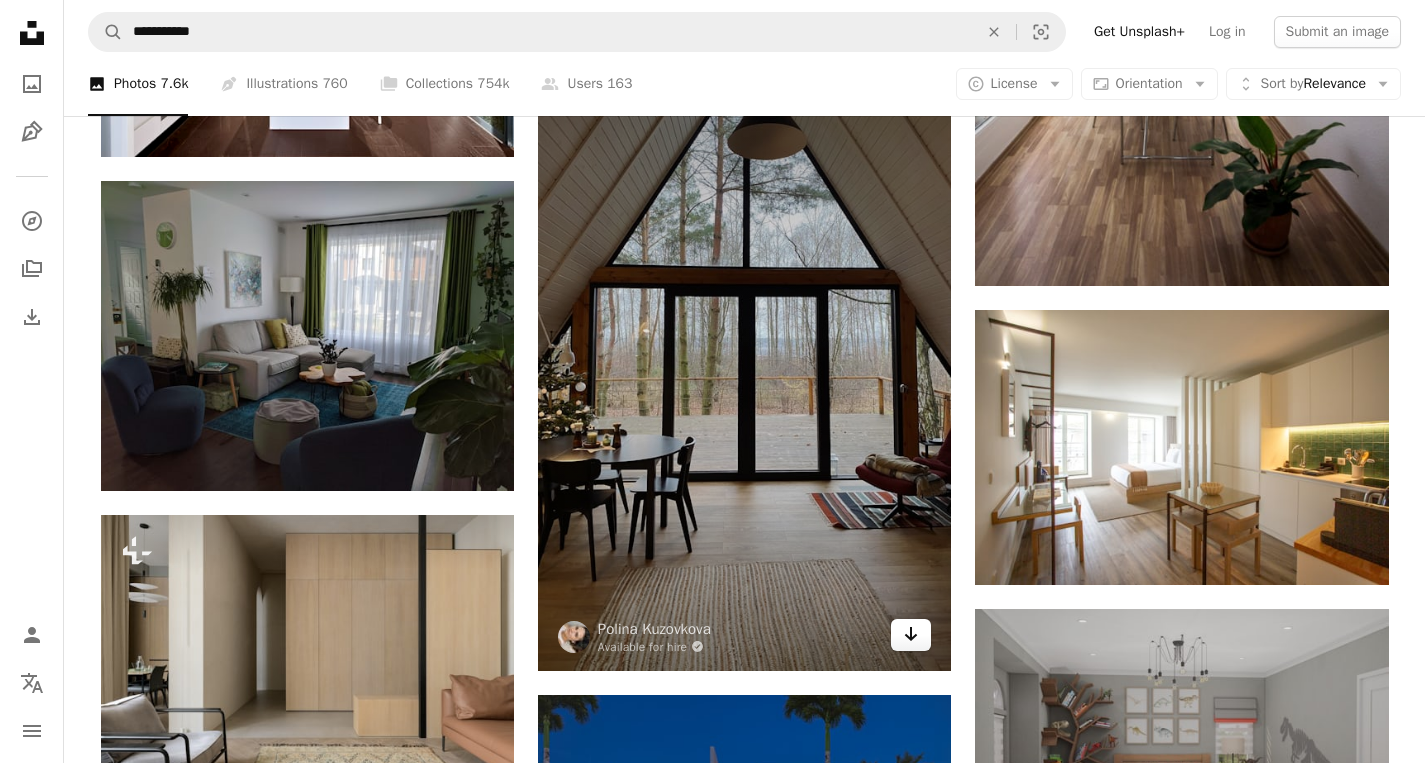 click on "Arrow pointing down" 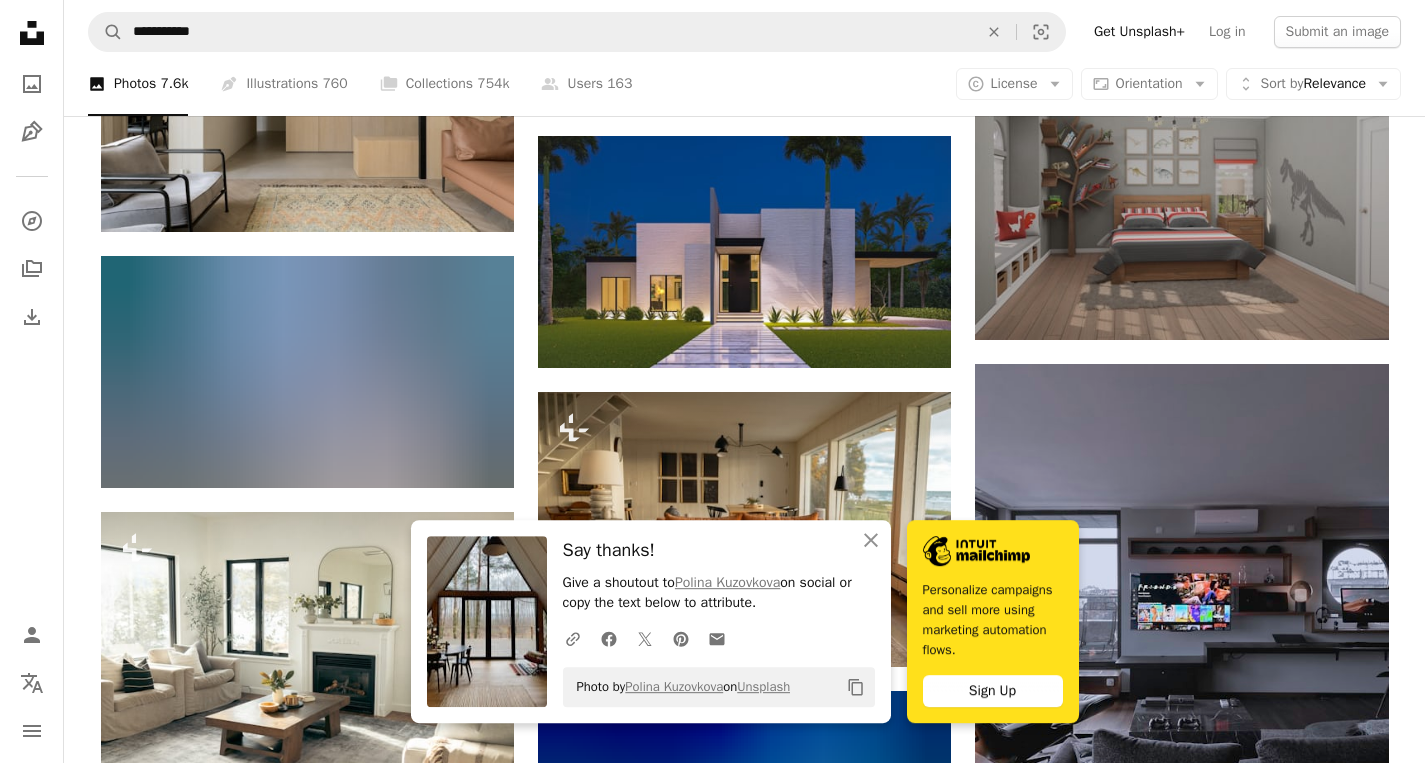 scroll, scrollTop: 21721, scrollLeft: 0, axis: vertical 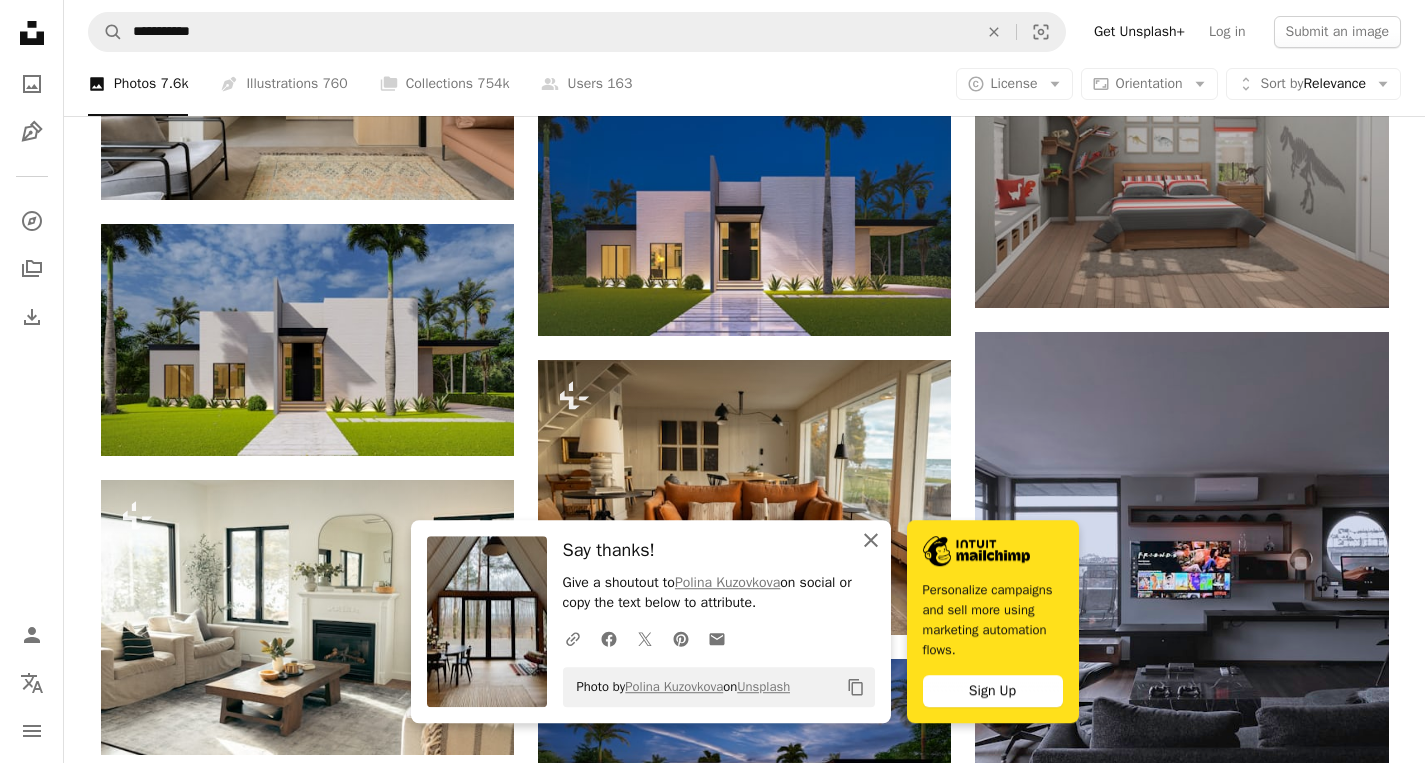 click 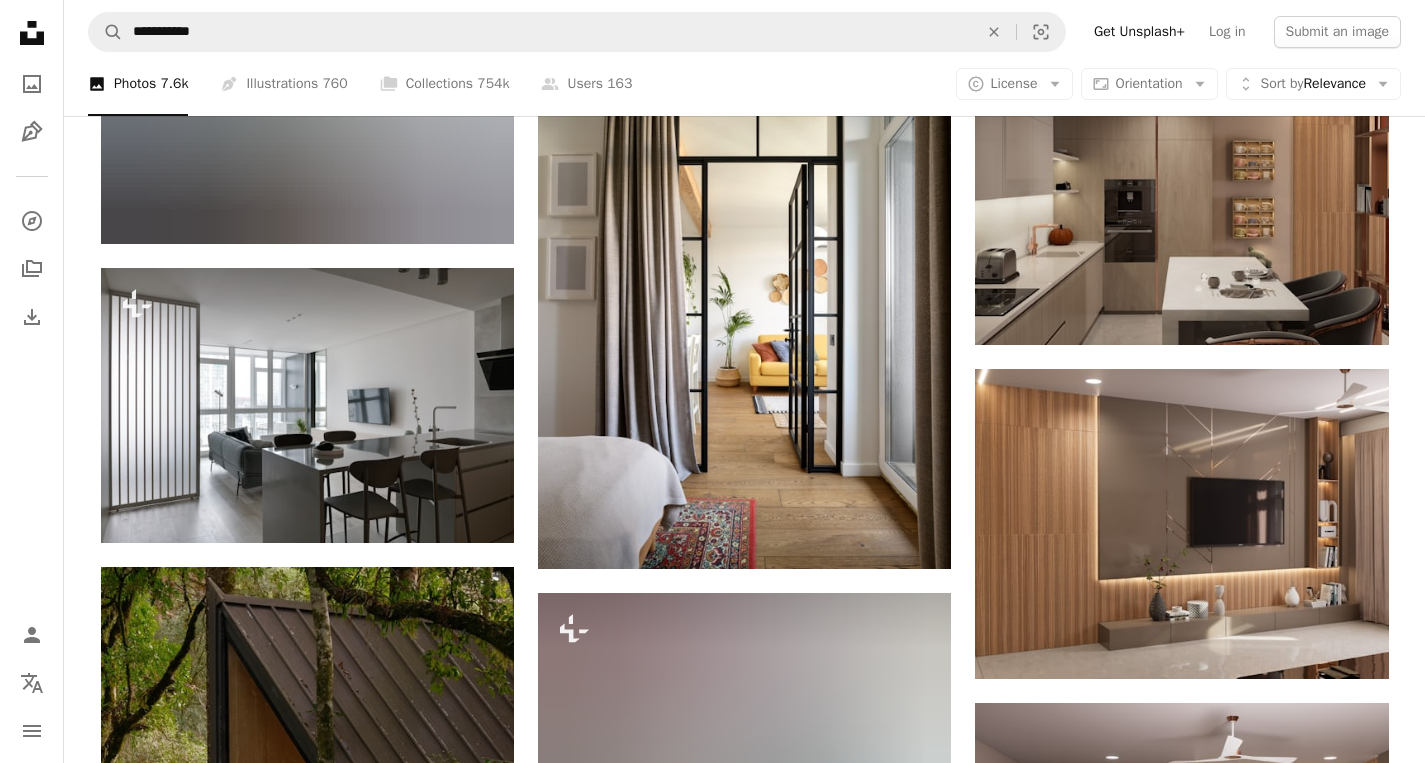 scroll, scrollTop: 26409, scrollLeft: 0, axis: vertical 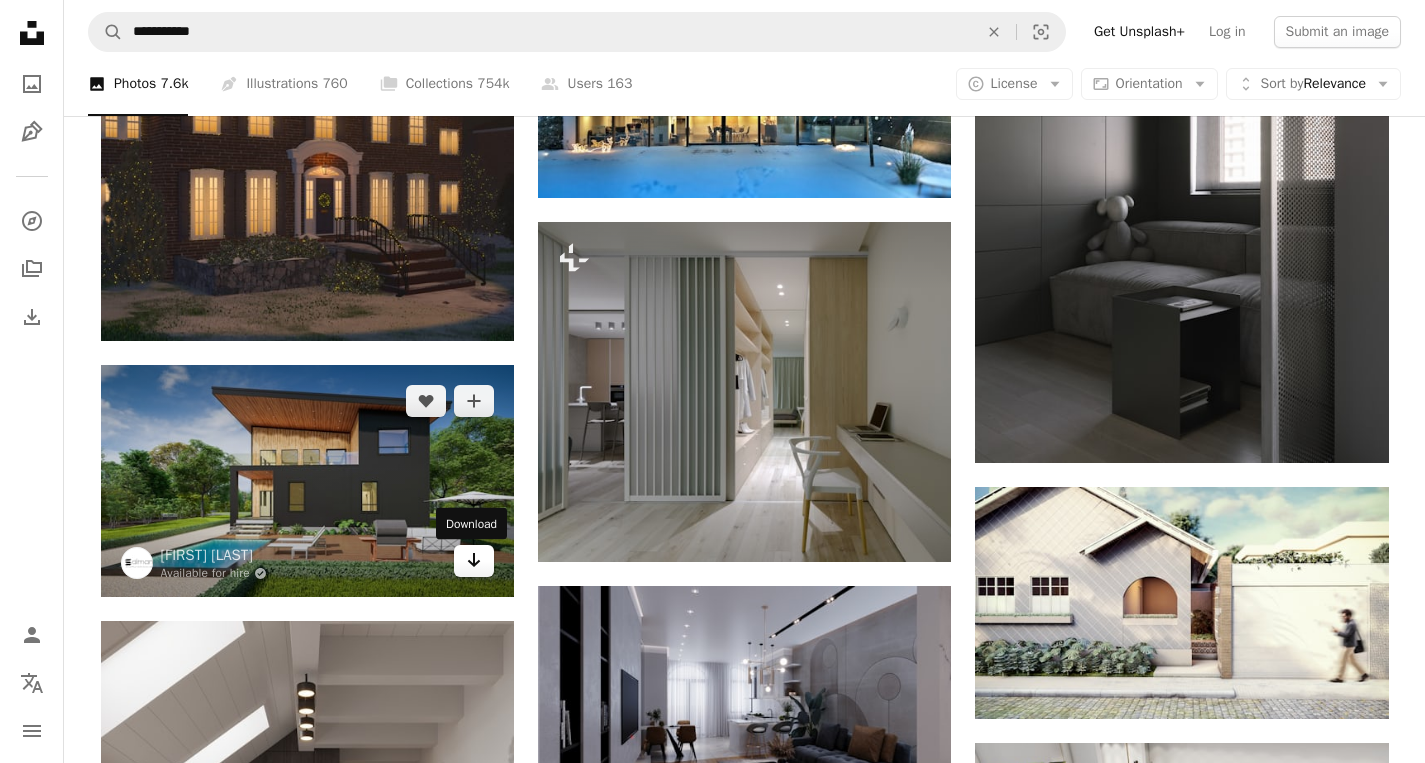 click on "Arrow pointing down" at bounding box center [474, 561] 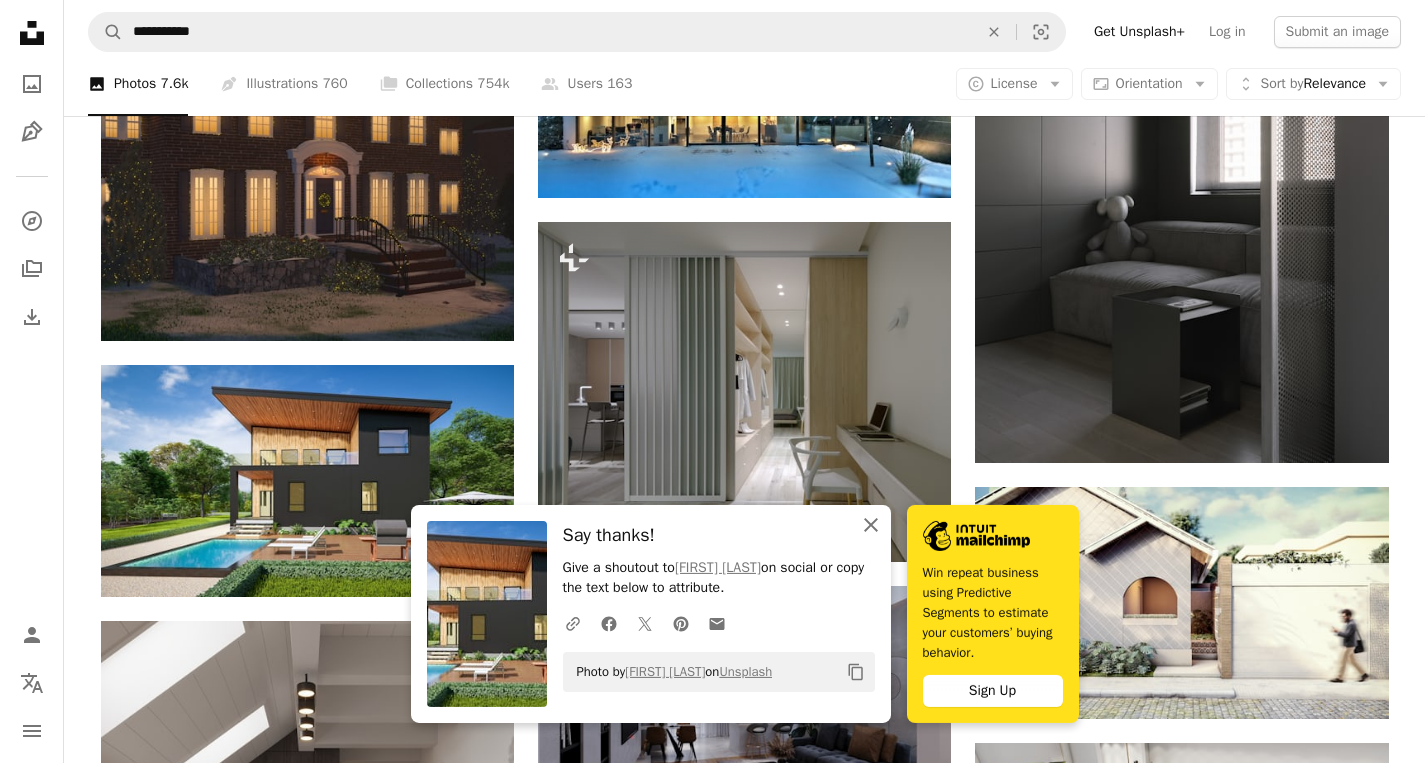 click on "An X shape" 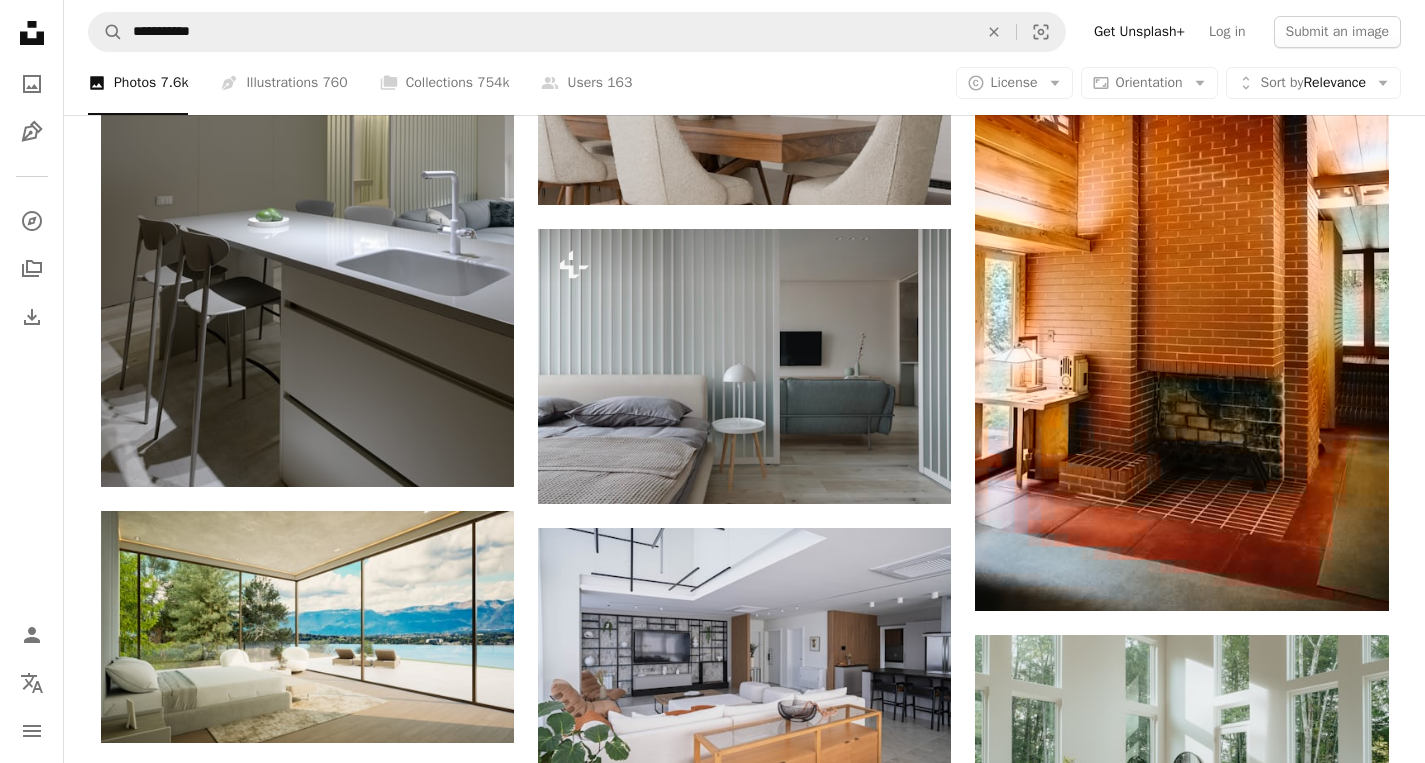 scroll, scrollTop: 31315, scrollLeft: 0, axis: vertical 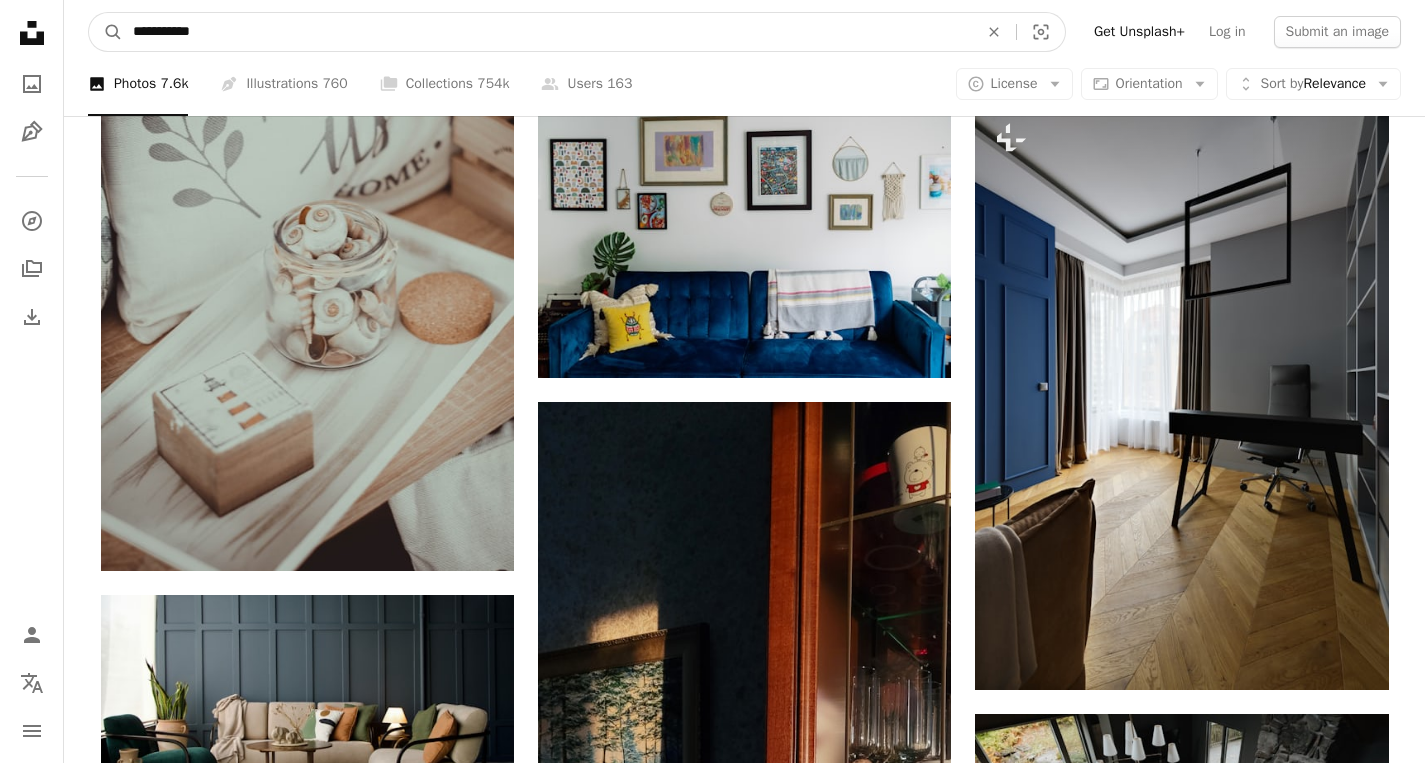 drag, startPoint x: 415, startPoint y: 36, endPoint x: 116, endPoint y: 21, distance: 299.376 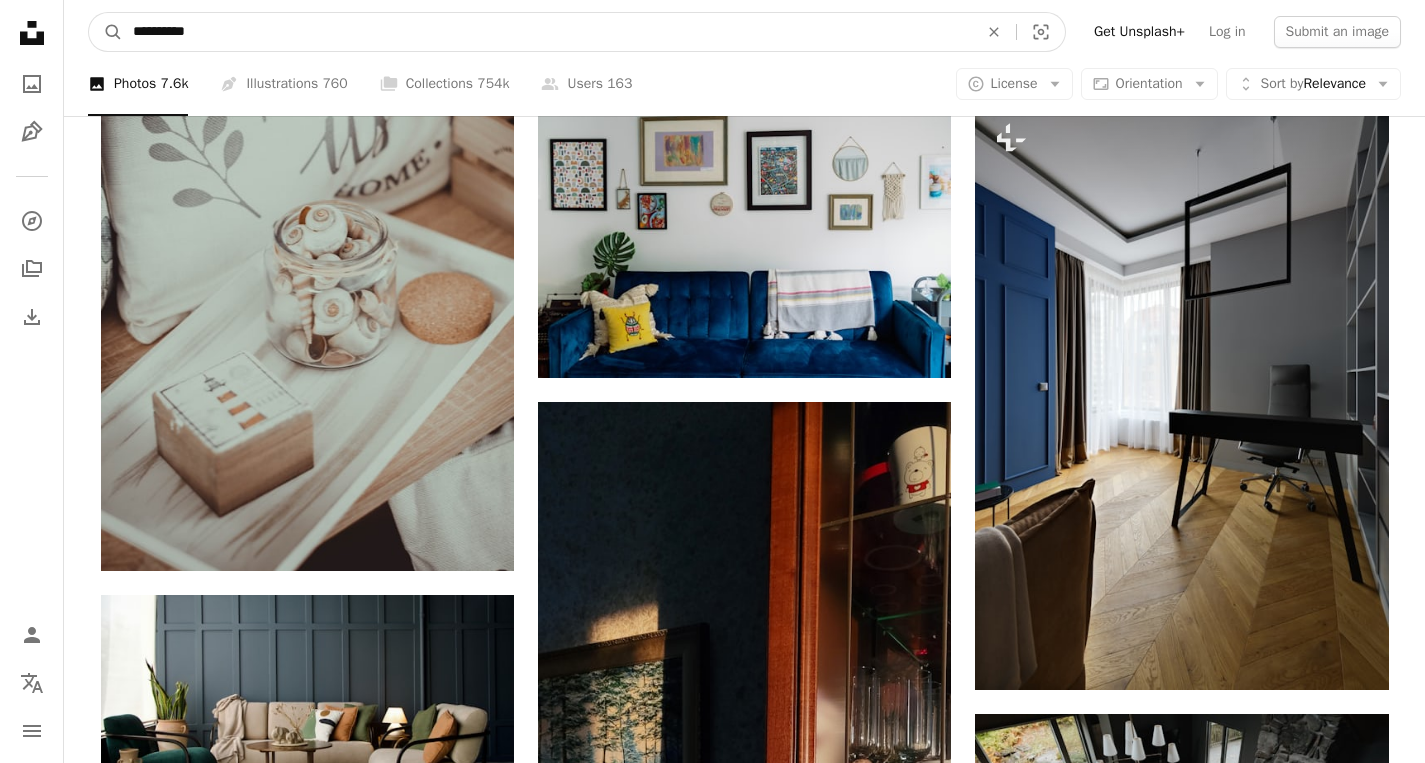 type on "**********" 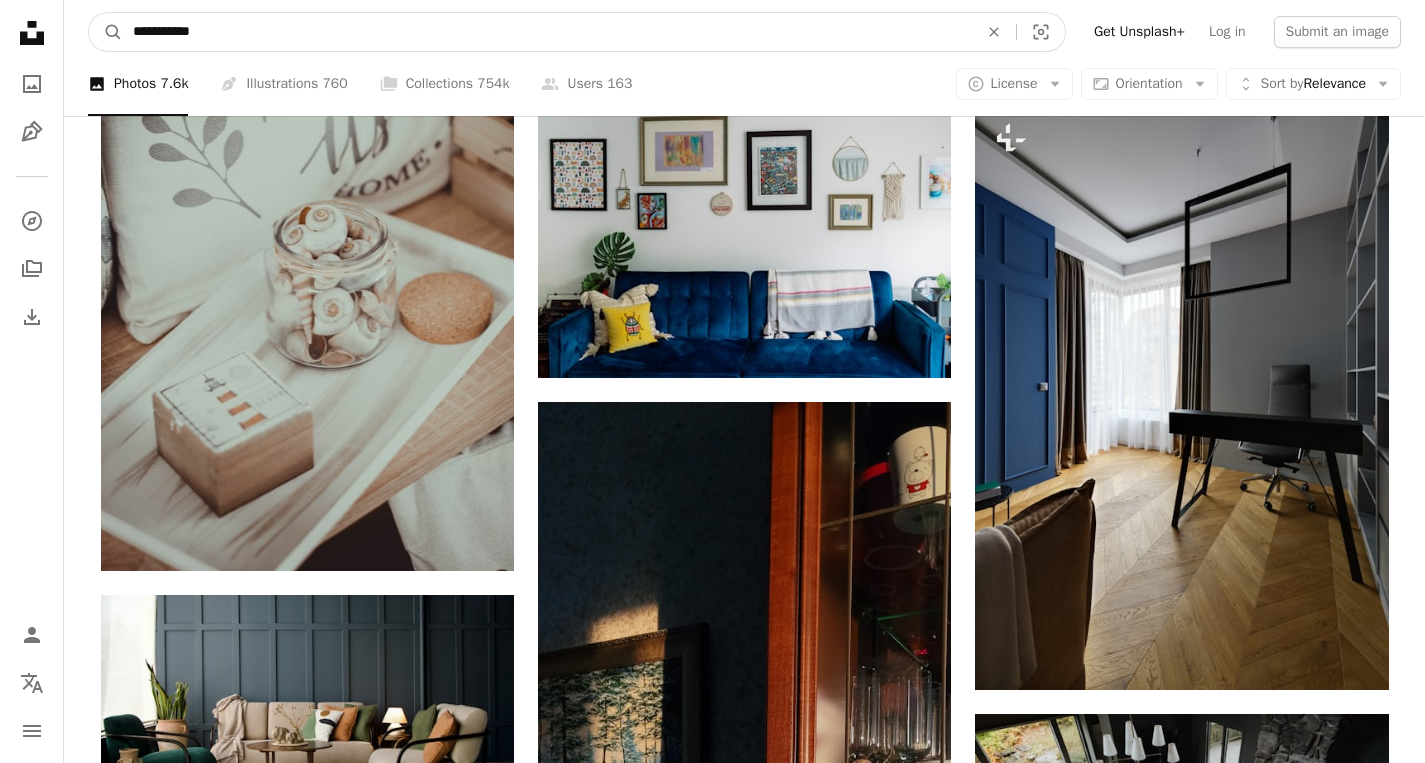 click on "A magnifying glass" at bounding box center (106, 32) 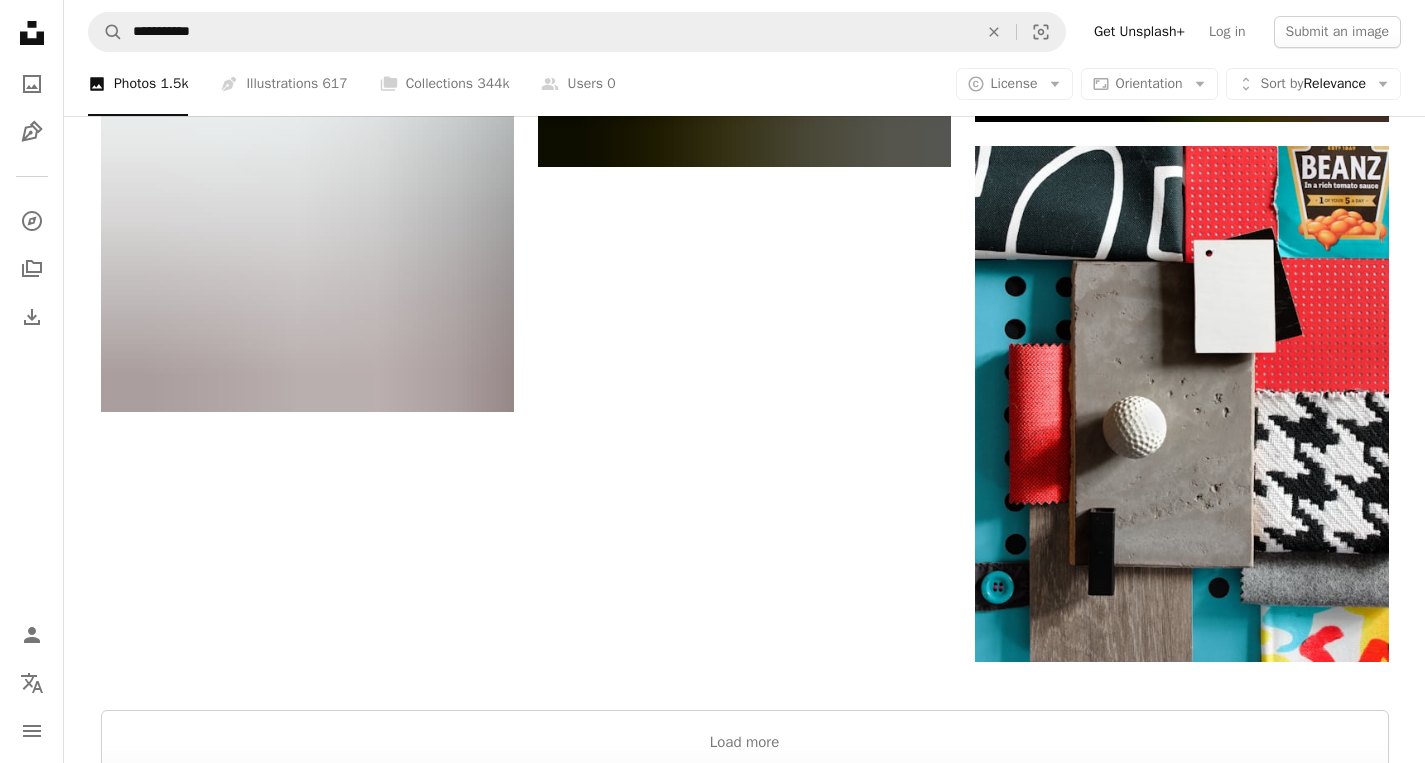 scroll, scrollTop: 3890, scrollLeft: 0, axis: vertical 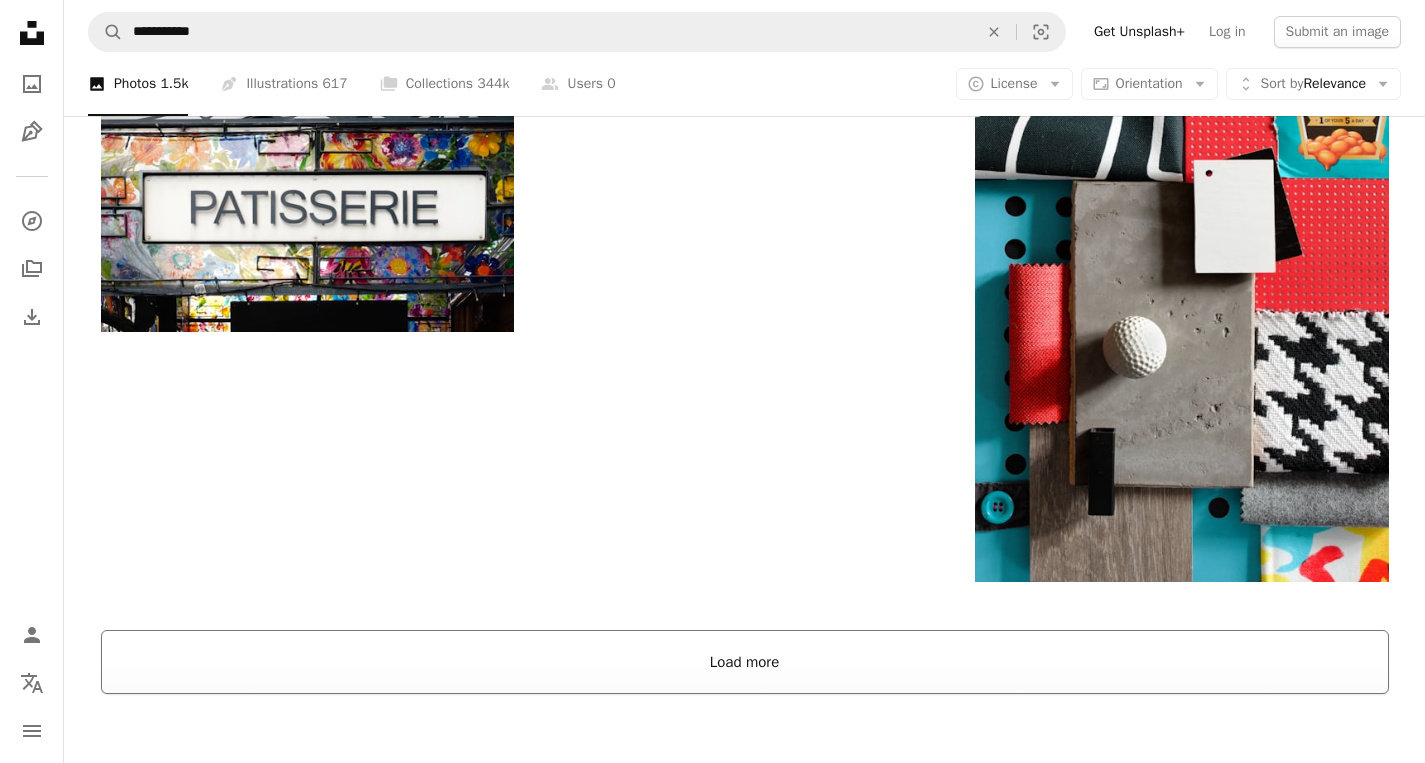 click on "Load more" at bounding box center [745, 662] 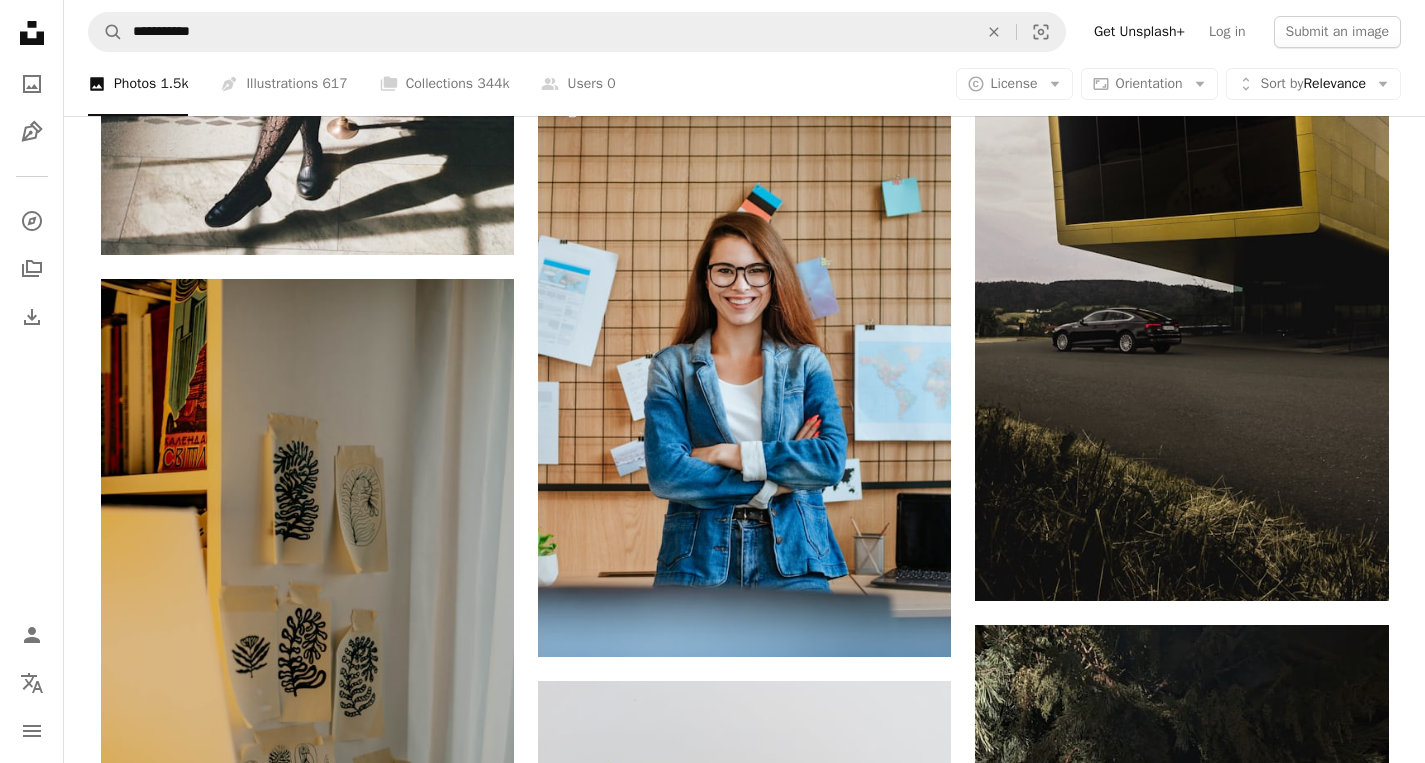 scroll, scrollTop: 1515, scrollLeft: 0, axis: vertical 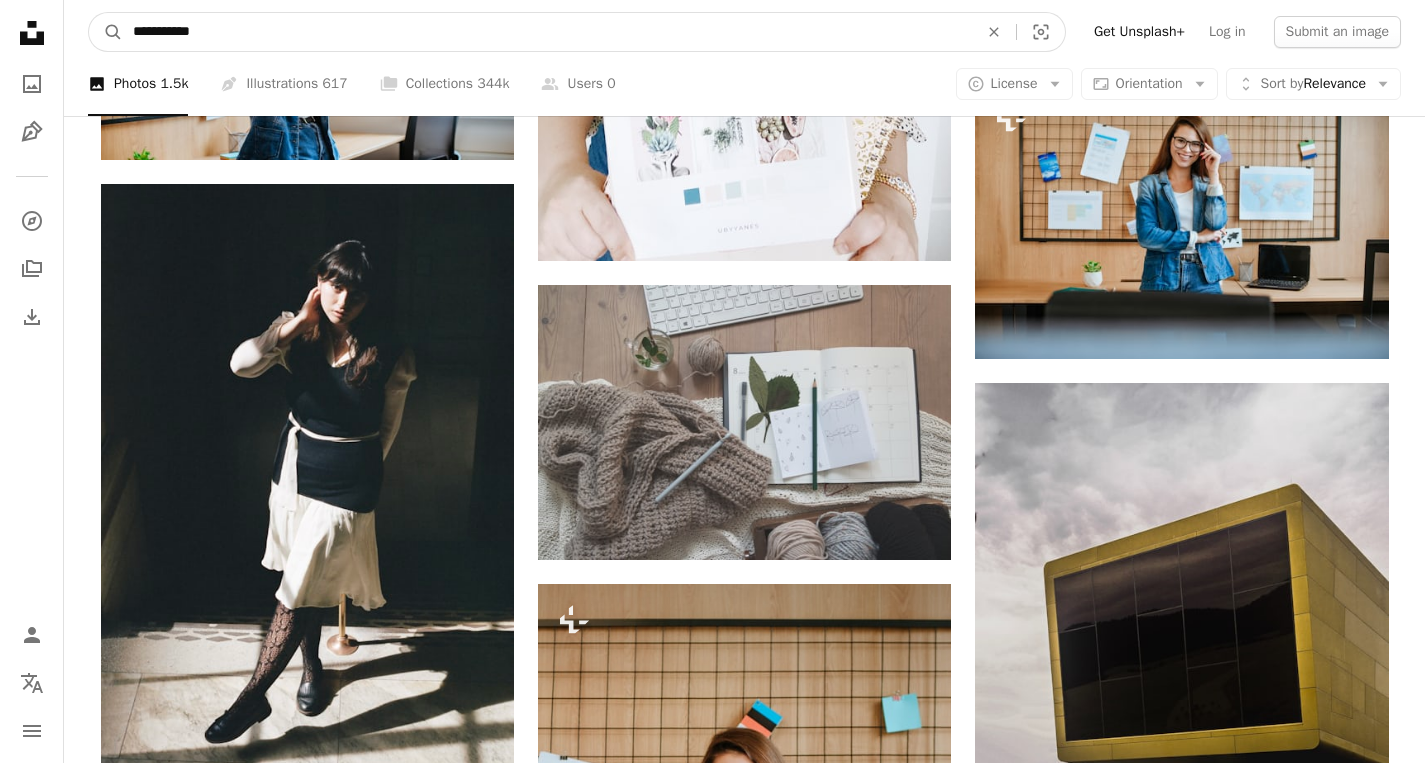 drag, startPoint x: 248, startPoint y: 41, endPoint x: 82, endPoint y: 30, distance: 166.36406 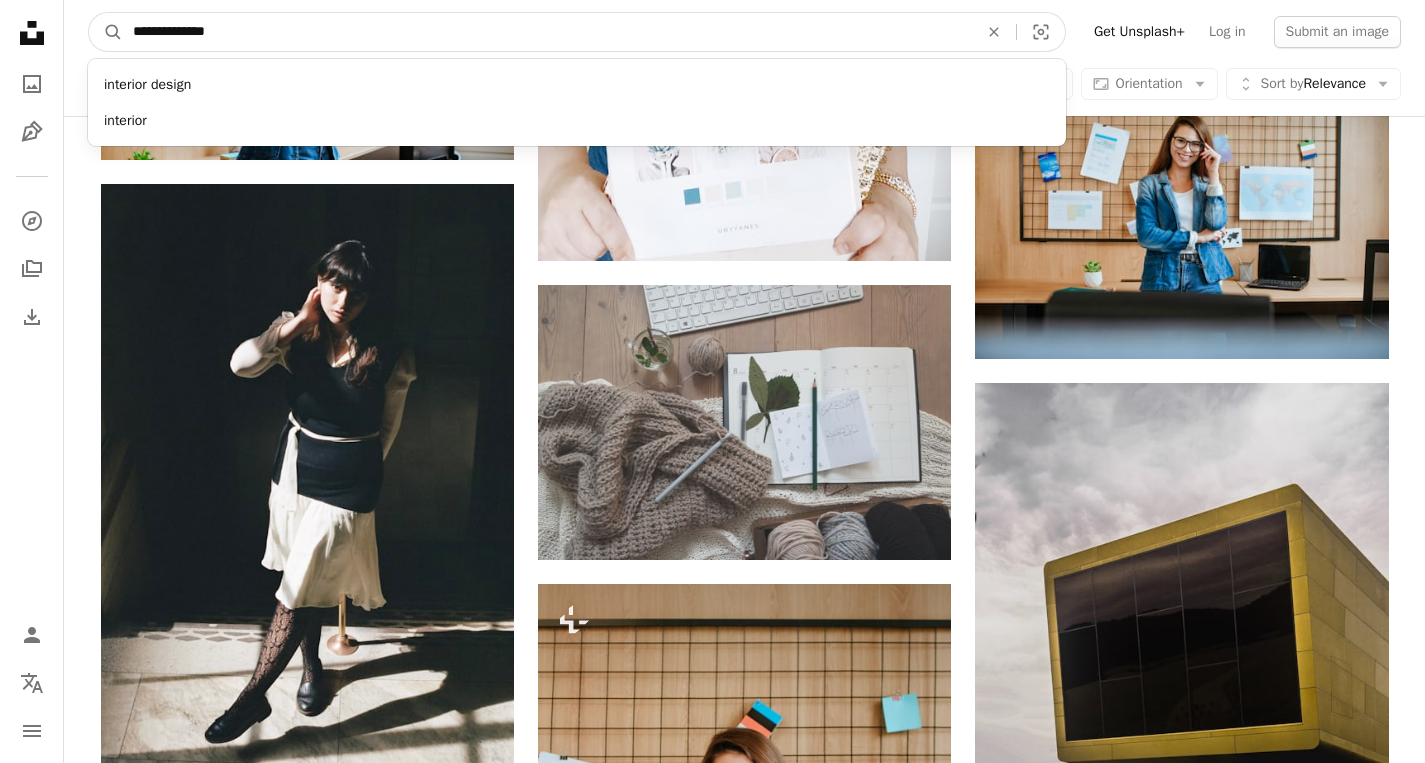 type on "**********" 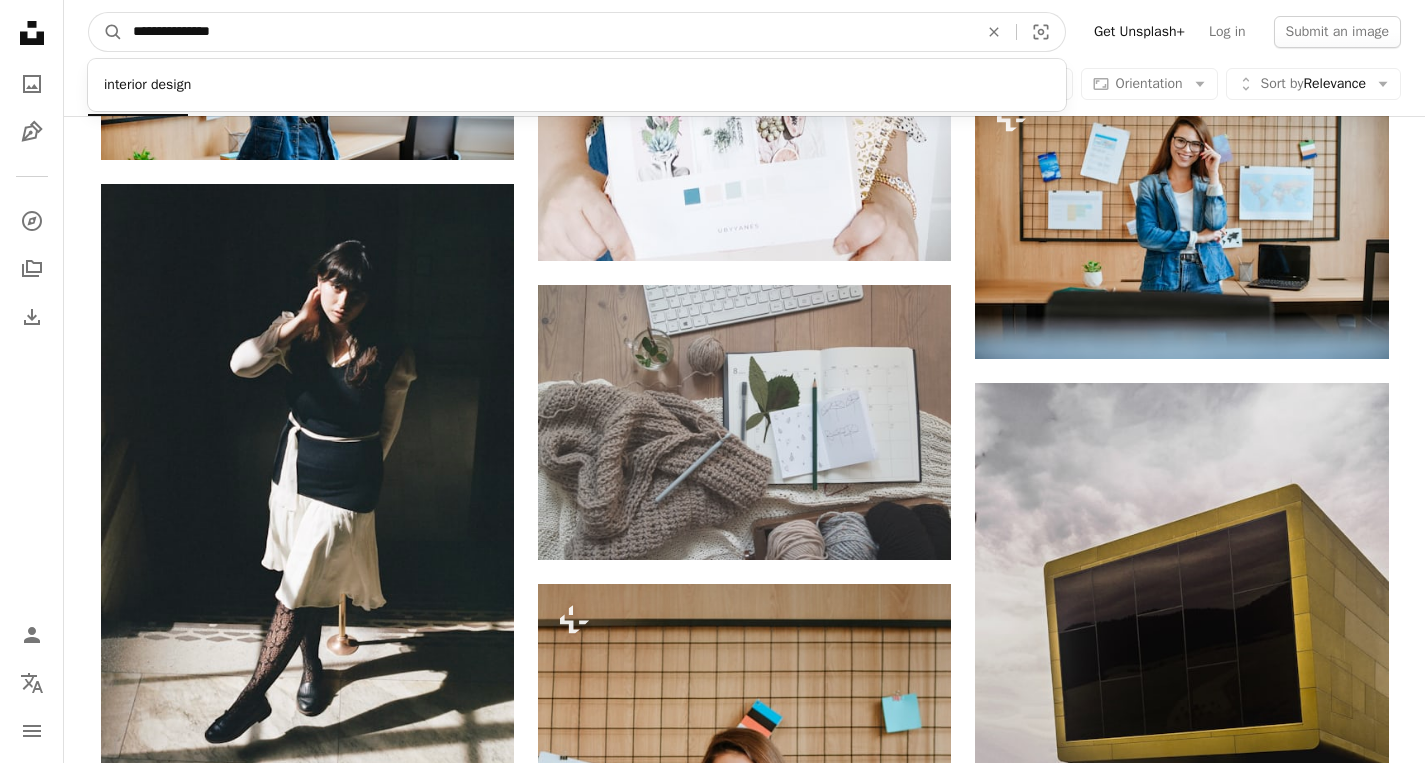 click on "A magnifying glass" at bounding box center (106, 32) 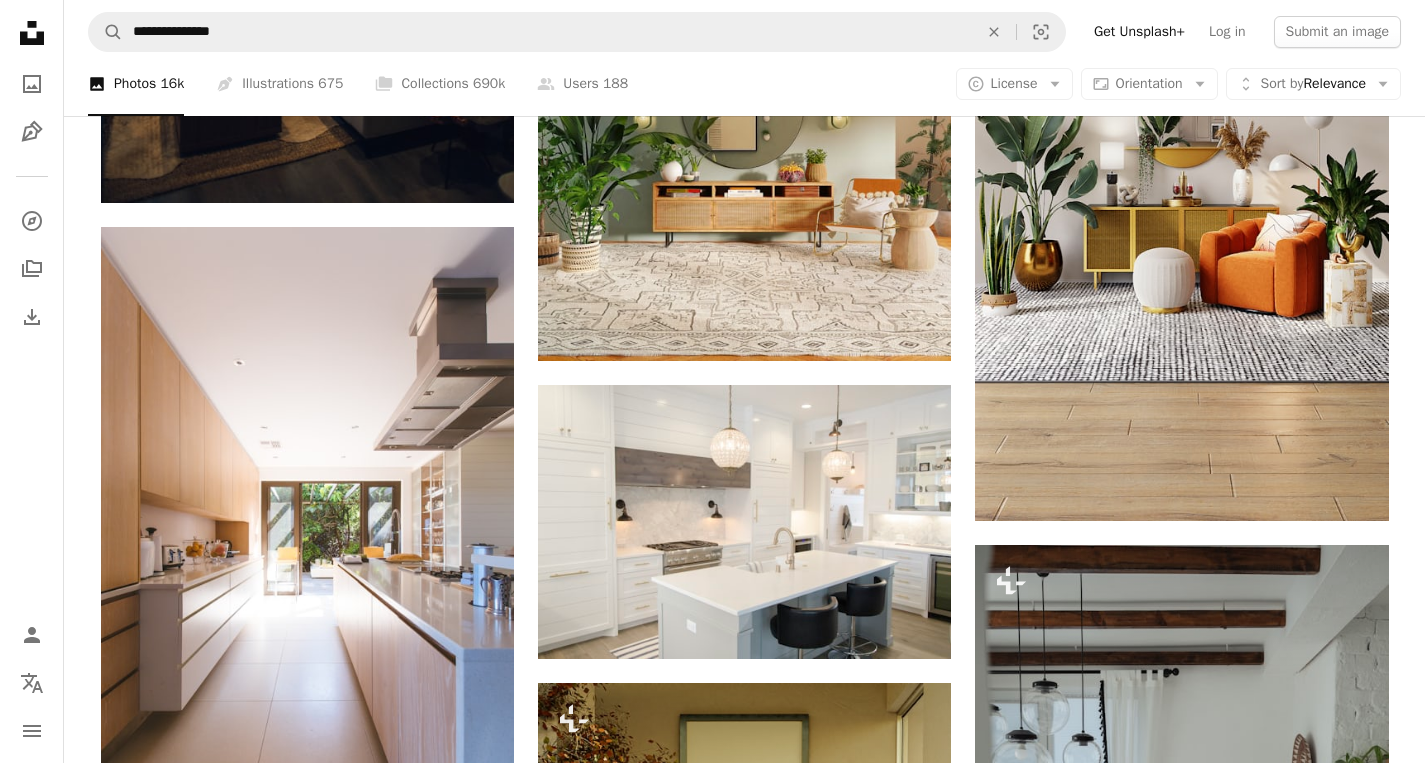scroll, scrollTop: 0, scrollLeft: 0, axis: both 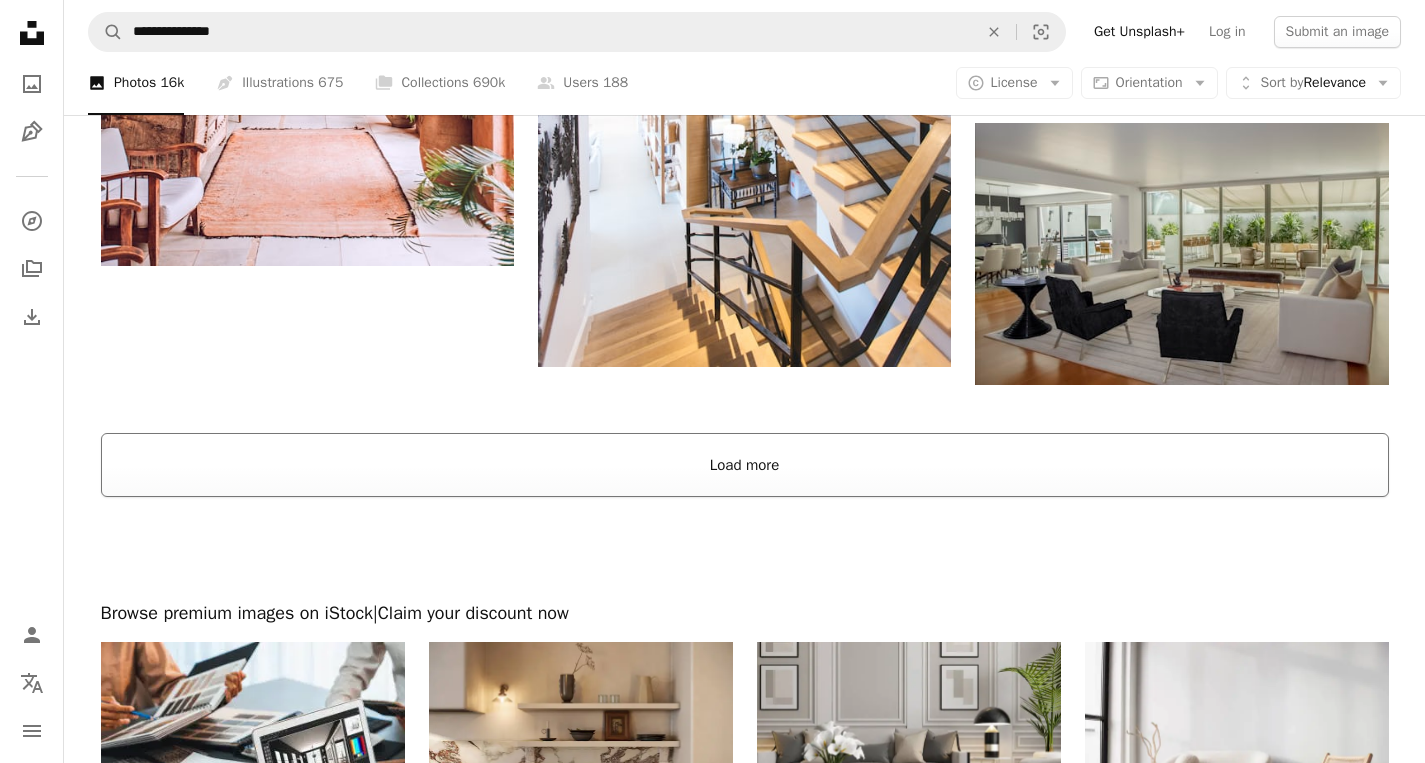 click on "Load more" at bounding box center (745, 465) 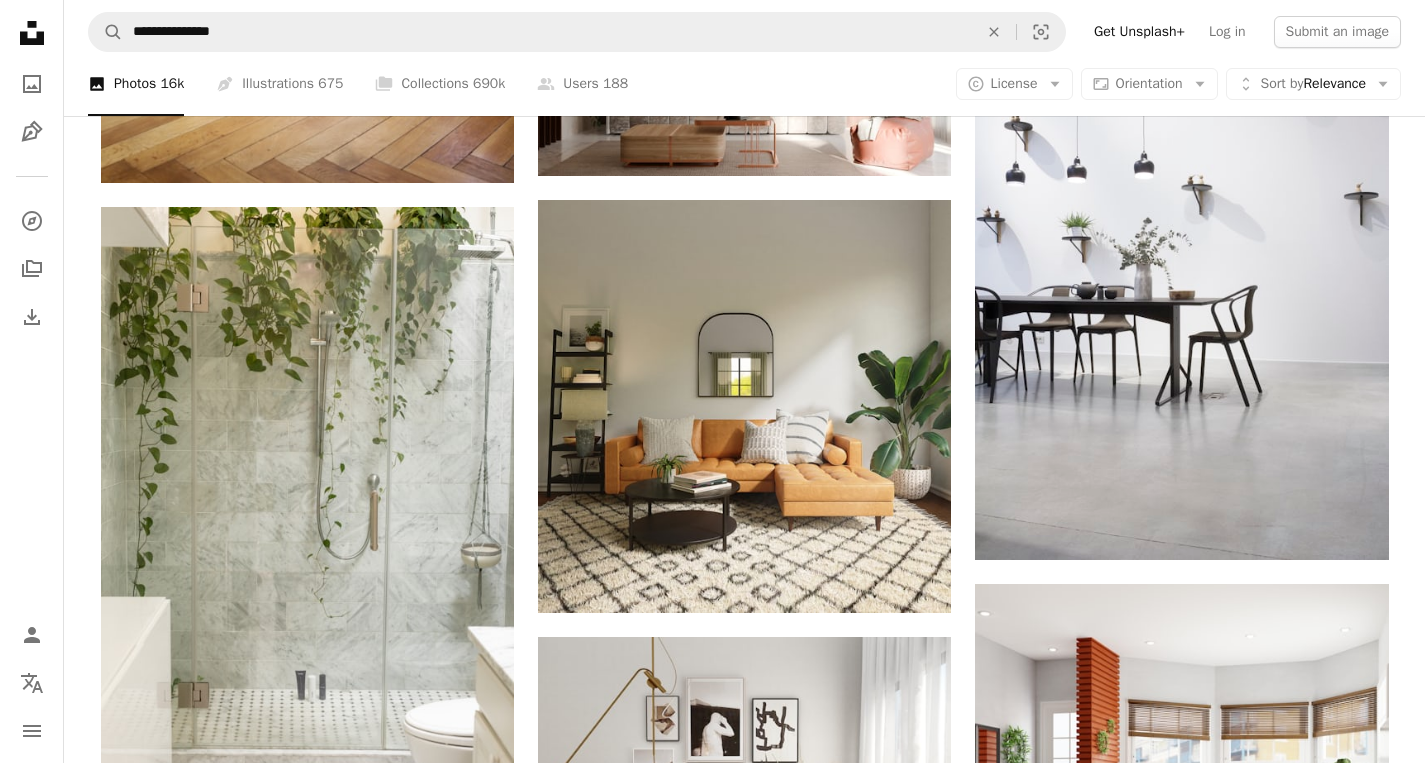 scroll, scrollTop: 7226, scrollLeft: 0, axis: vertical 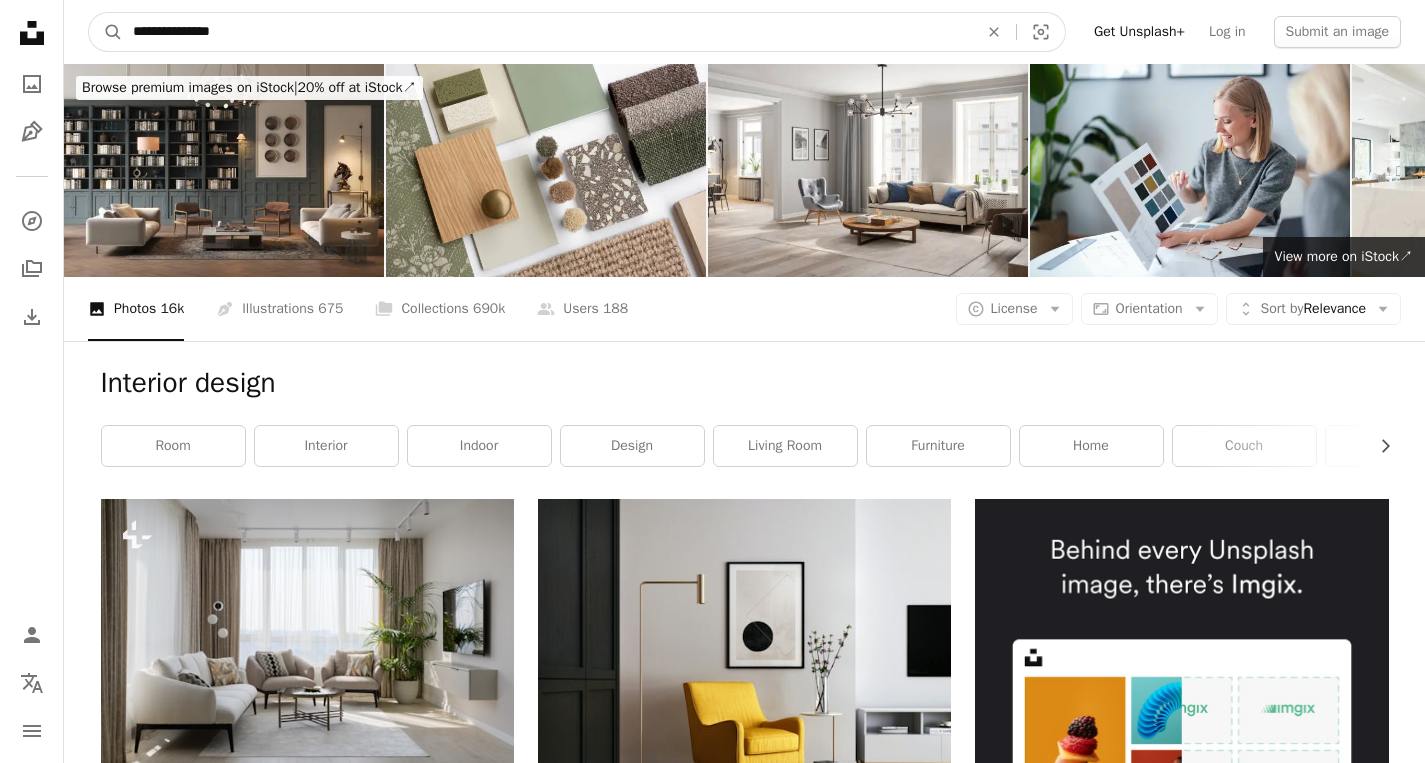 drag, startPoint x: 240, startPoint y: 27, endPoint x: 101, endPoint y: 25, distance: 139.01439 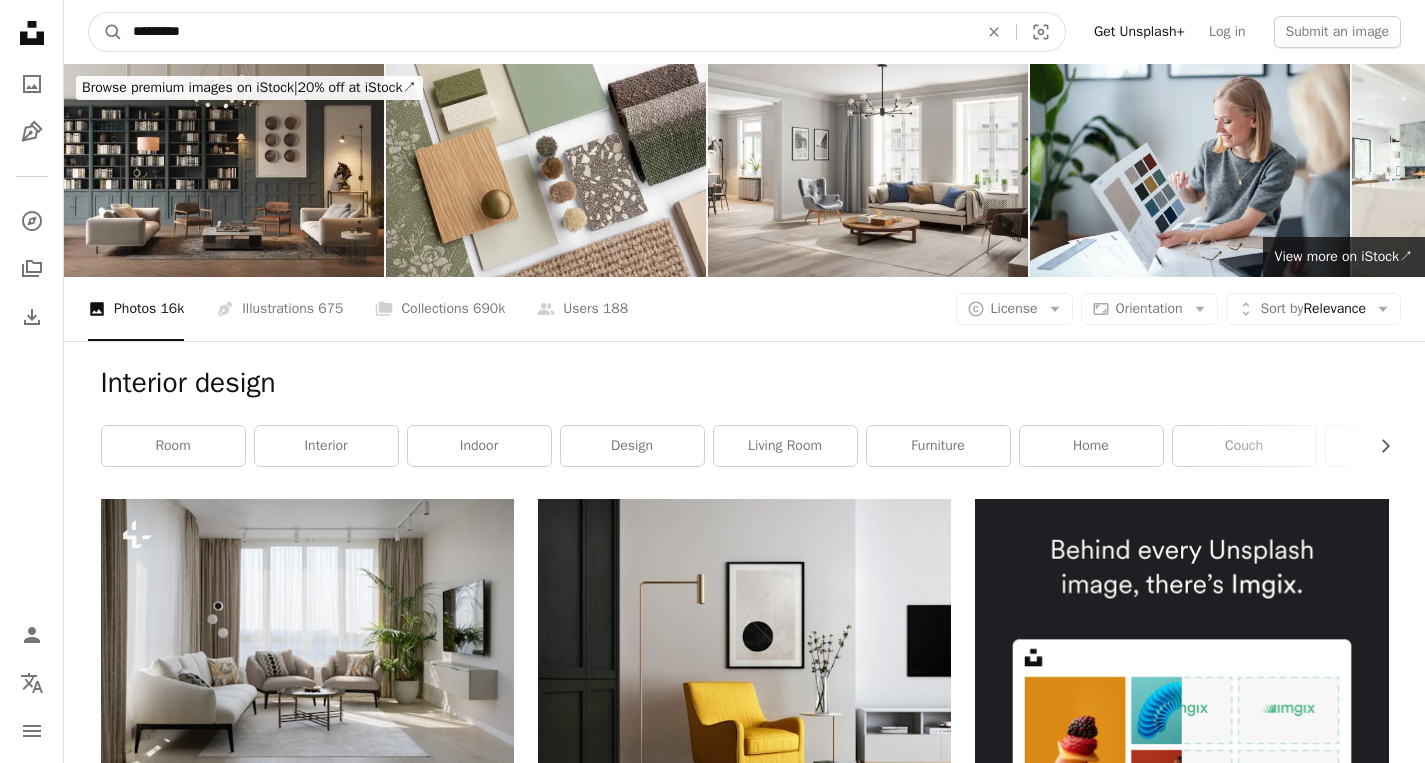 type on "*********" 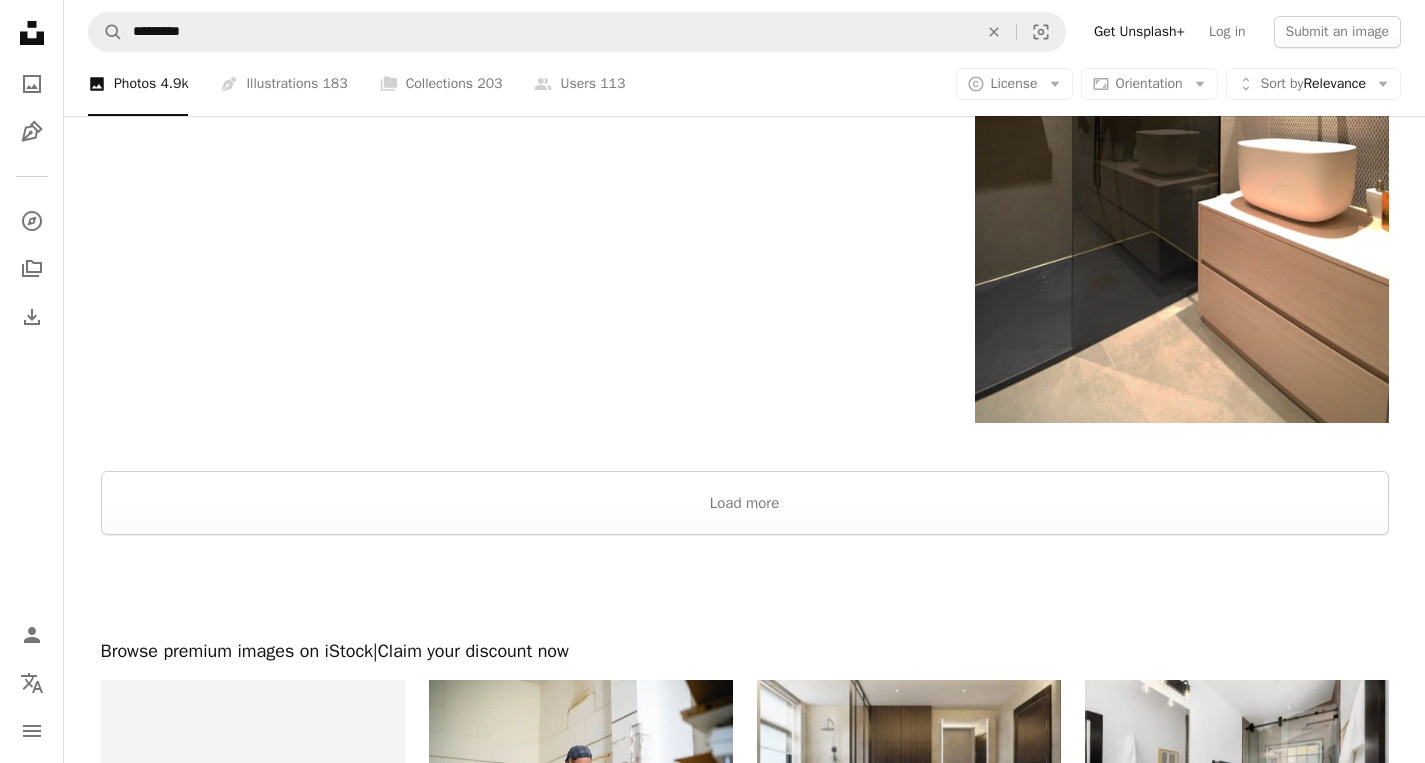 scroll, scrollTop: 4134, scrollLeft: 0, axis: vertical 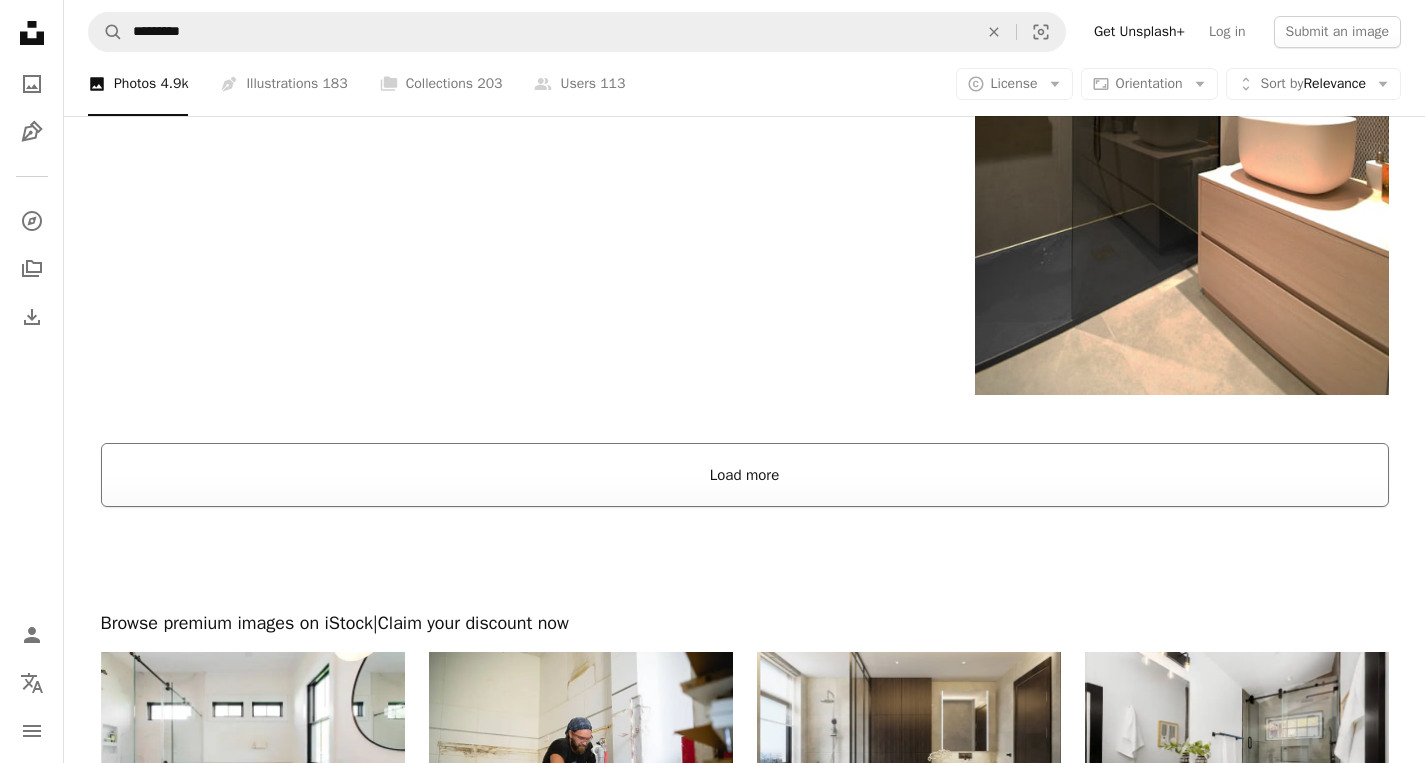 click on "Load more" at bounding box center (745, 475) 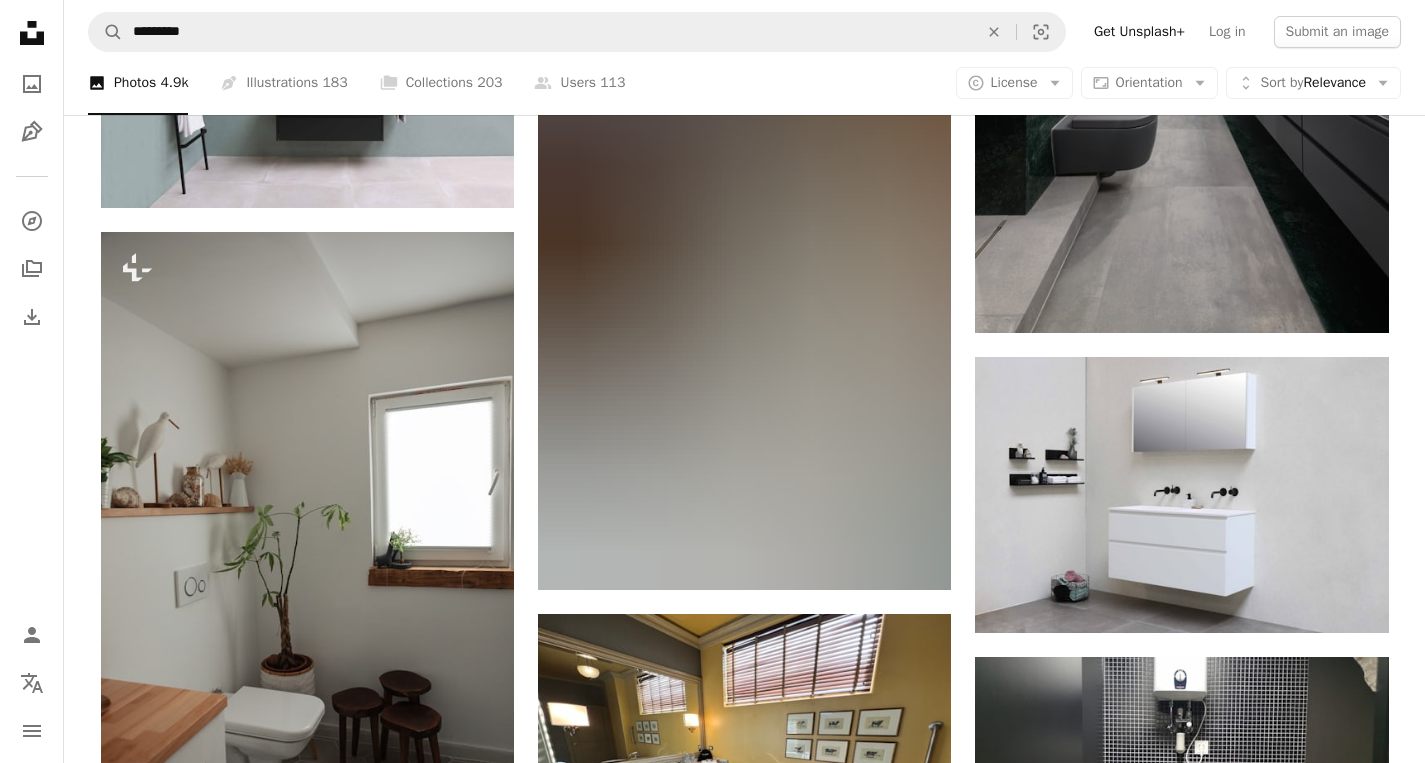 scroll, scrollTop: 6200, scrollLeft: 0, axis: vertical 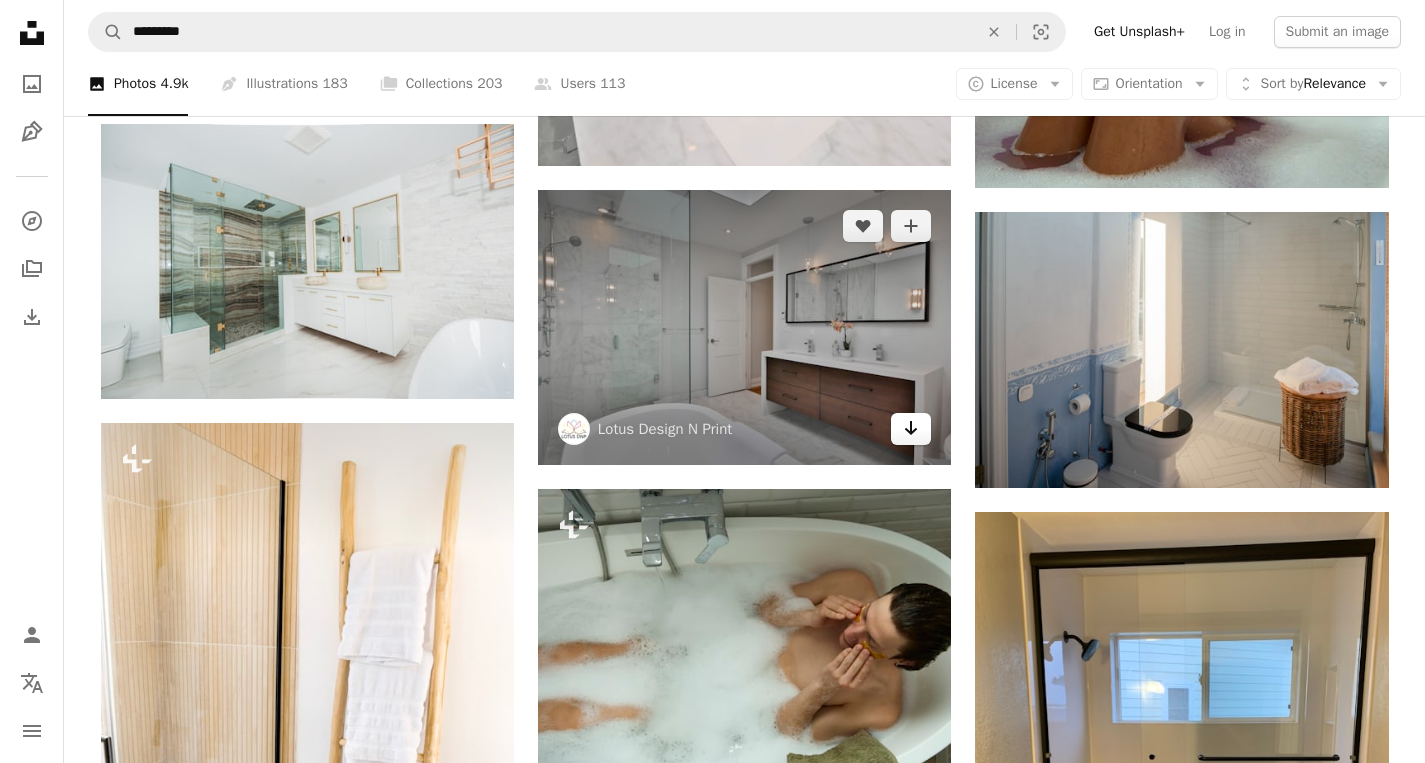 click on "Arrow pointing down" 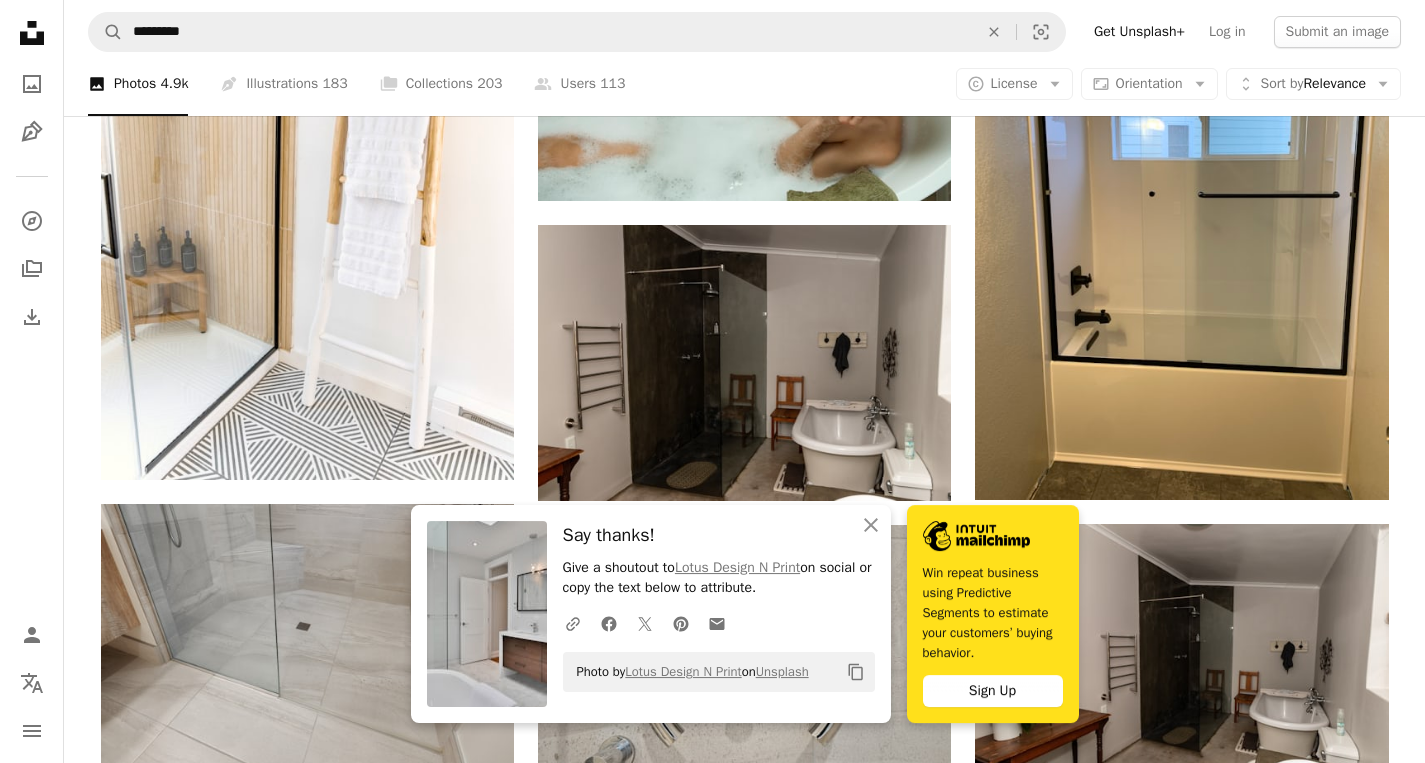 scroll, scrollTop: 15461, scrollLeft: 0, axis: vertical 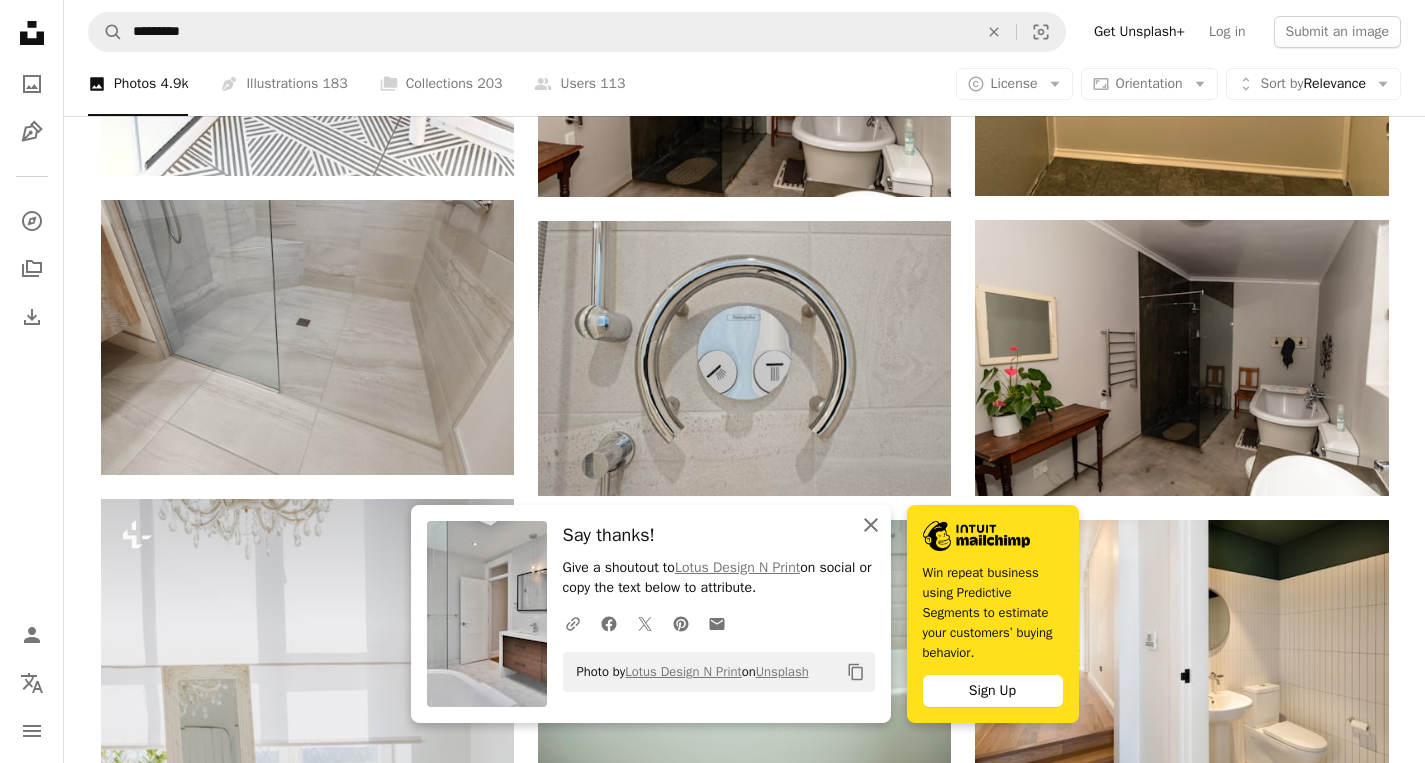 click on "An X shape" 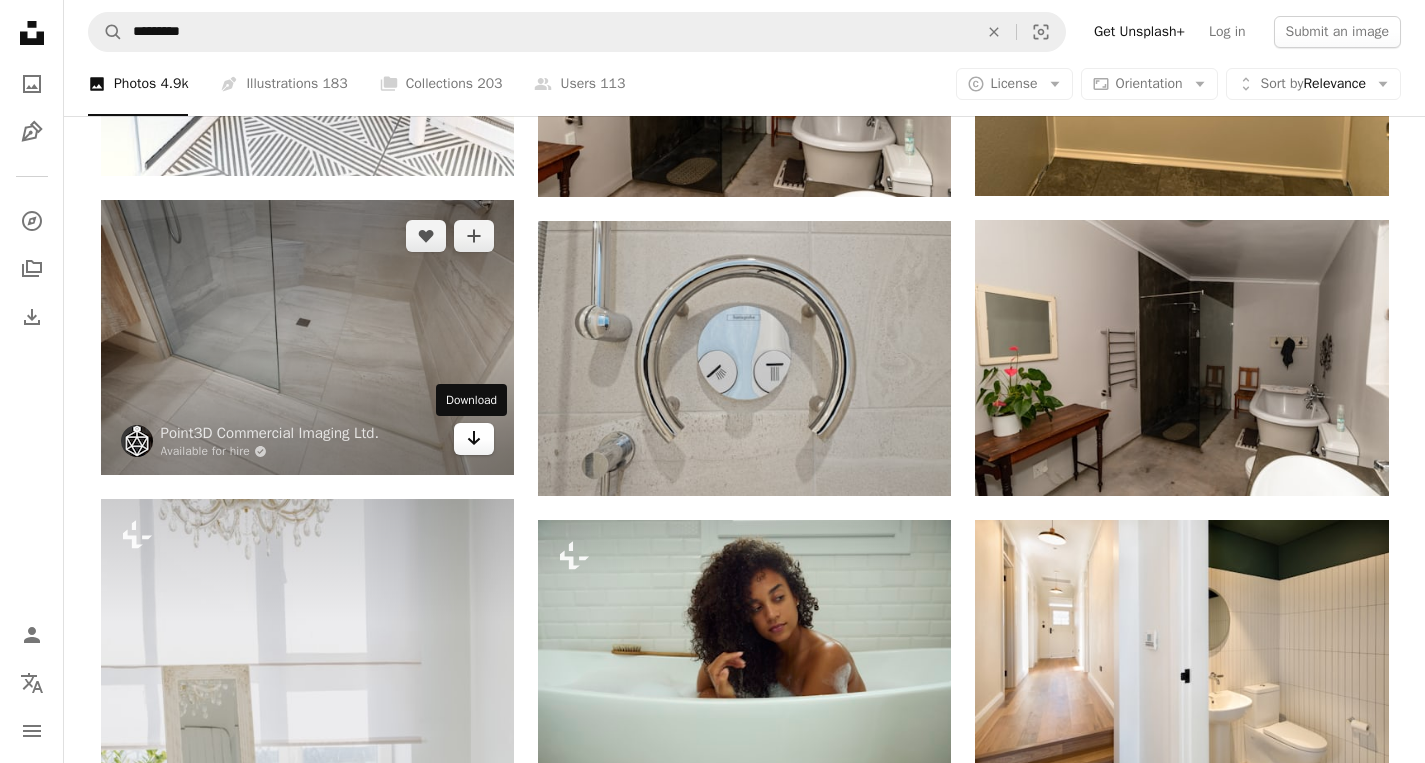 click on "Arrow pointing down" 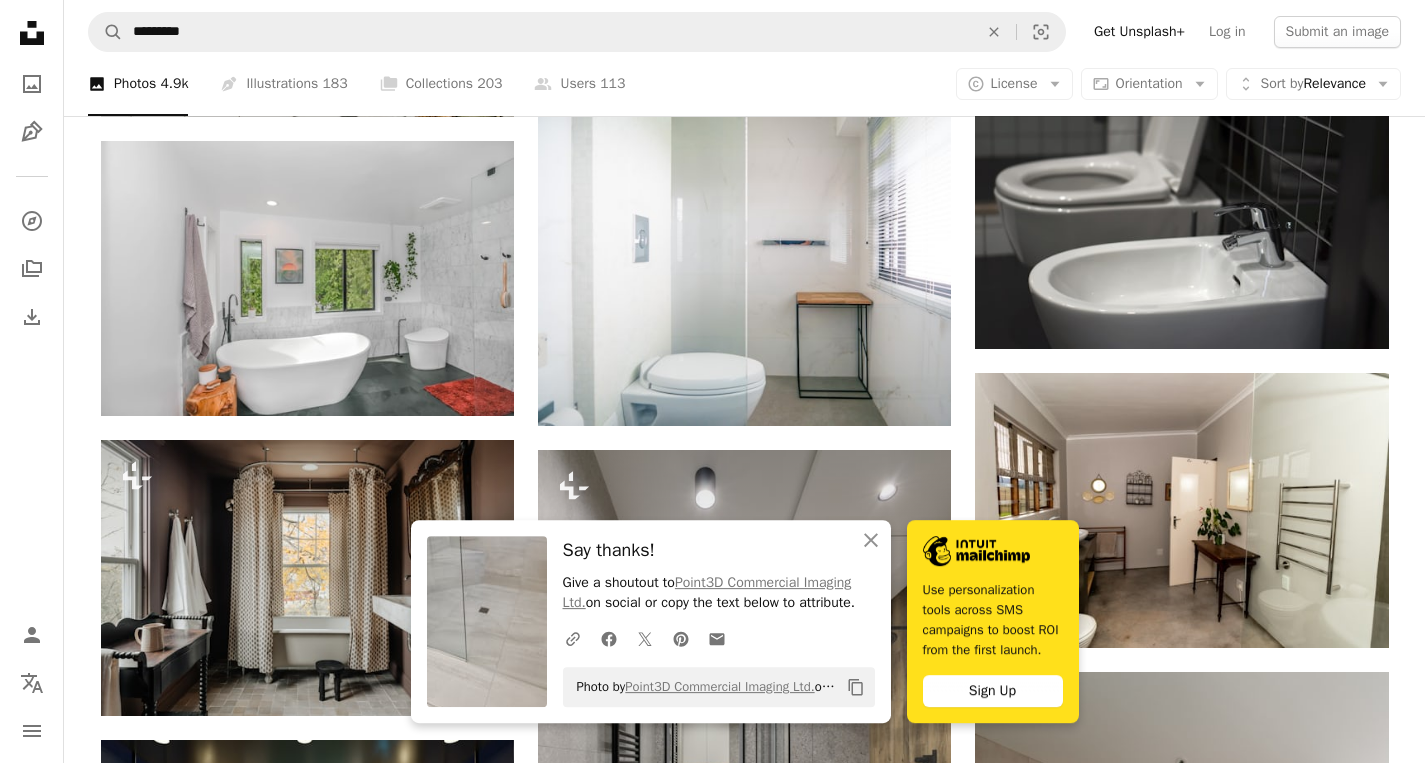 scroll, scrollTop: 16798, scrollLeft: 0, axis: vertical 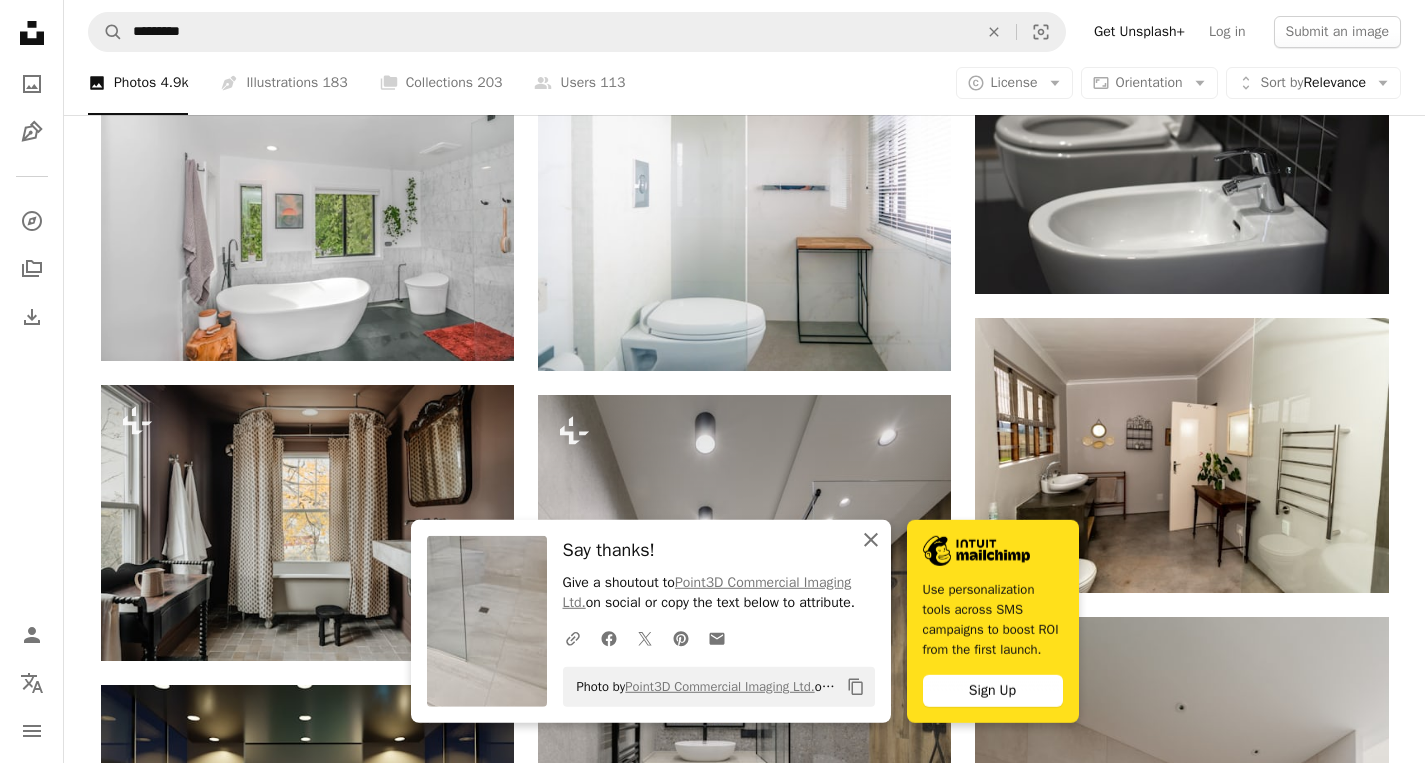 click on "An X shape" 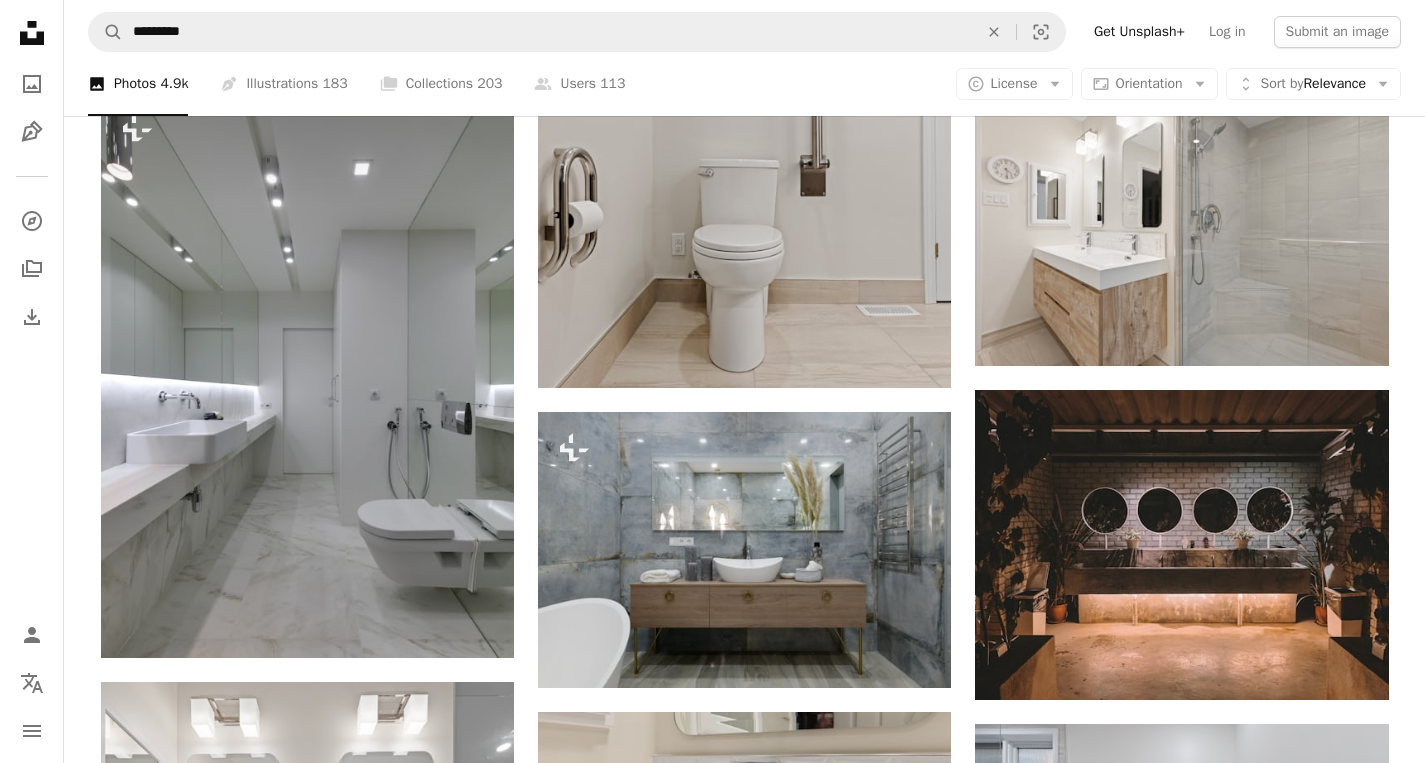 scroll, scrollTop: 20569, scrollLeft: 0, axis: vertical 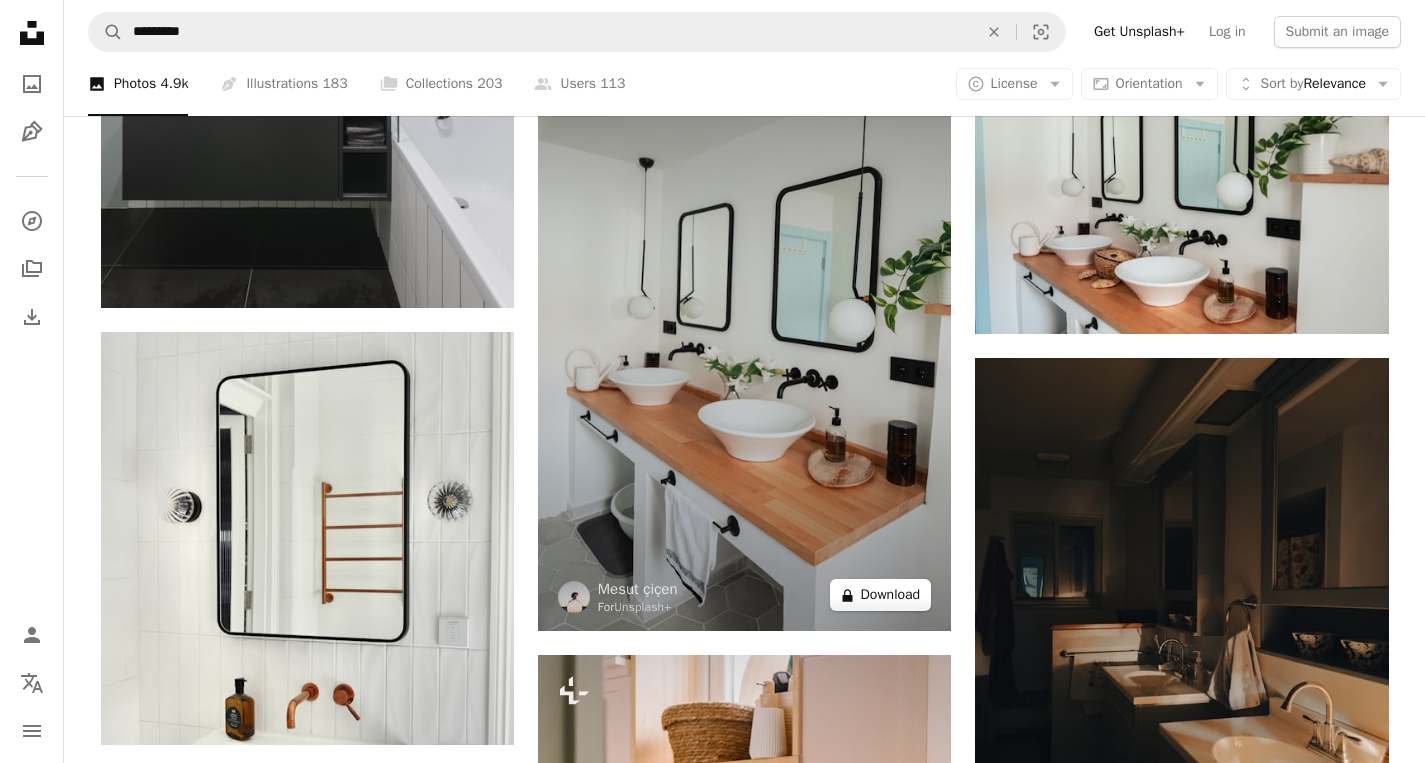 click on "A lock Download" at bounding box center [881, 595] 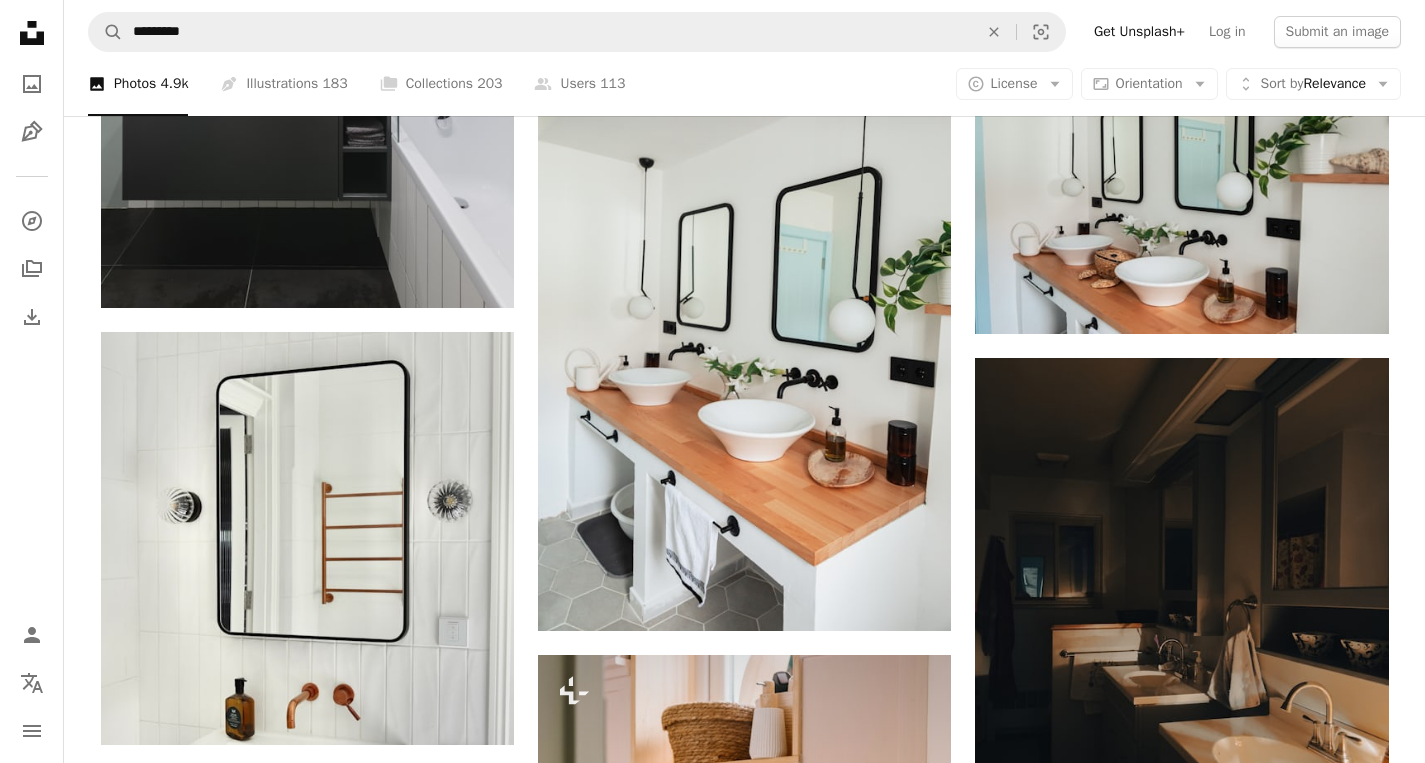 click on "An X shape Premium, ready to use images. Get unlimited access. A plus sign Members-only content added monthly A plus sign Unlimited royalty-free downloads A plus sign Illustrations  New A plus sign Enhanced legal protections yearly 65%  off monthly $20   $7 USD per month * Get  Unsplash+ * When paid annually, billed upfront  $84 Taxes where applicable. Renews automatically. Cancel anytime." at bounding box center (712, 3684) 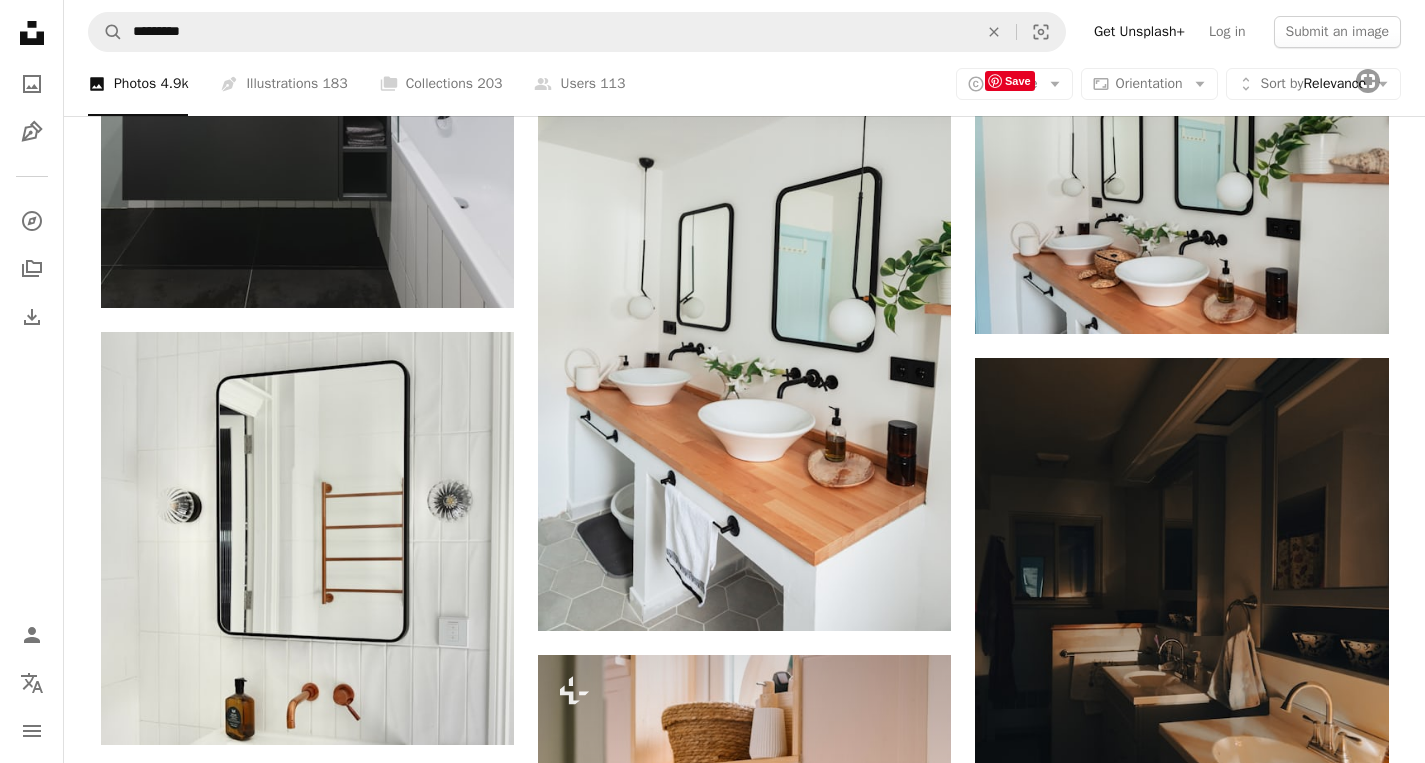 scroll, scrollTop: 29465, scrollLeft: 0, axis: vertical 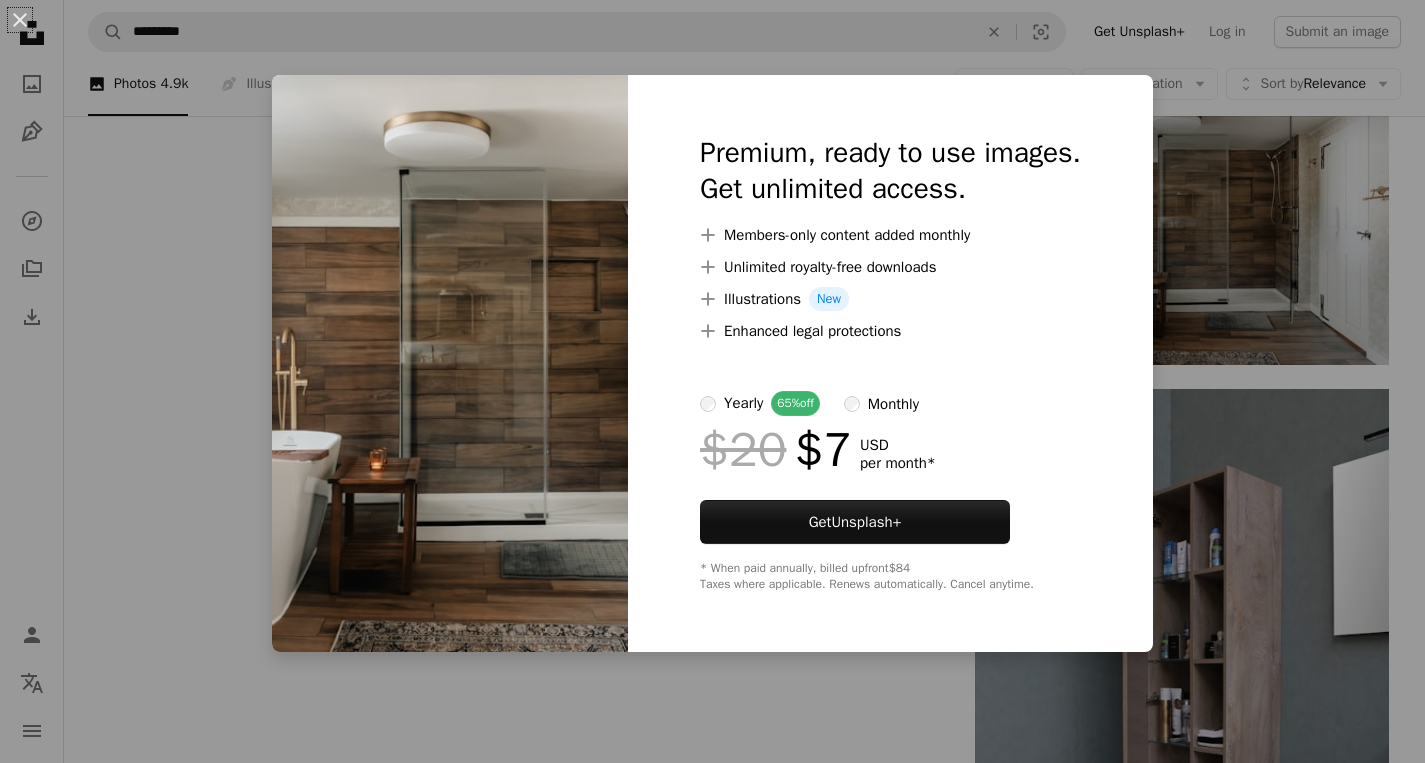 click on "Premium, ready to use images. Get unlimited access. A plus sign Members-only content added monthly A plus sign Unlimited royalty-free downloads A plus sign Illustrations  New A plus sign Enhanced legal protections yearly 65%  off monthly $20   $7 USD per month * Get  Unsplash+ * When paid annually, billed upfront  $84 Taxes where applicable. Renews automatically. Cancel anytime." at bounding box center (890, 363) 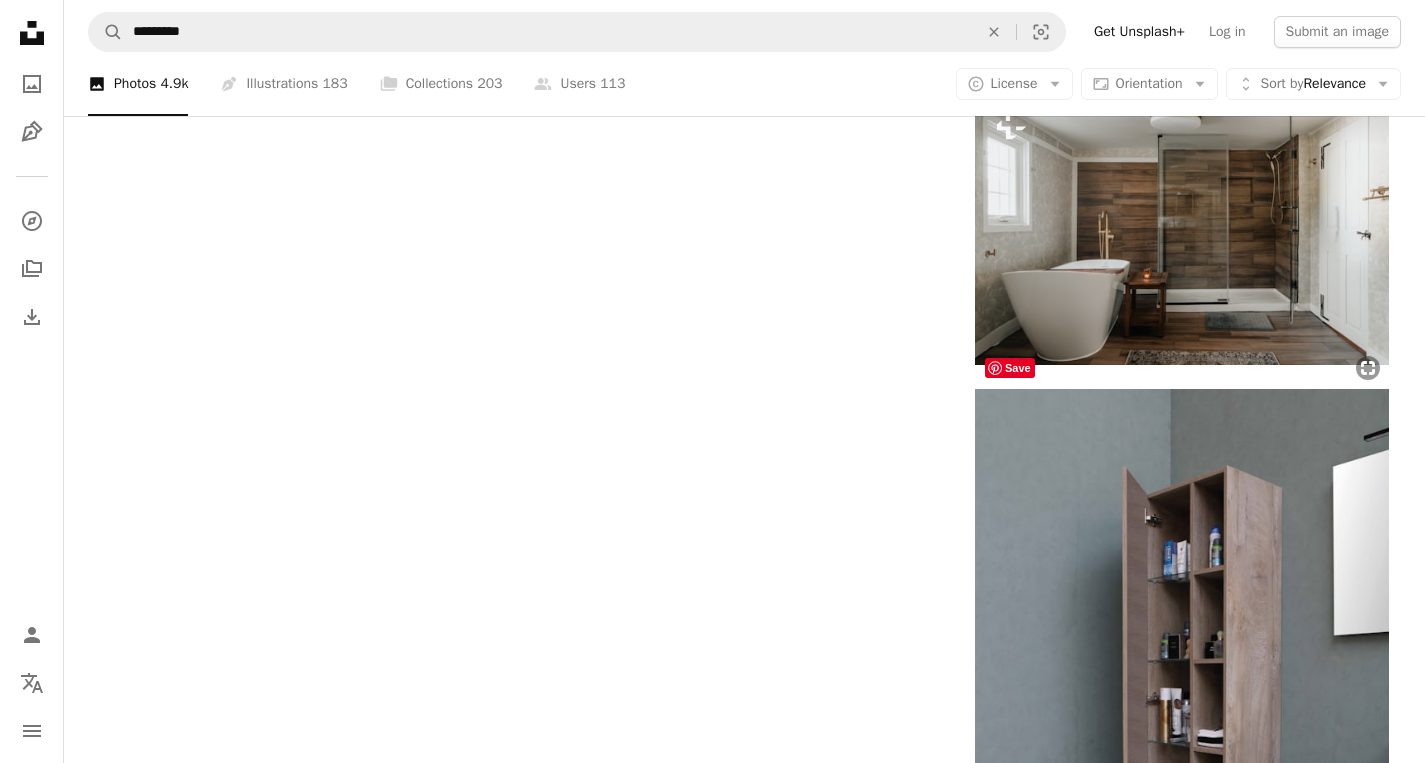 scroll, scrollTop: 49077, scrollLeft: 0, axis: vertical 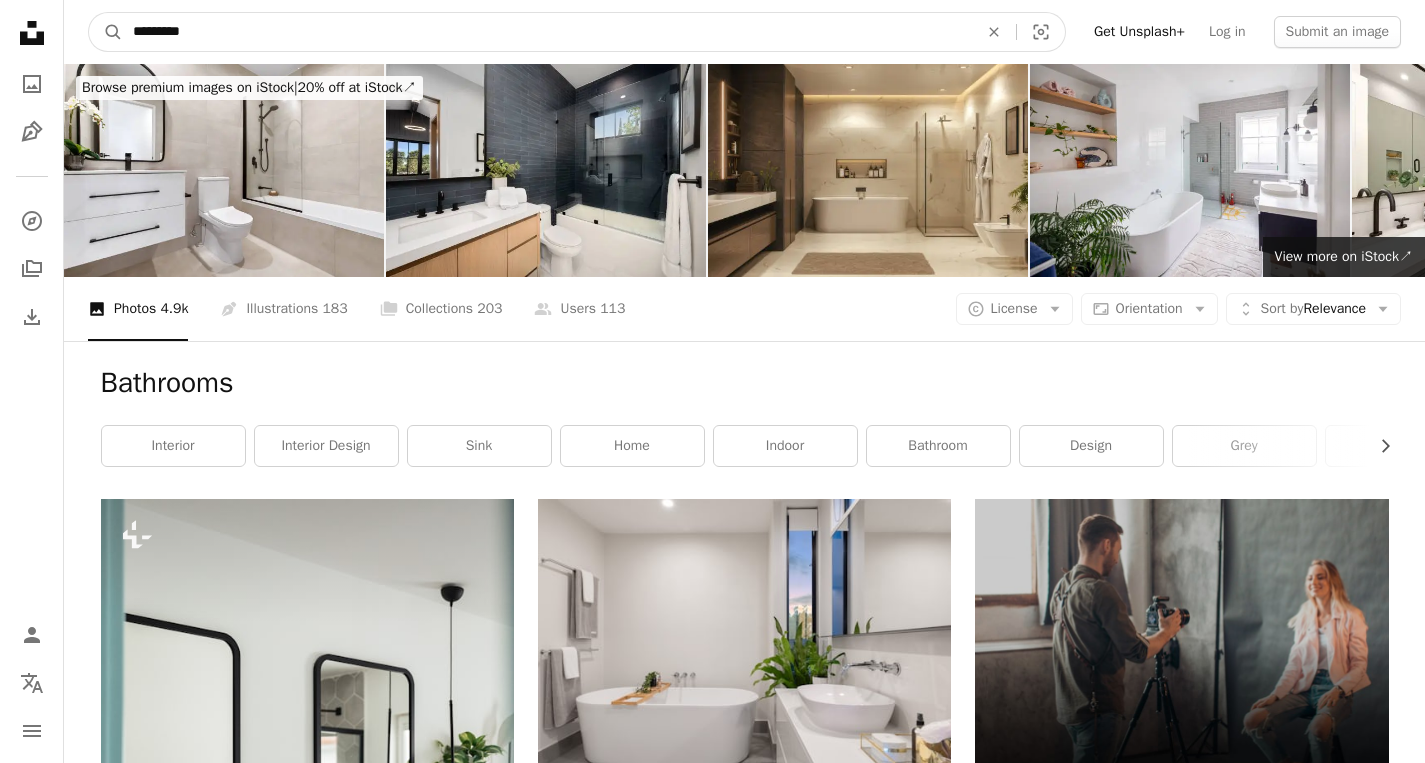 drag, startPoint x: 214, startPoint y: 25, endPoint x: 71, endPoint y: 26, distance: 143.0035 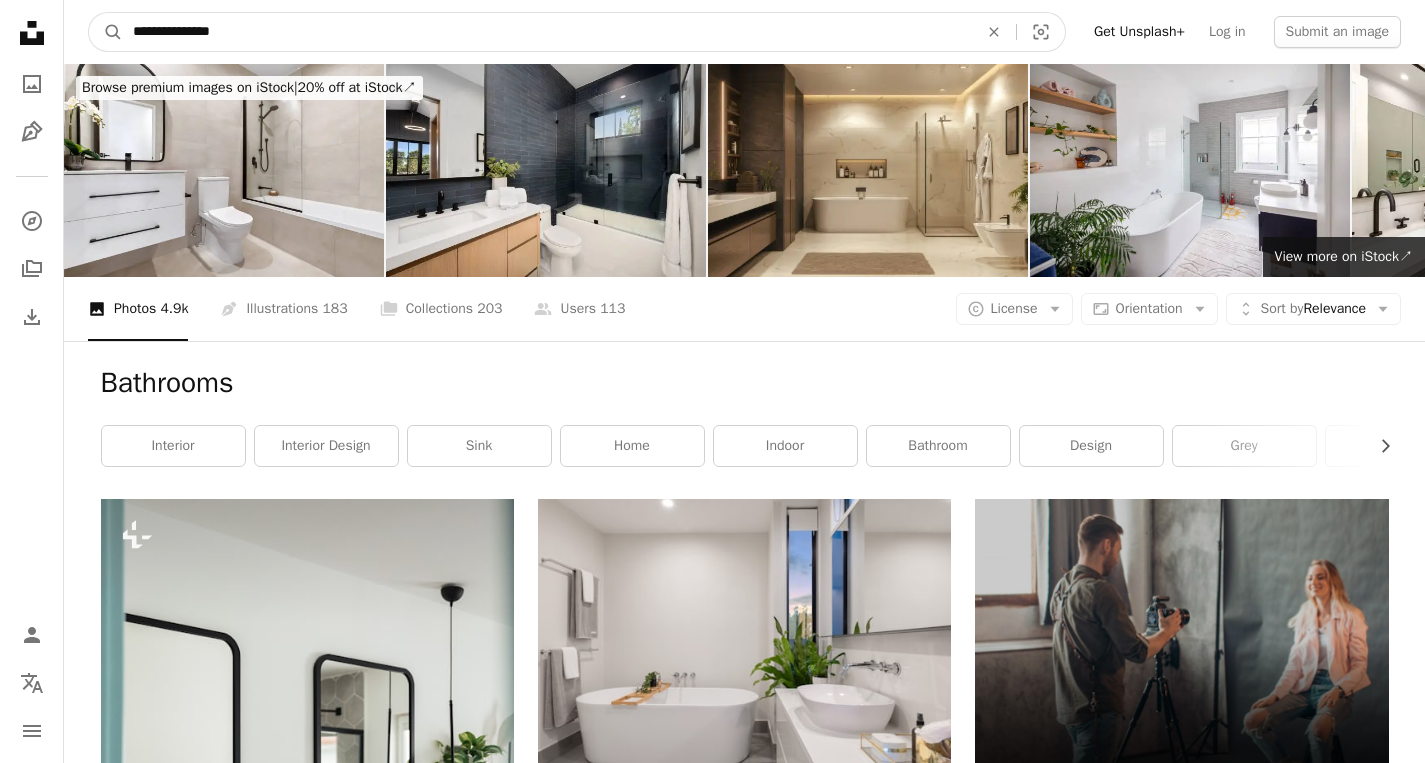 type on "**********" 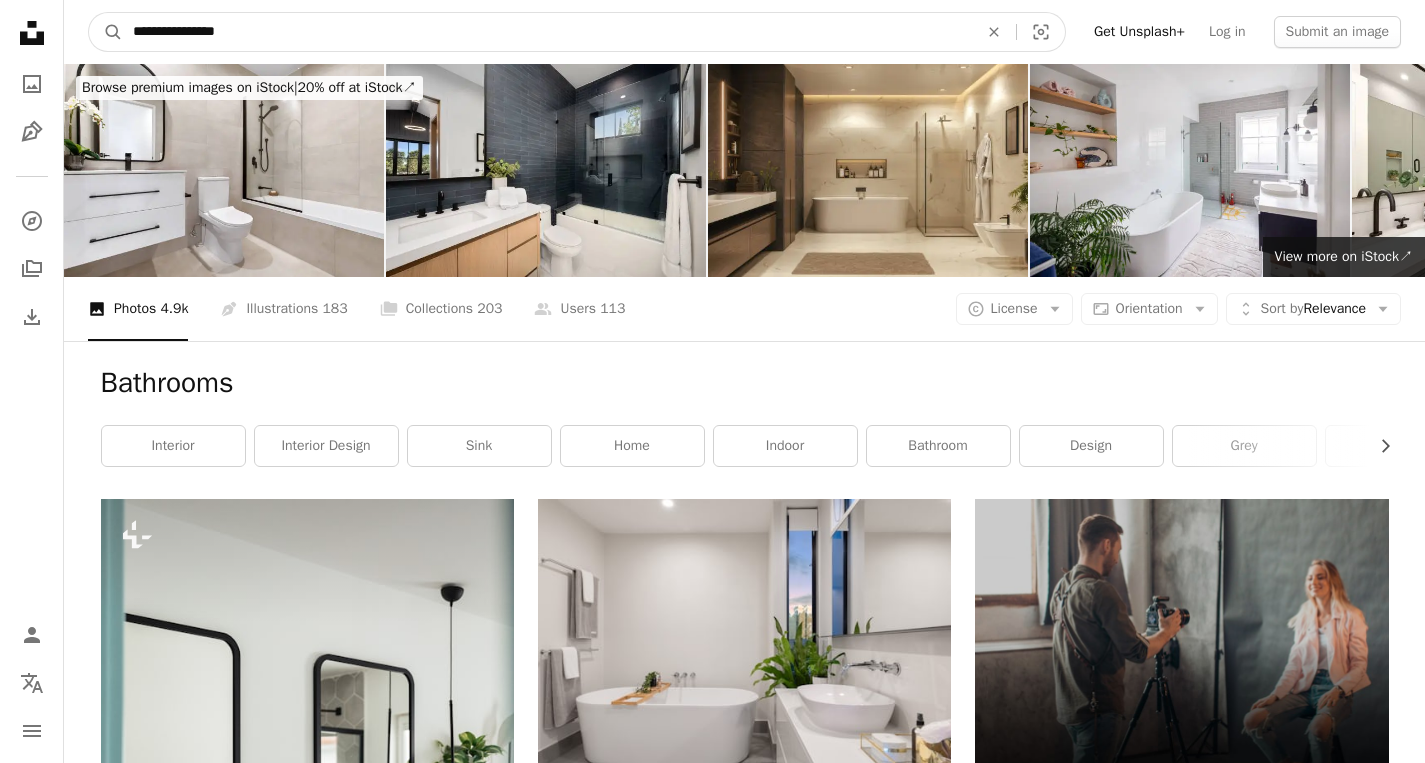 click on "A magnifying glass" at bounding box center (106, 32) 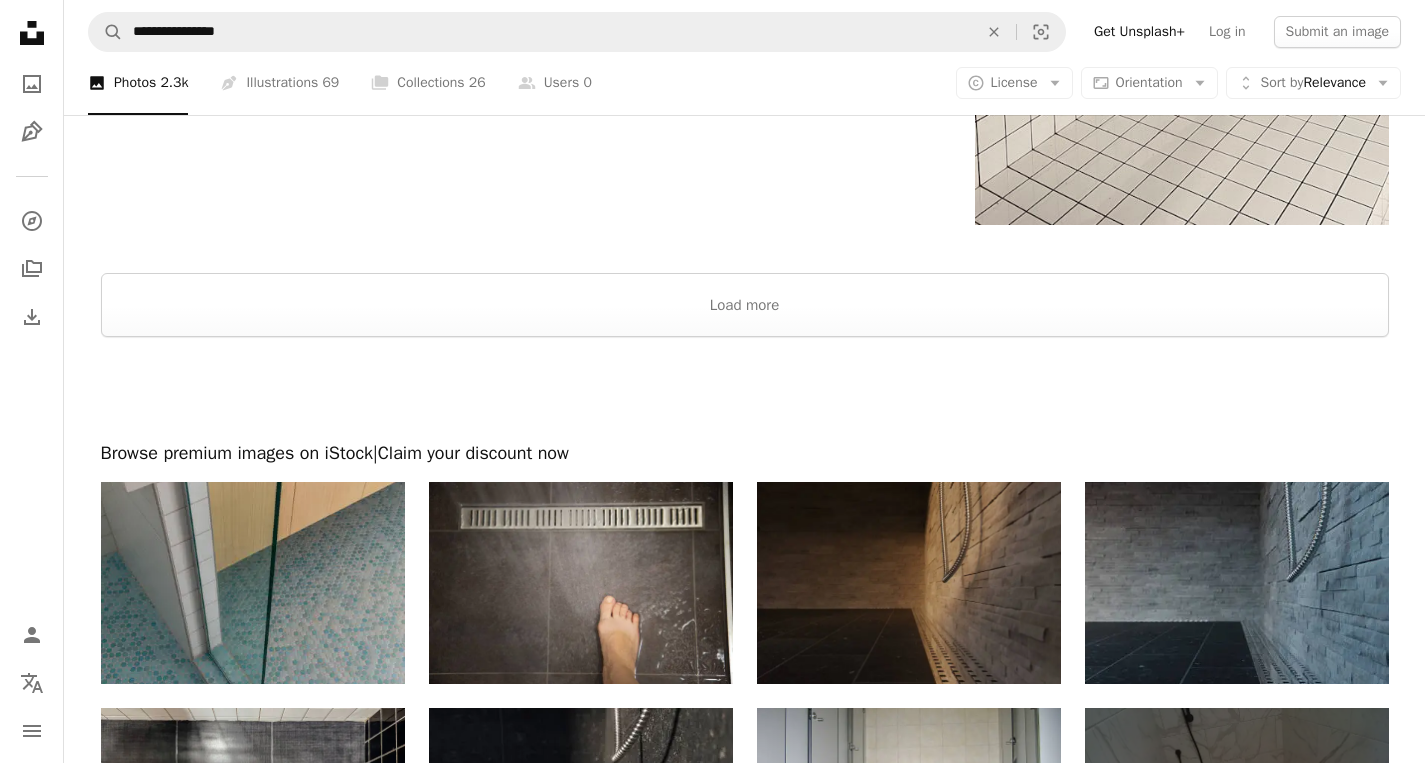 scroll, scrollTop: 4460, scrollLeft: 0, axis: vertical 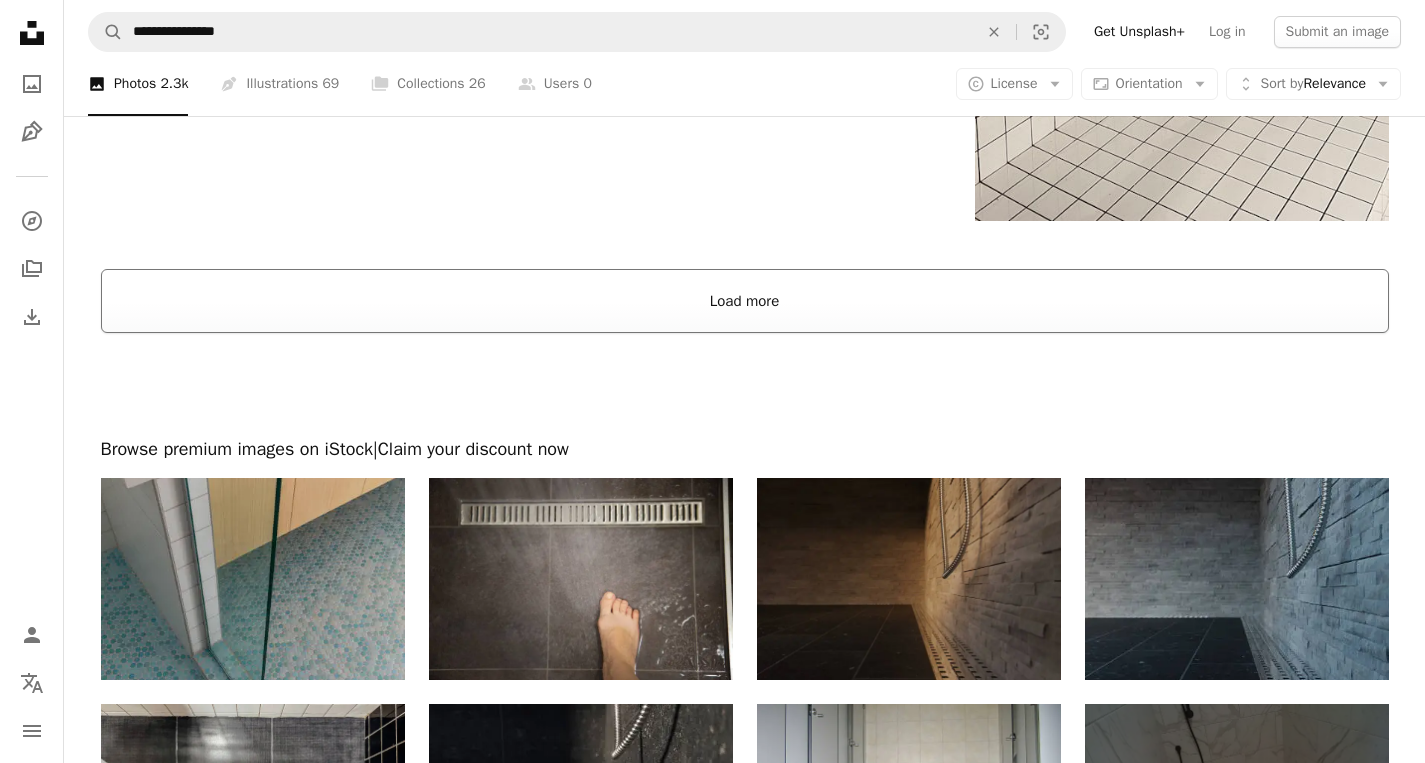 click on "Load more" at bounding box center (745, 301) 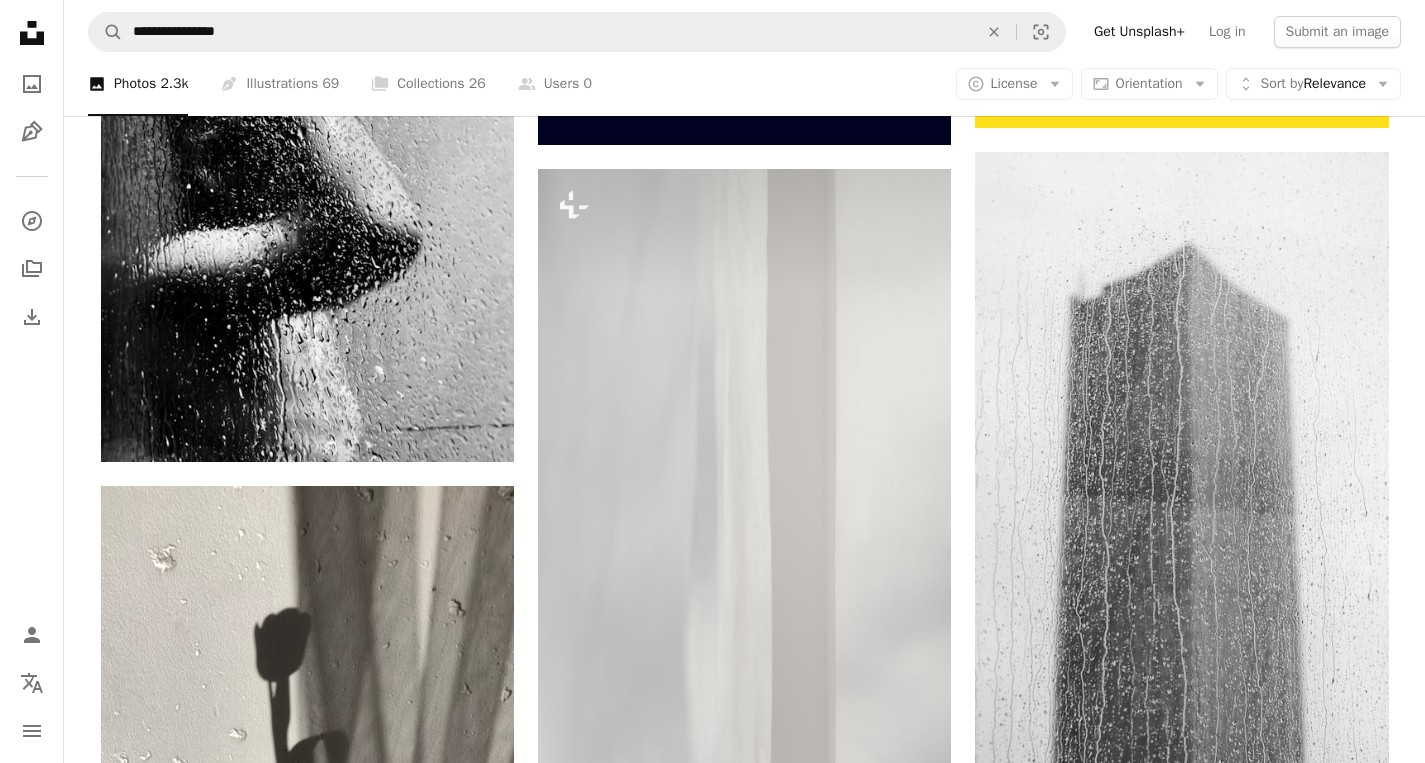 scroll, scrollTop: 0, scrollLeft: 0, axis: both 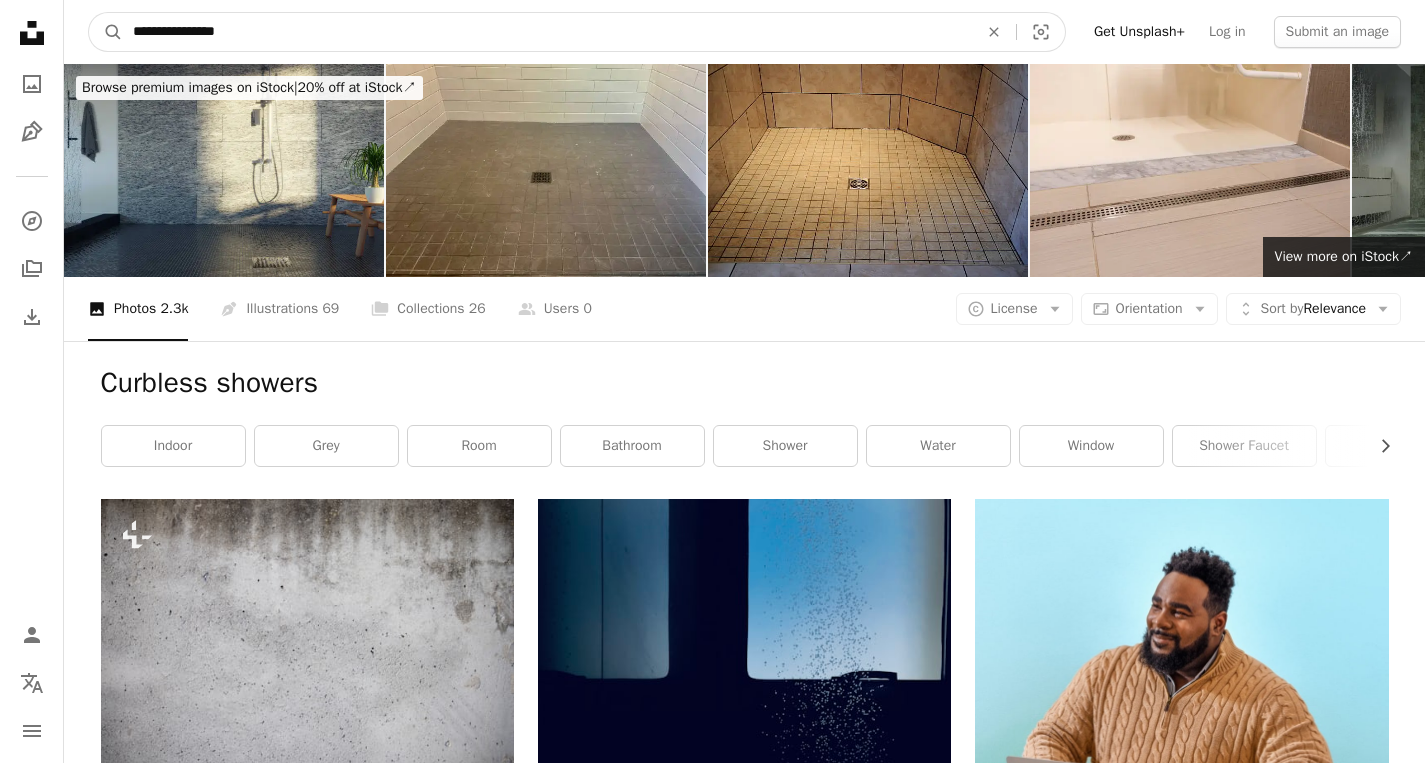 drag, startPoint x: 259, startPoint y: 29, endPoint x: 104, endPoint y: 29, distance: 155 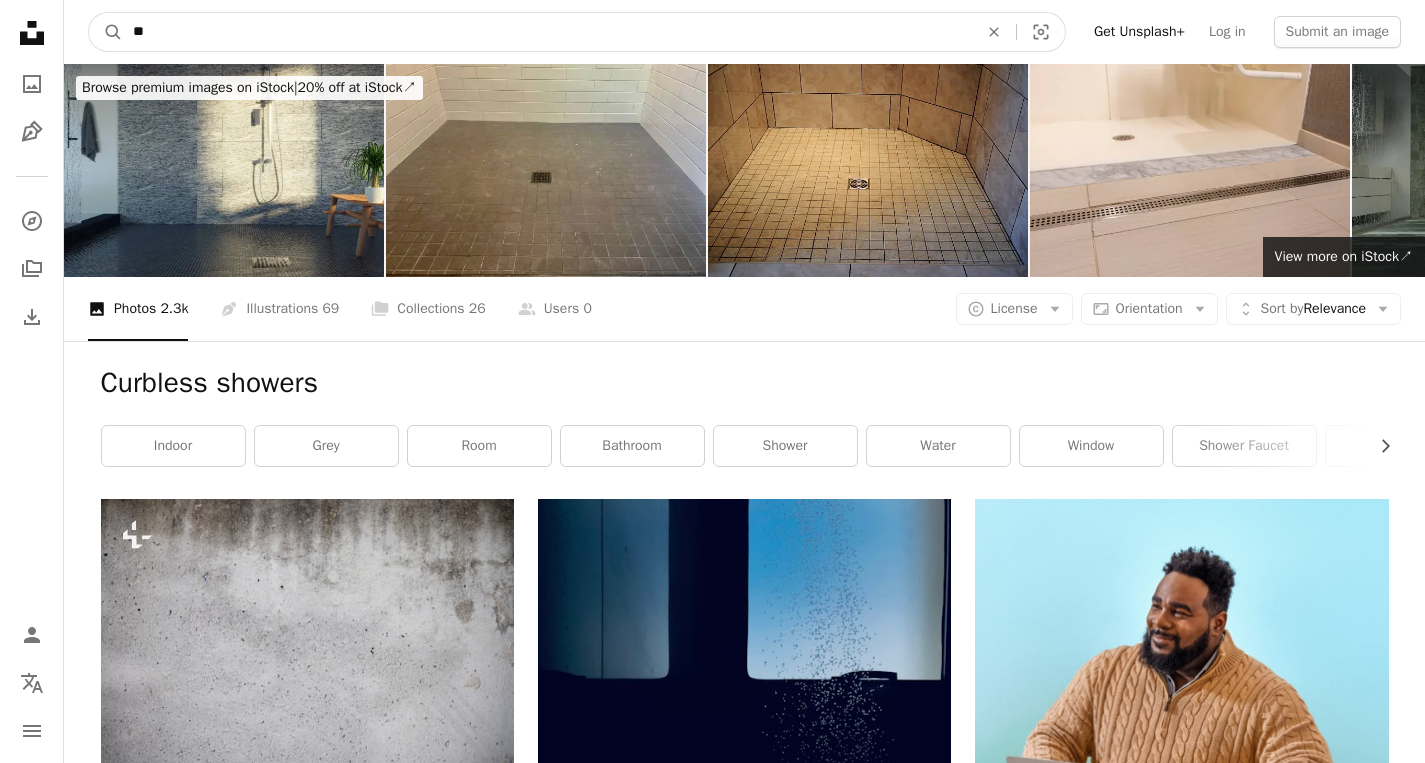 type on "*" 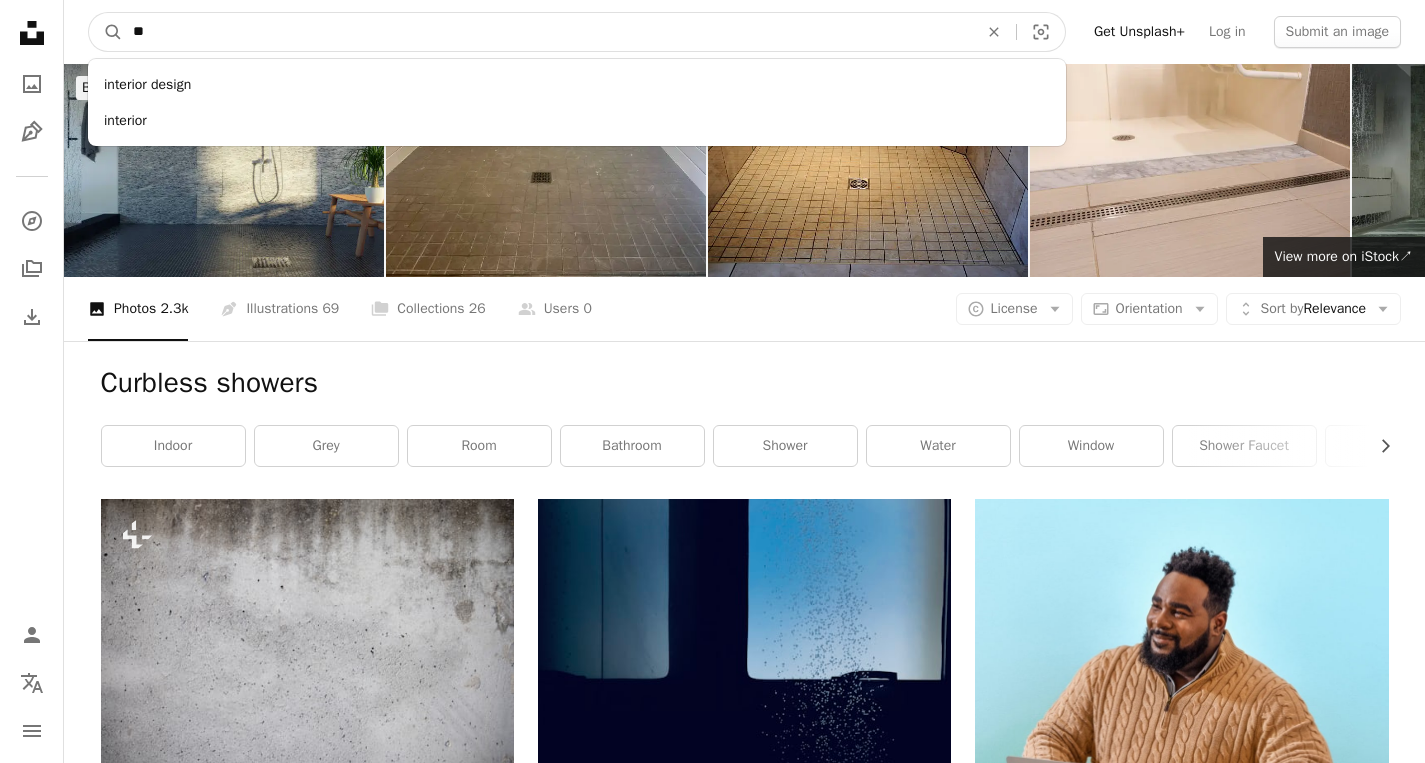 type on "*" 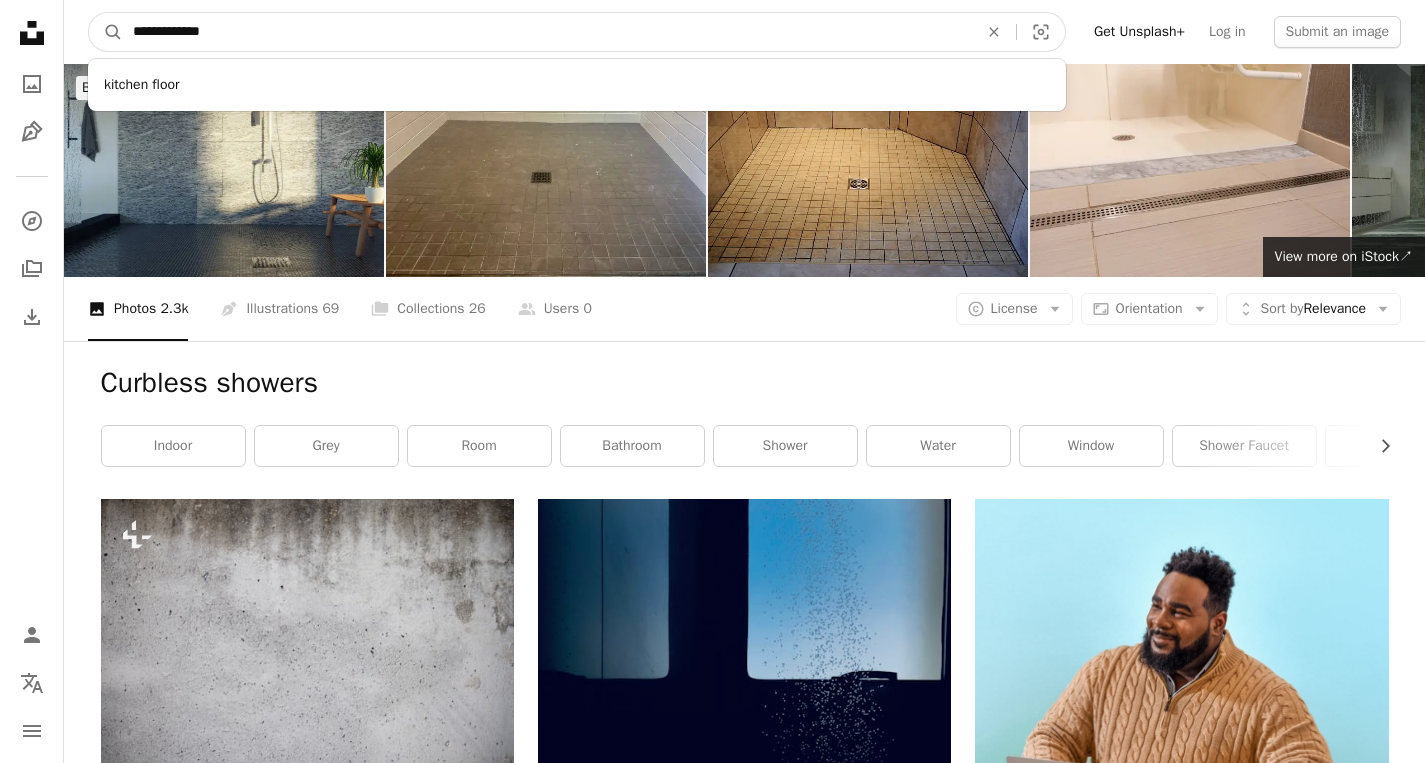 type on "**********" 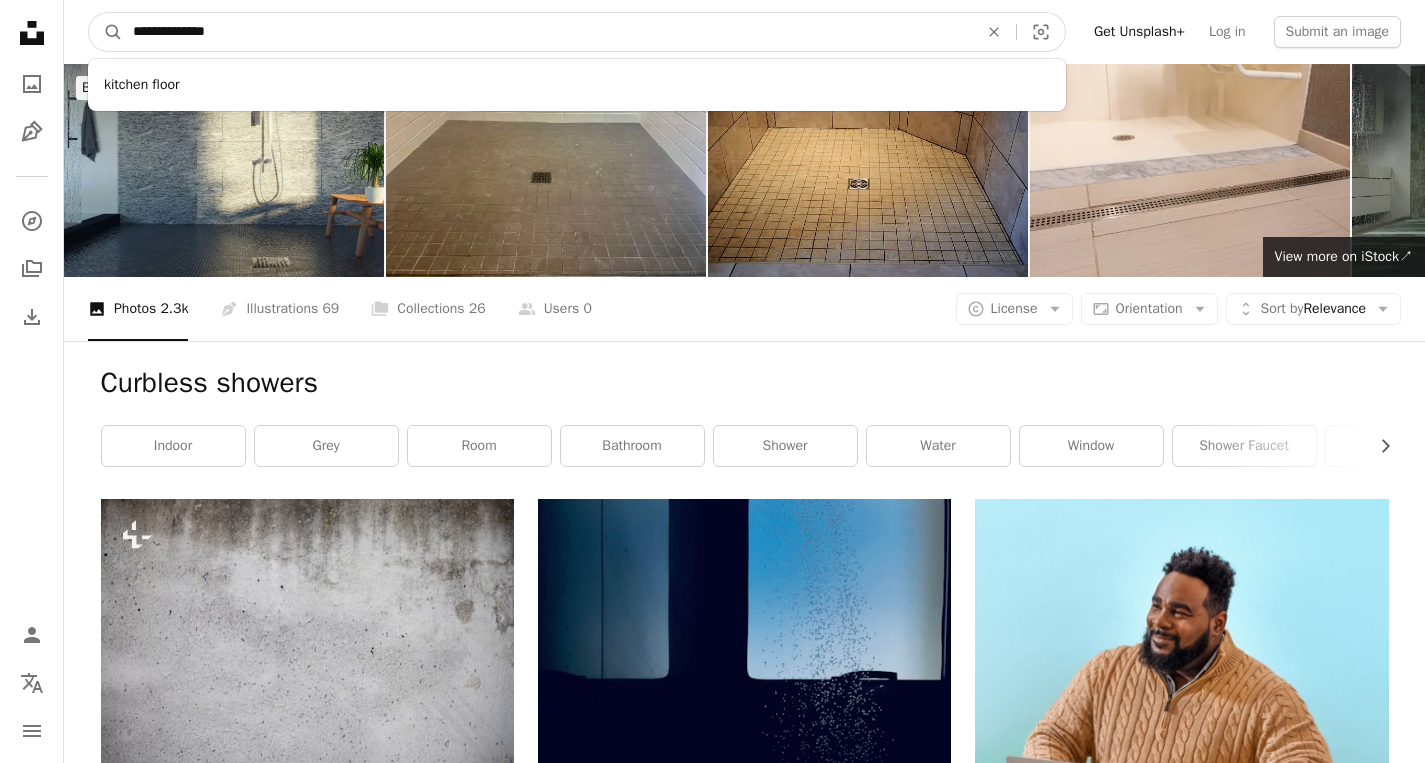 click on "A magnifying glass" at bounding box center (106, 32) 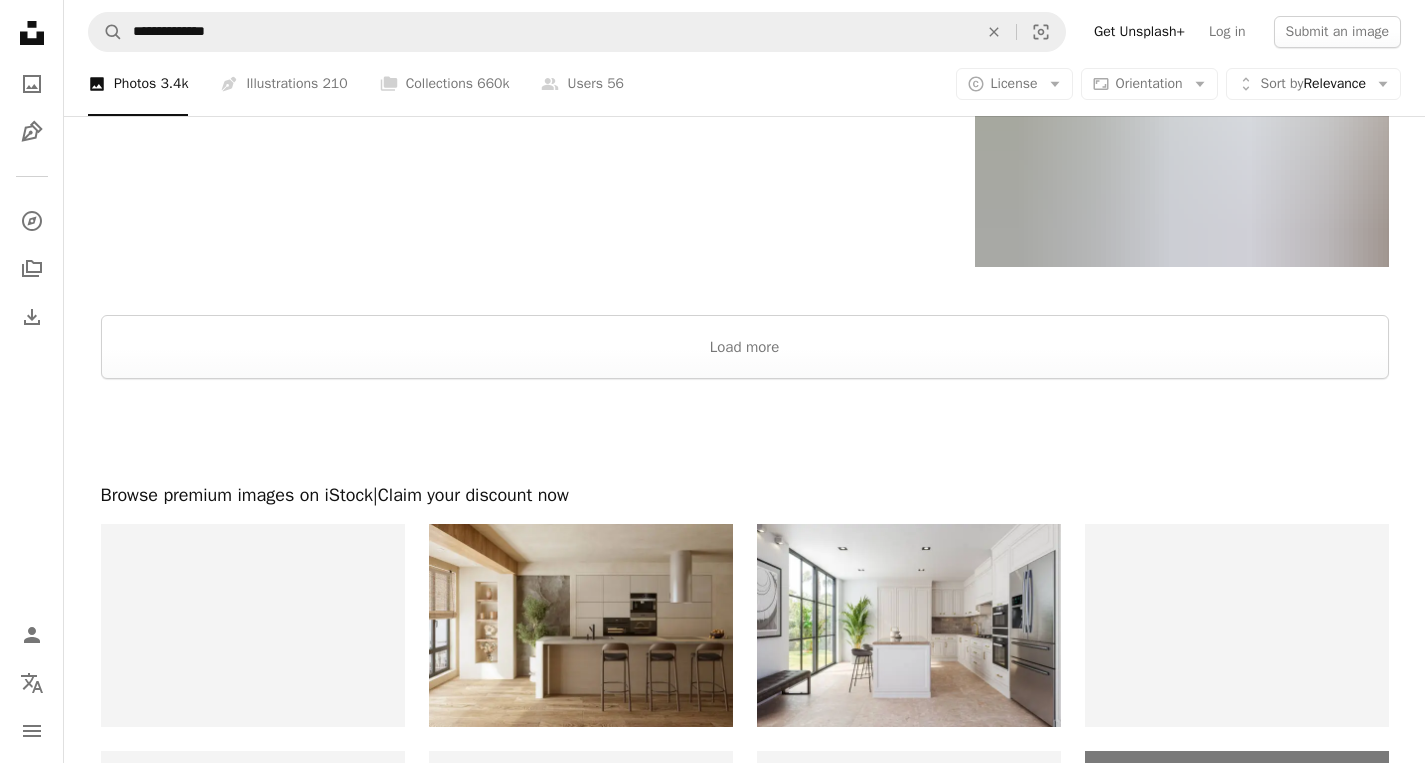 scroll, scrollTop: 3748, scrollLeft: 0, axis: vertical 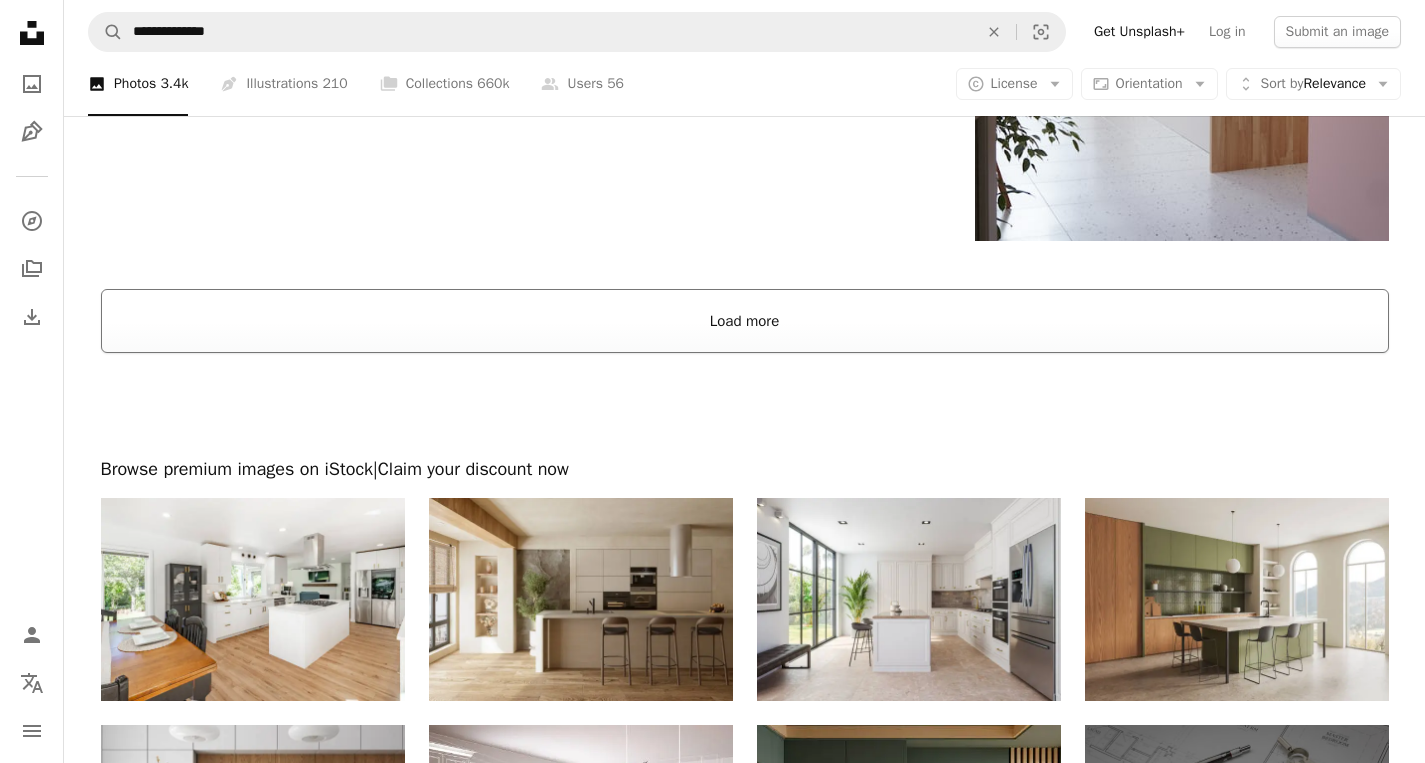 click on "Load more" at bounding box center (745, 321) 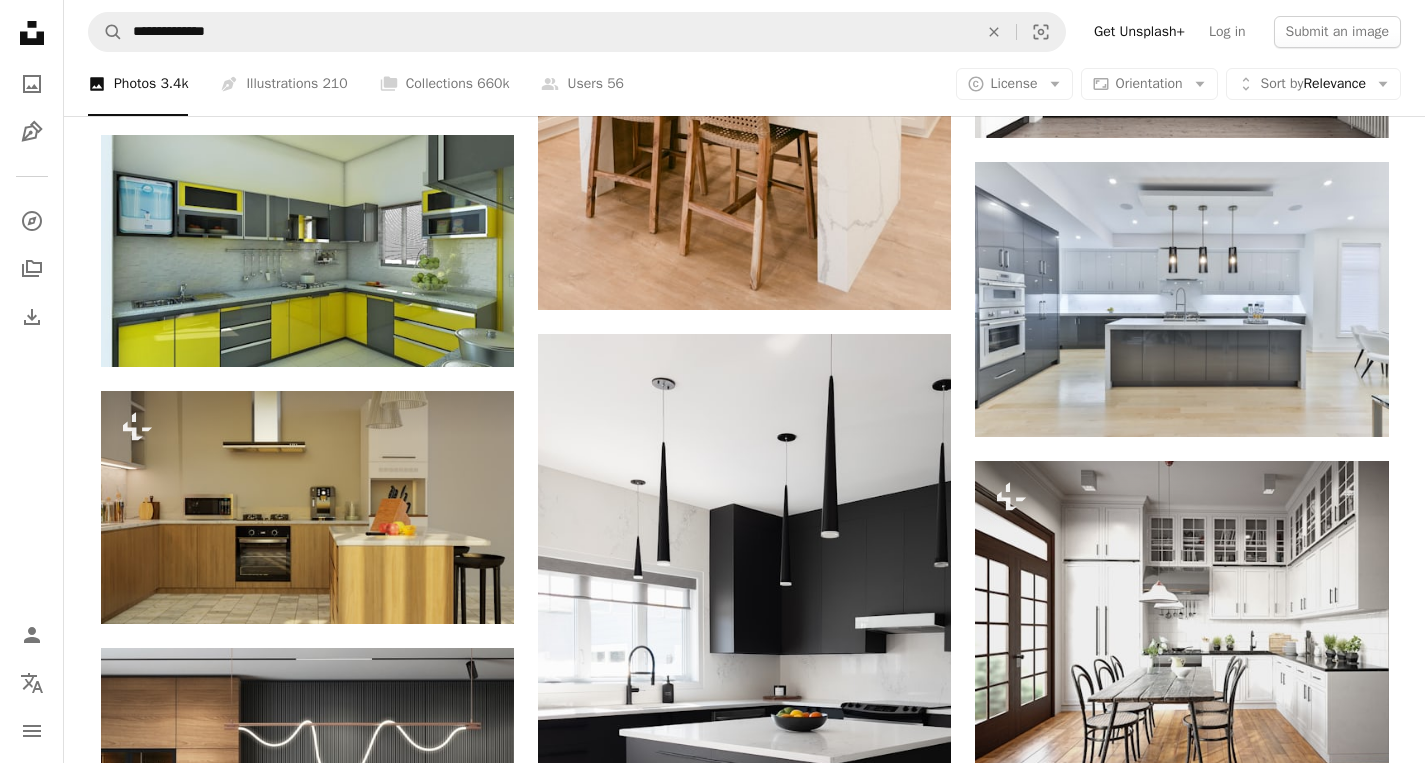 scroll, scrollTop: 101, scrollLeft: 0, axis: vertical 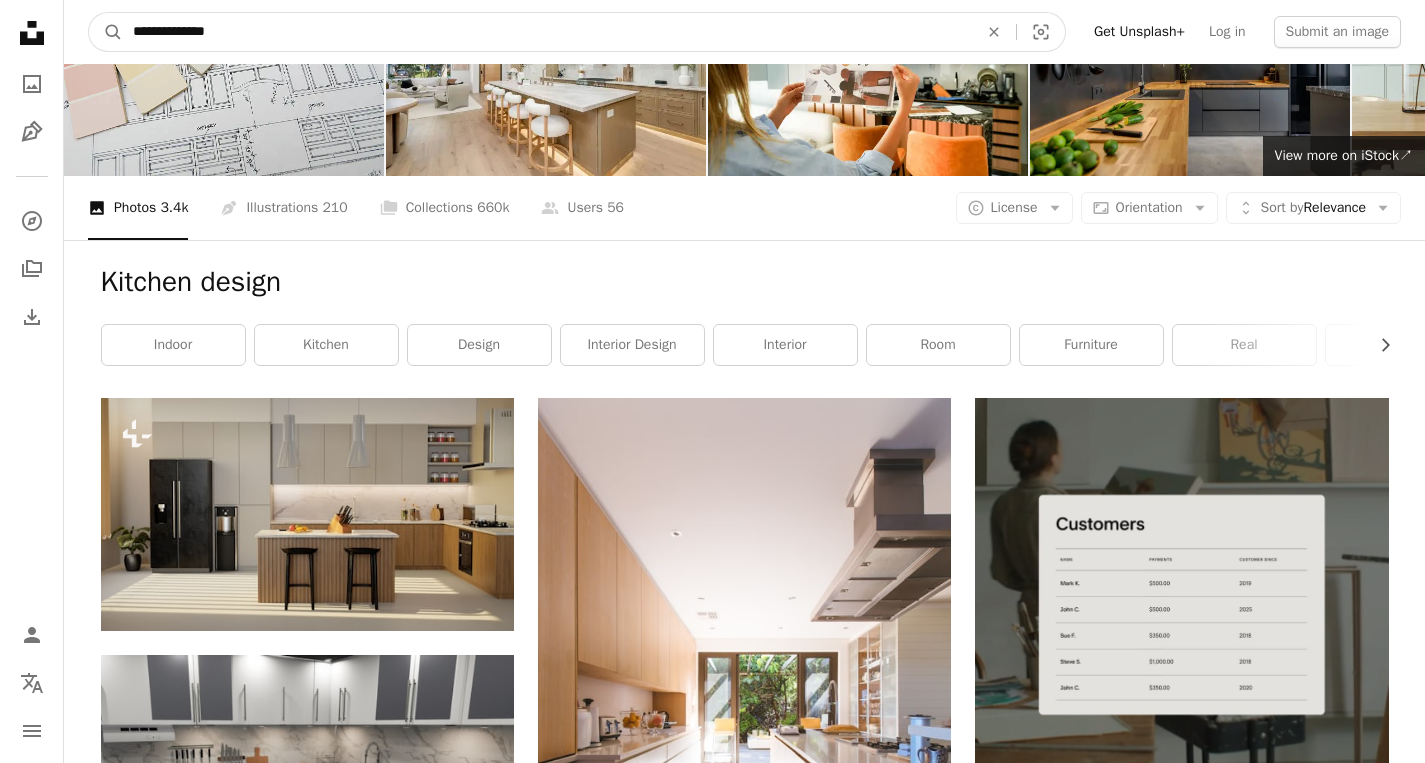 drag, startPoint x: 242, startPoint y: 29, endPoint x: 72, endPoint y: 27, distance: 170.01176 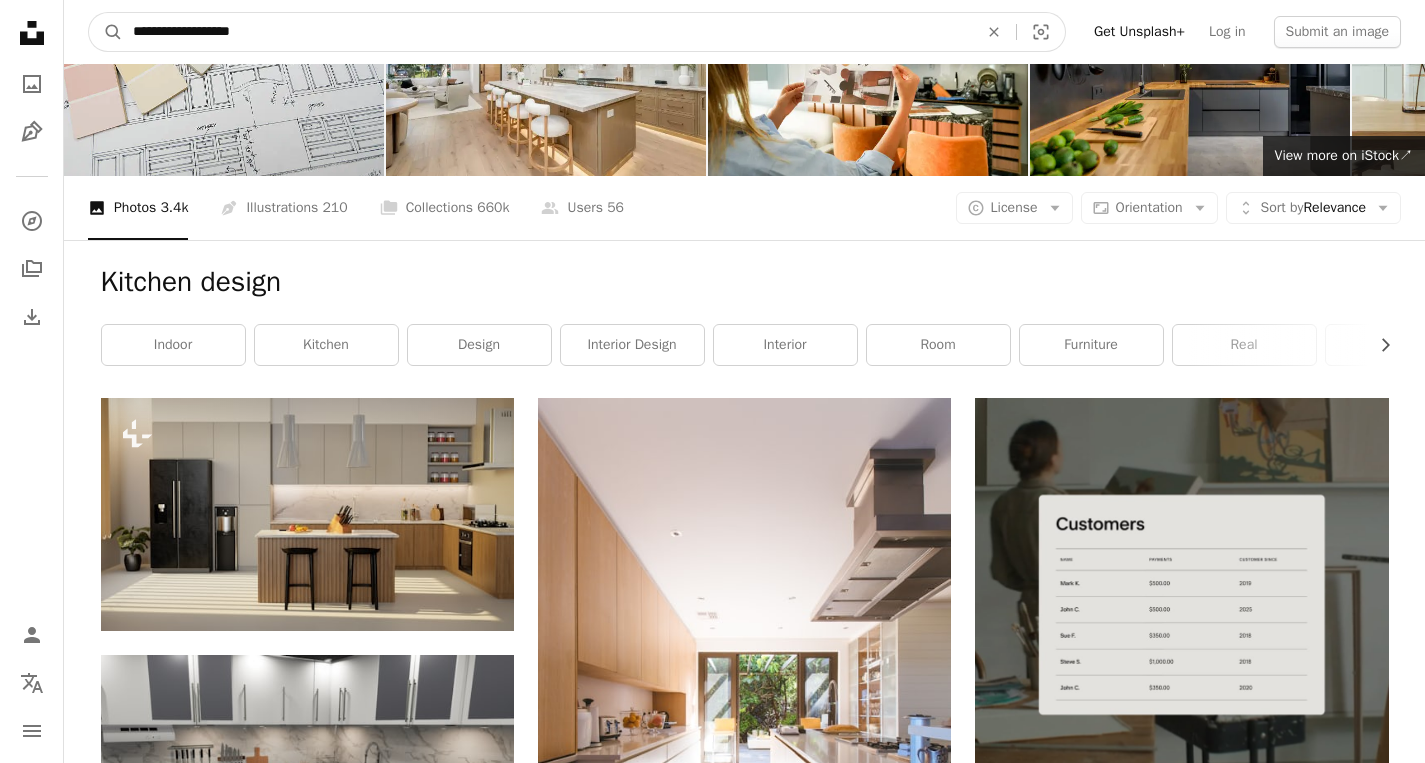 type on "**********" 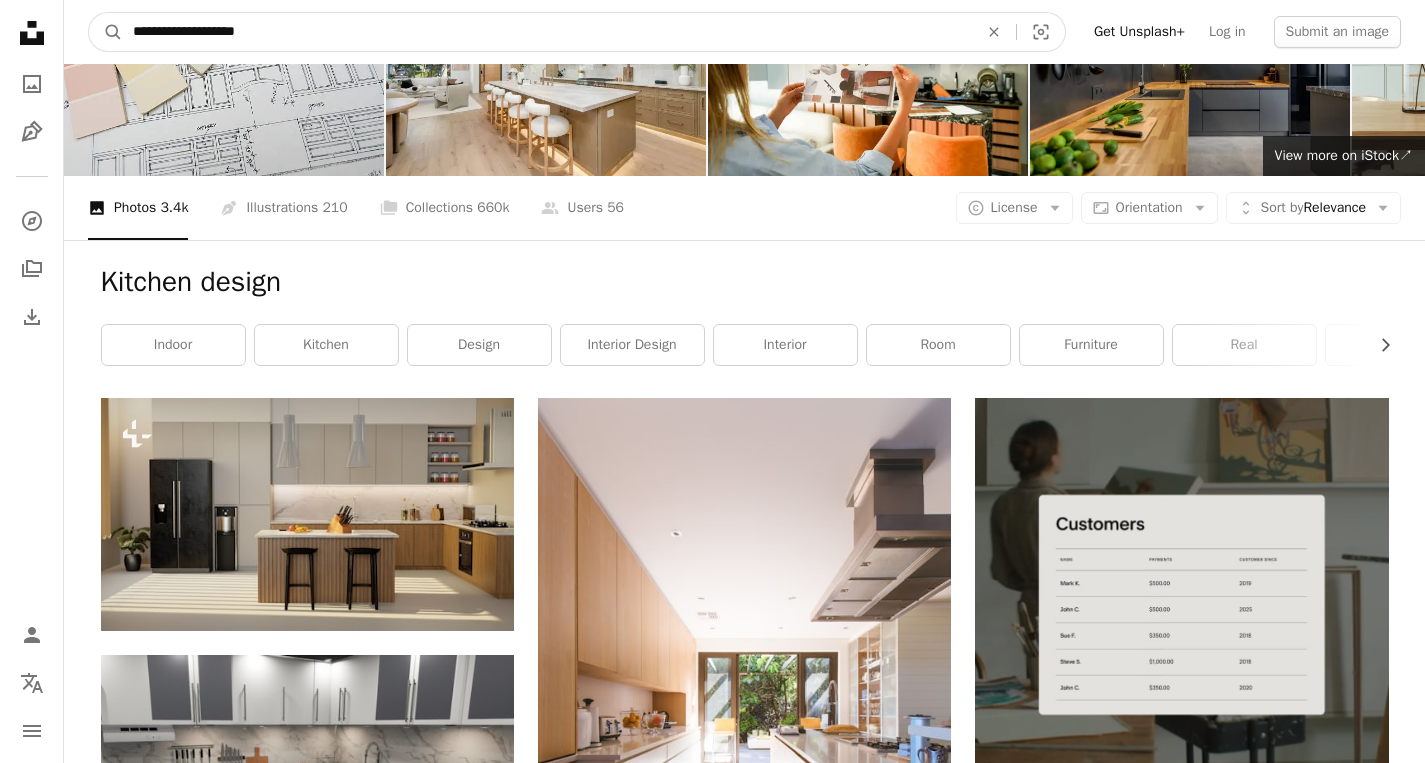 click on "A magnifying glass" at bounding box center (106, 32) 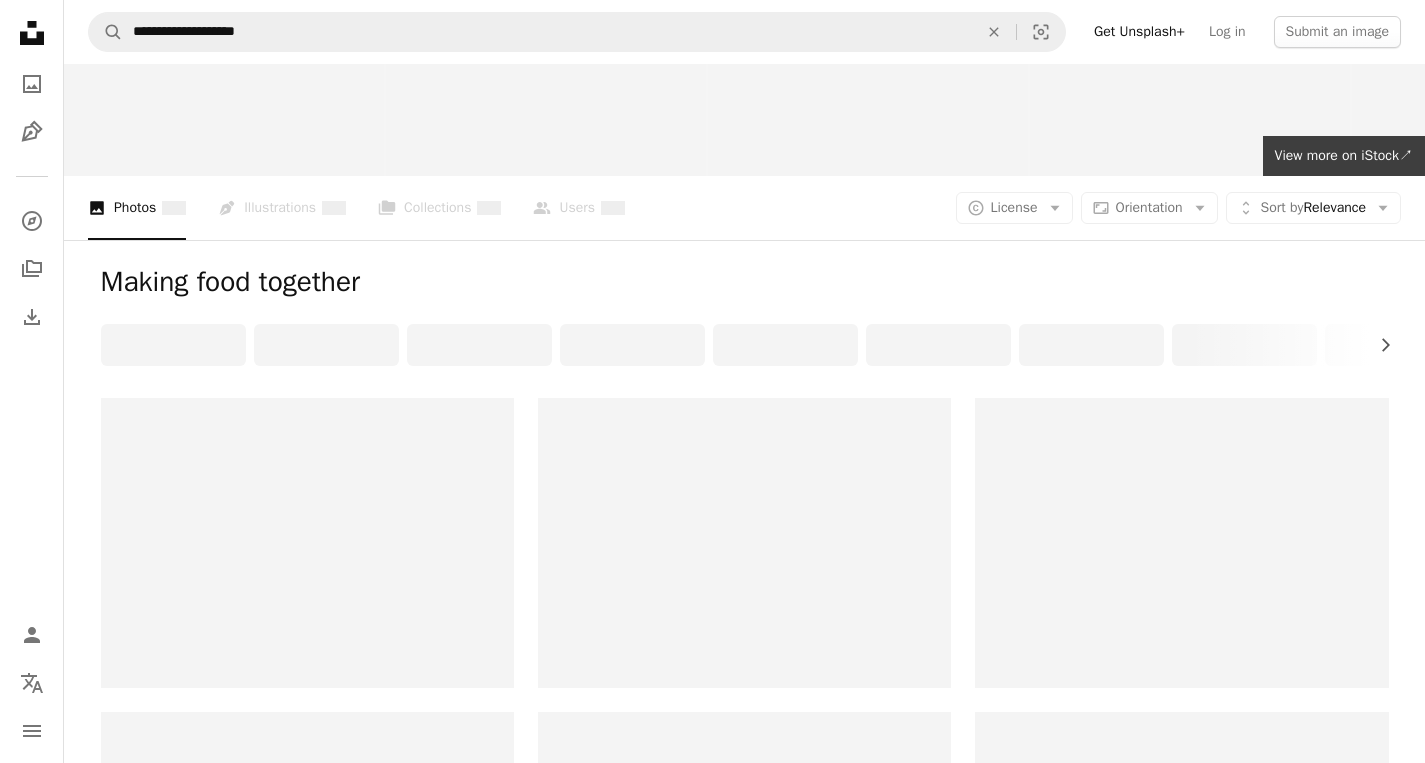 scroll, scrollTop: 0, scrollLeft: 0, axis: both 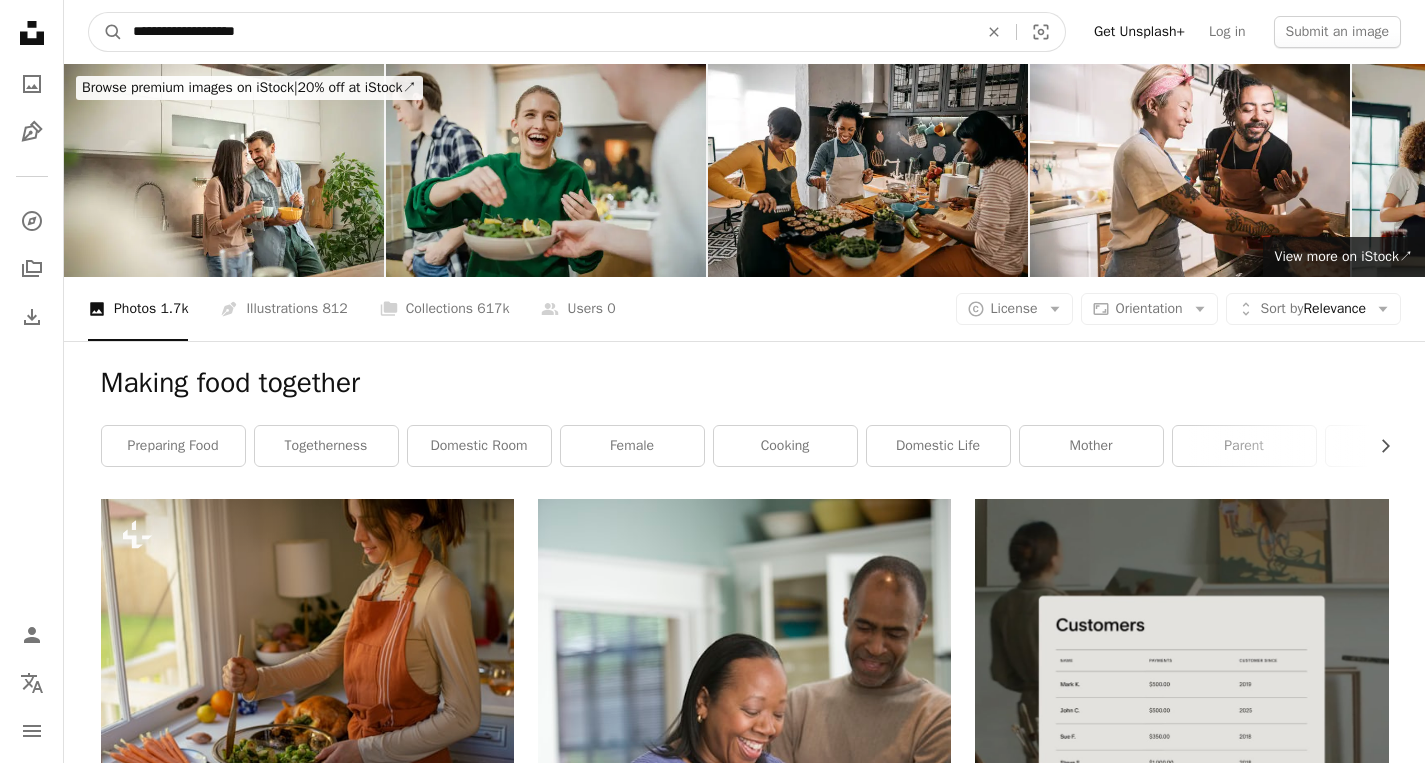 click on "**********" at bounding box center [547, 32] 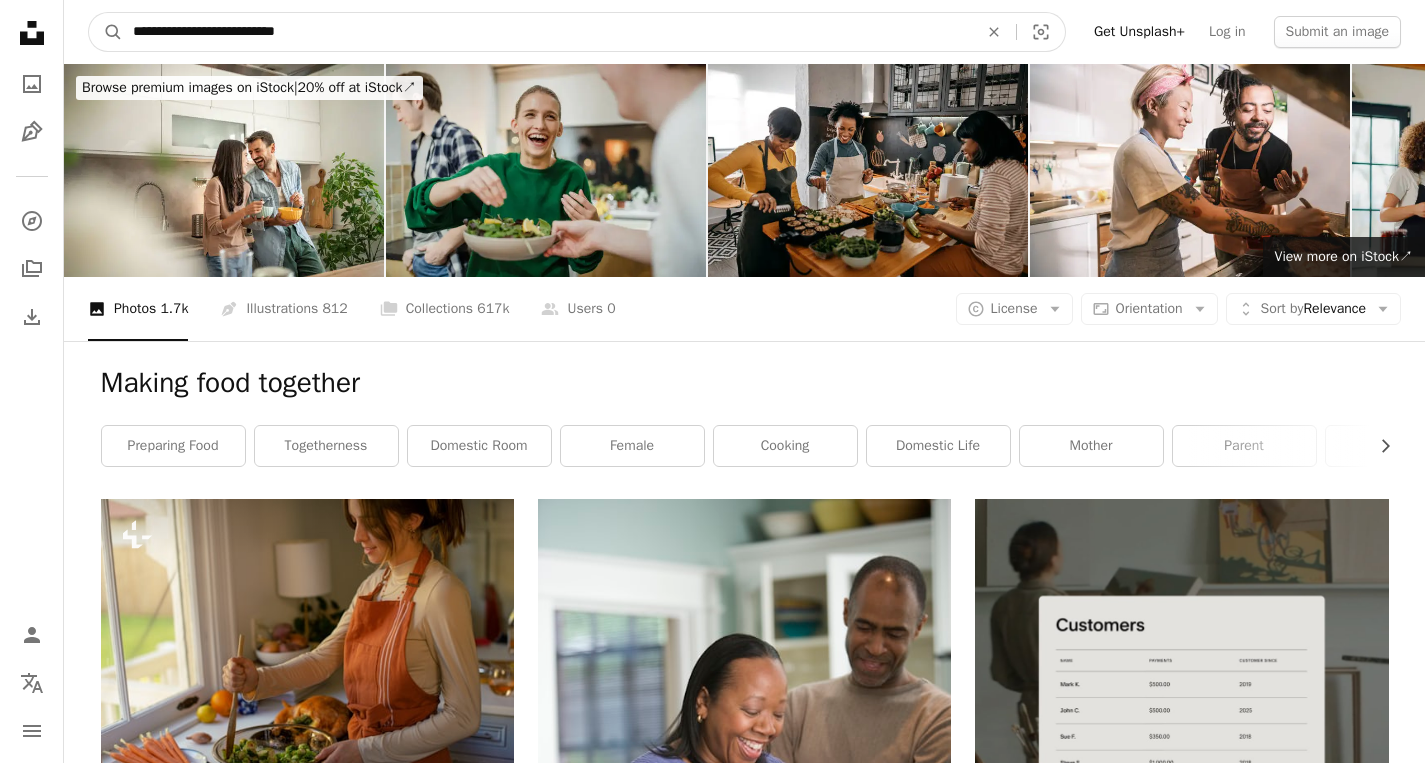 type on "**********" 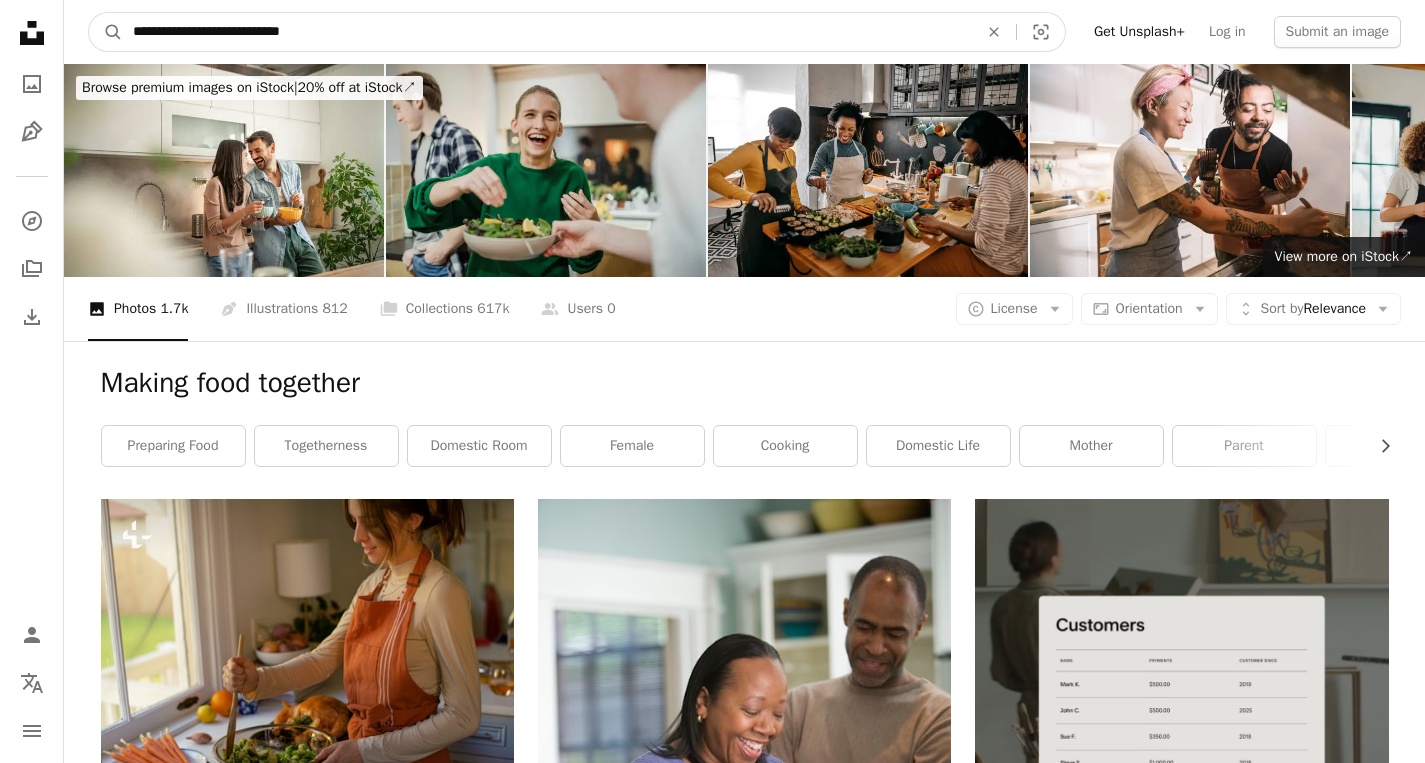 click on "A magnifying glass" at bounding box center (106, 32) 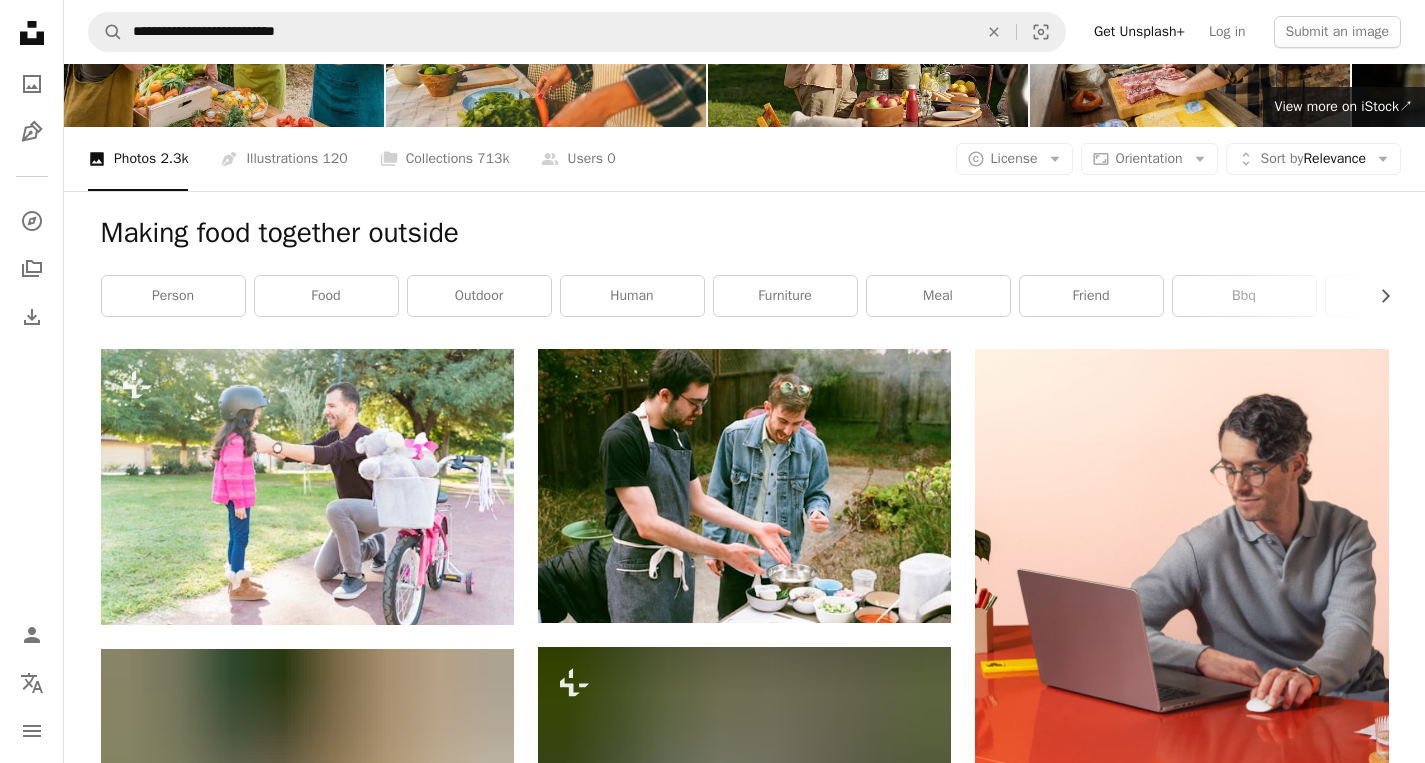 scroll, scrollTop: 0, scrollLeft: 0, axis: both 